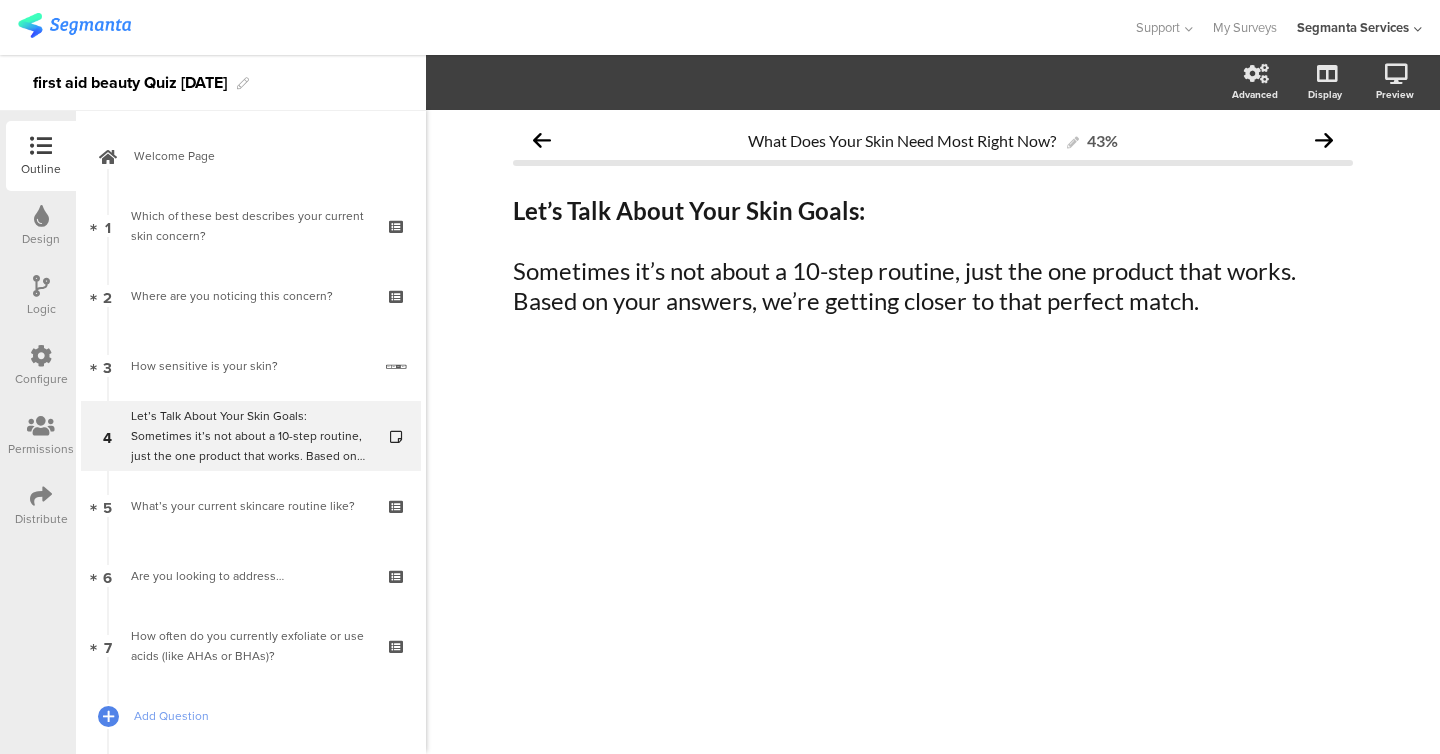 scroll, scrollTop: 0, scrollLeft: 0, axis: both 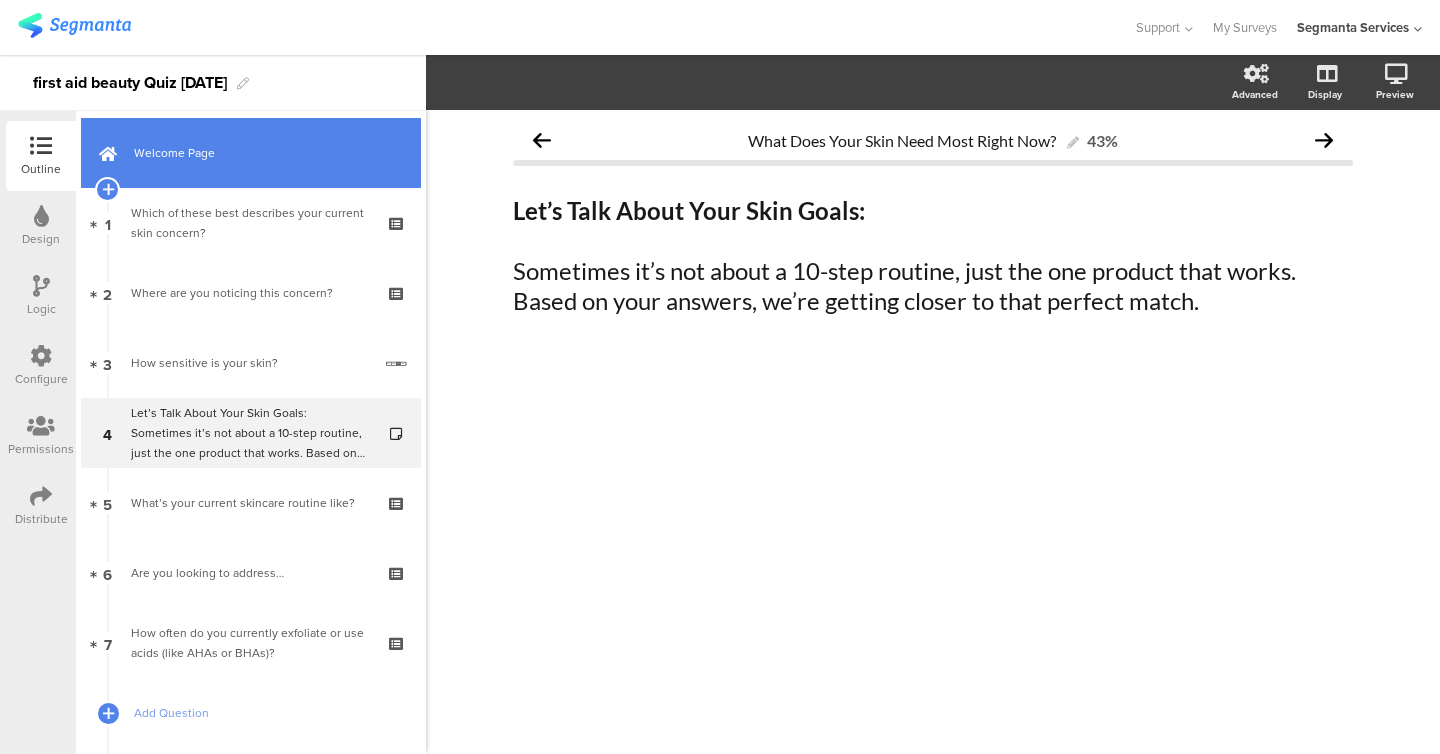 click on "Welcome Page" at bounding box center (251, 153) 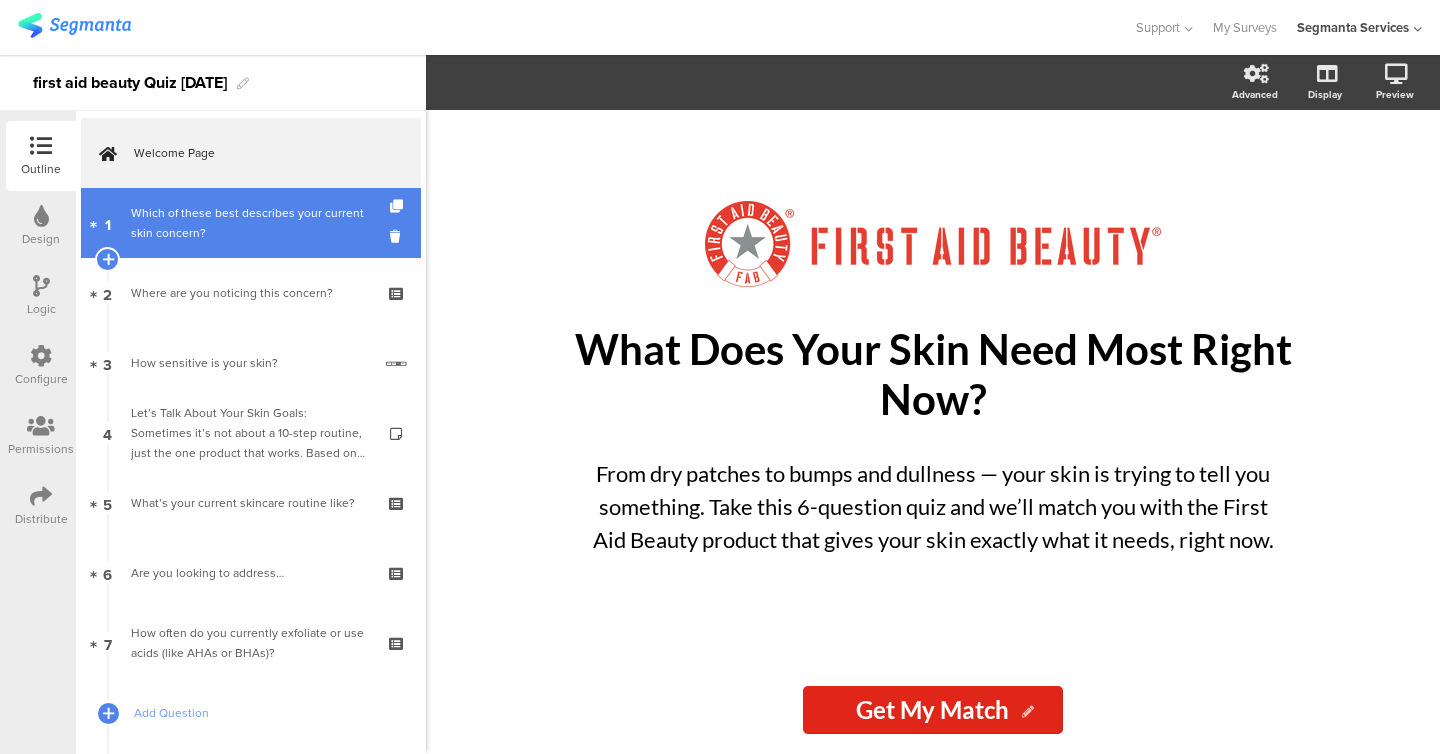 click on "Which of these best describes your current skin concern?" at bounding box center (250, 223) 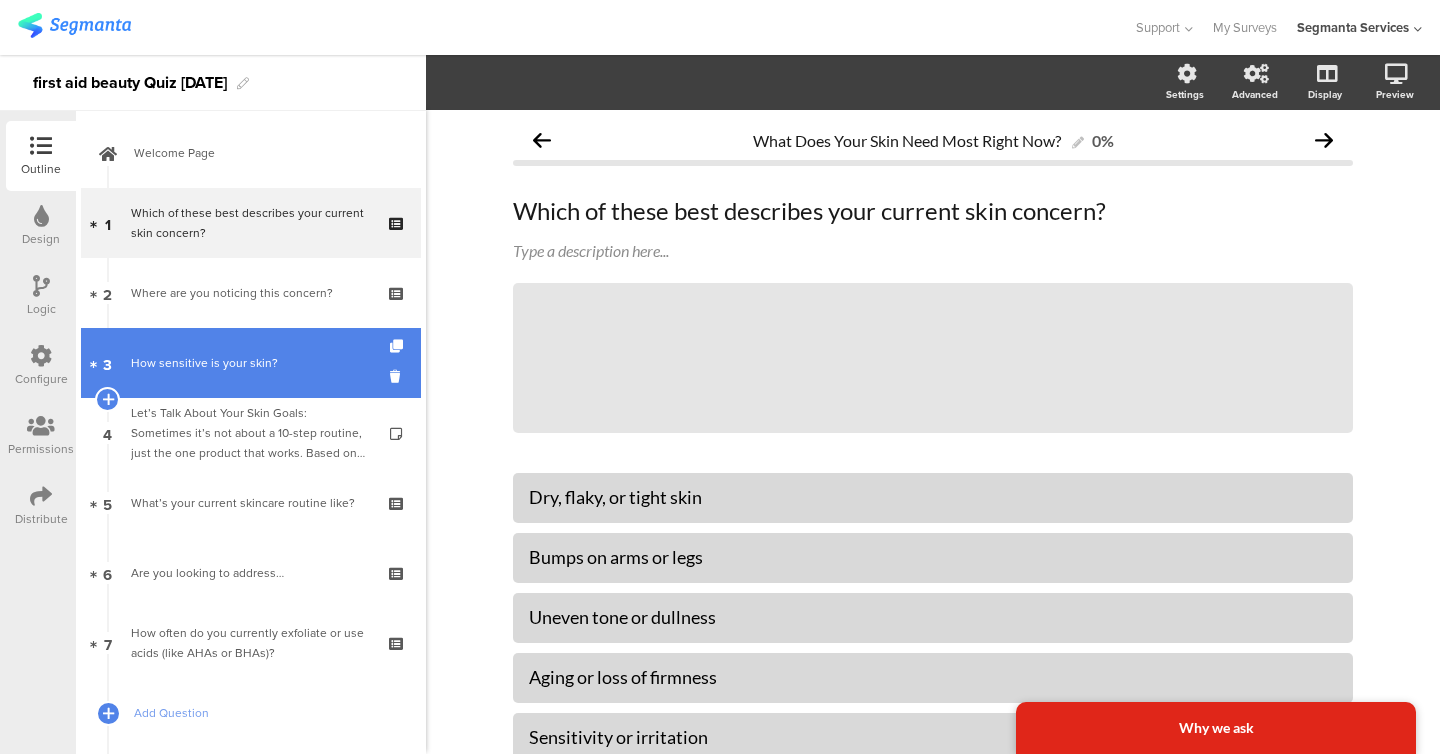 click on "3
How sensitive is your skin?" at bounding box center [251, 363] 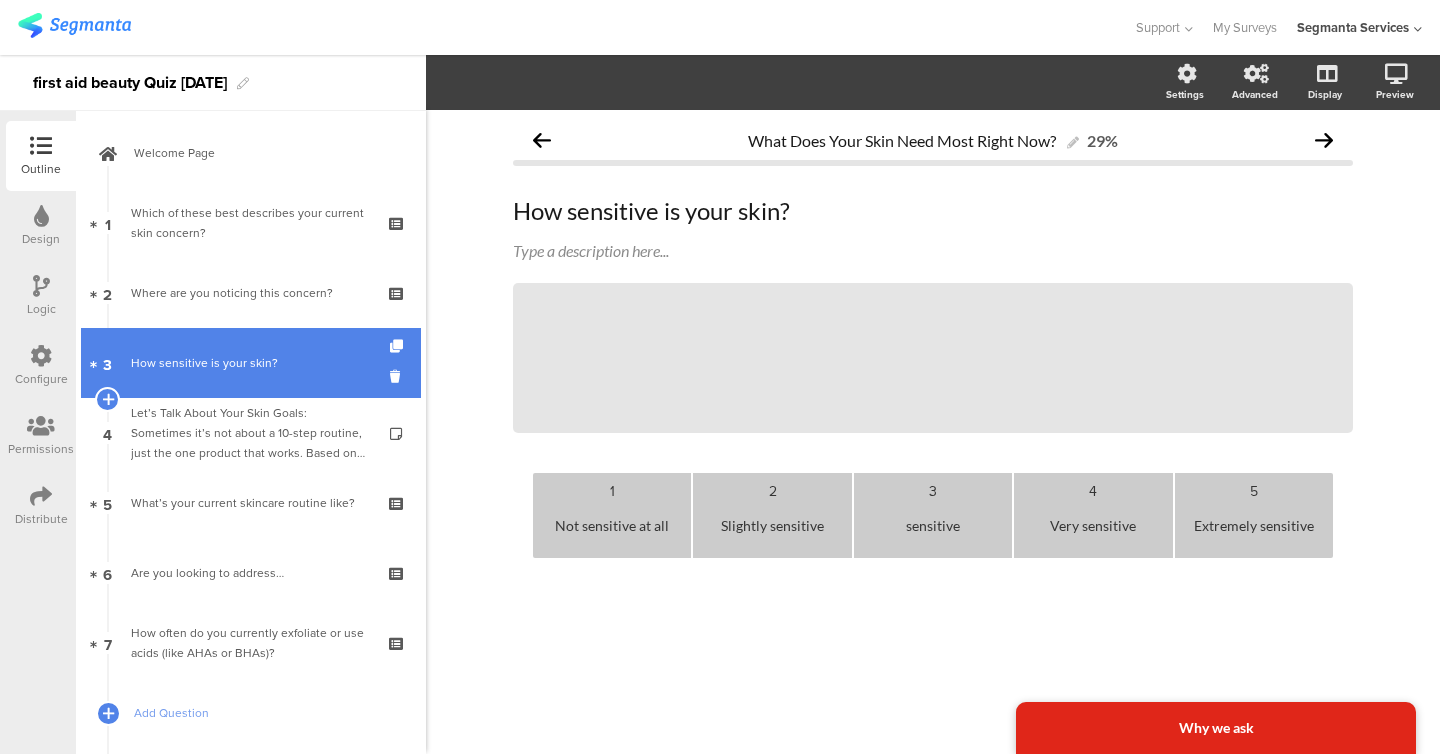 click on "How sensitive is your skin?" at bounding box center (251, 363) 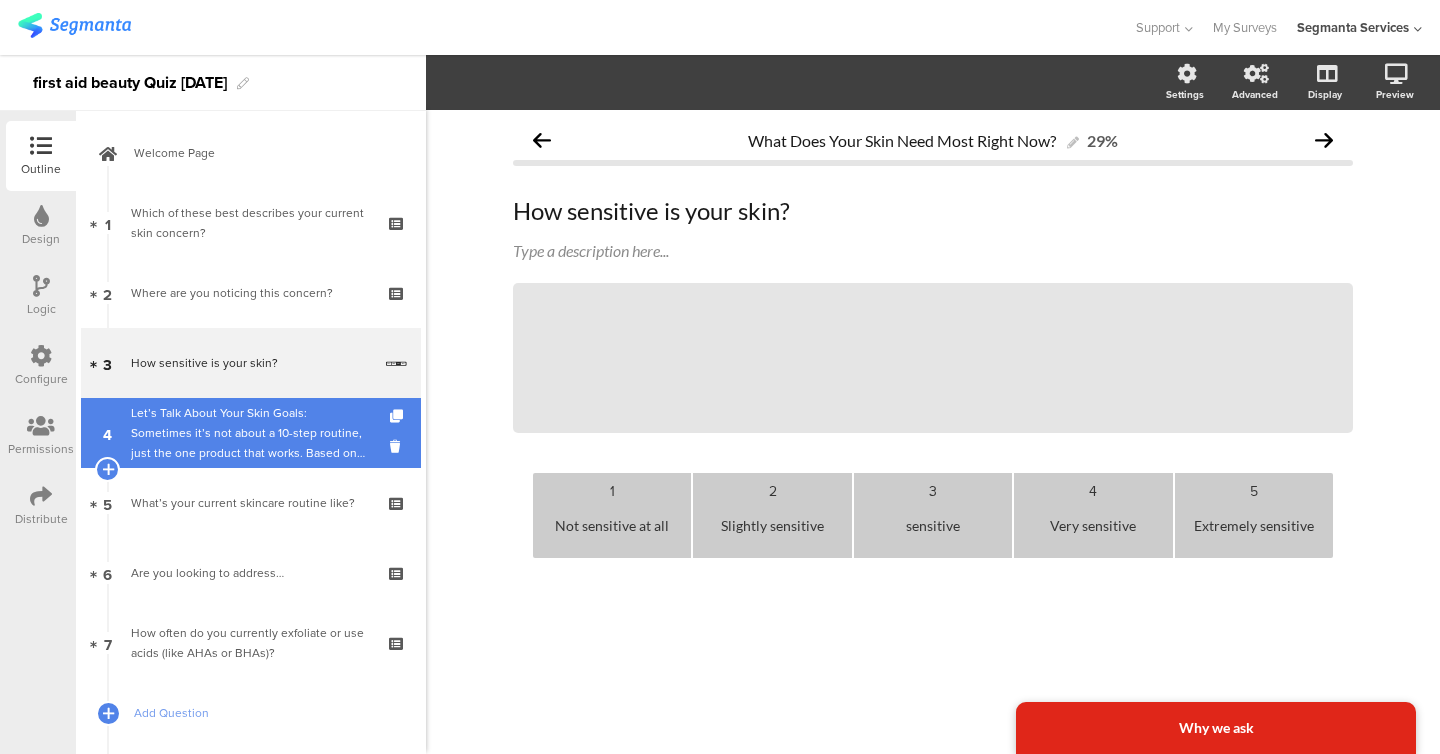 click on "Let’s Talk About Your Skin Goals: Sometimes it’s not about a 10-step routine,  just the one product that works. Based on your answers, we’re getting closer to that perfect match." at bounding box center [250, 433] 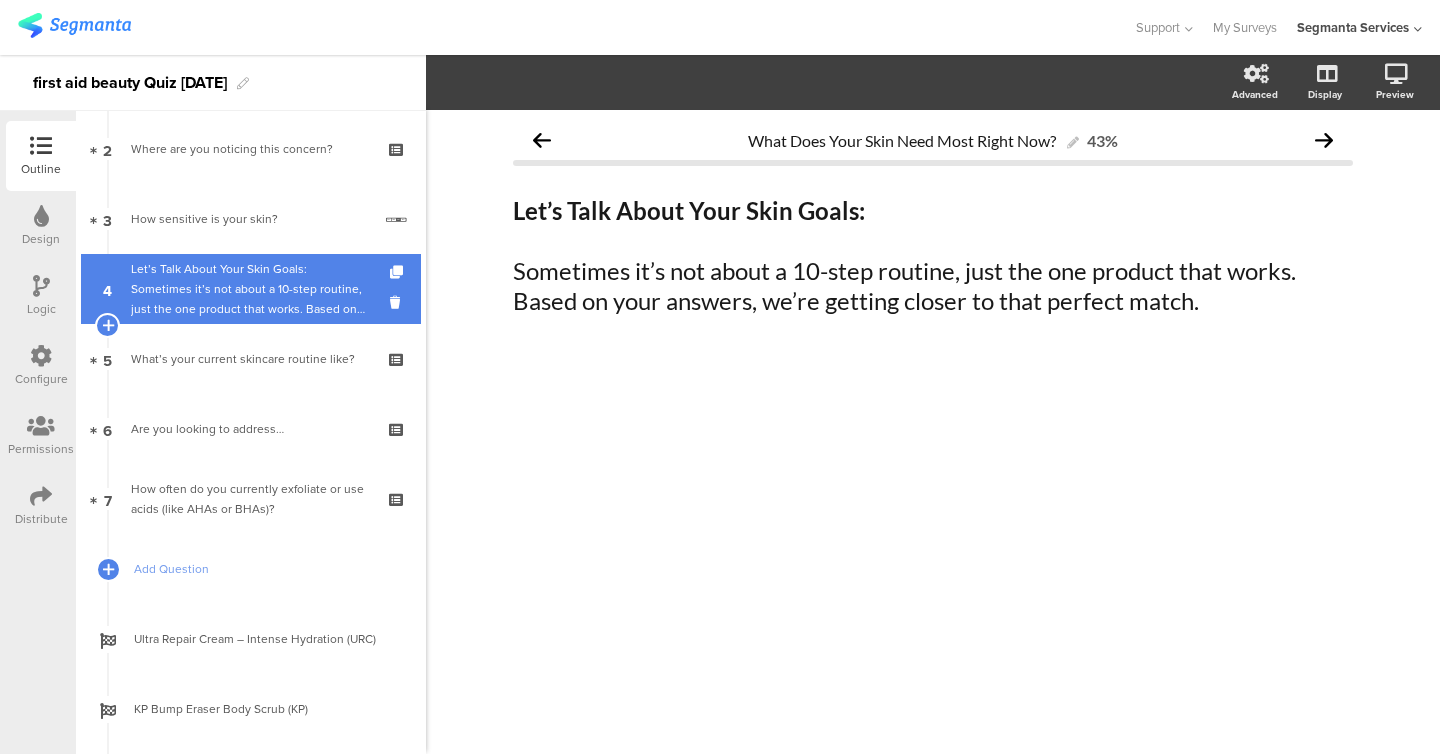 scroll, scrollTop: 153, scrollLeft: 0, axis: vertical 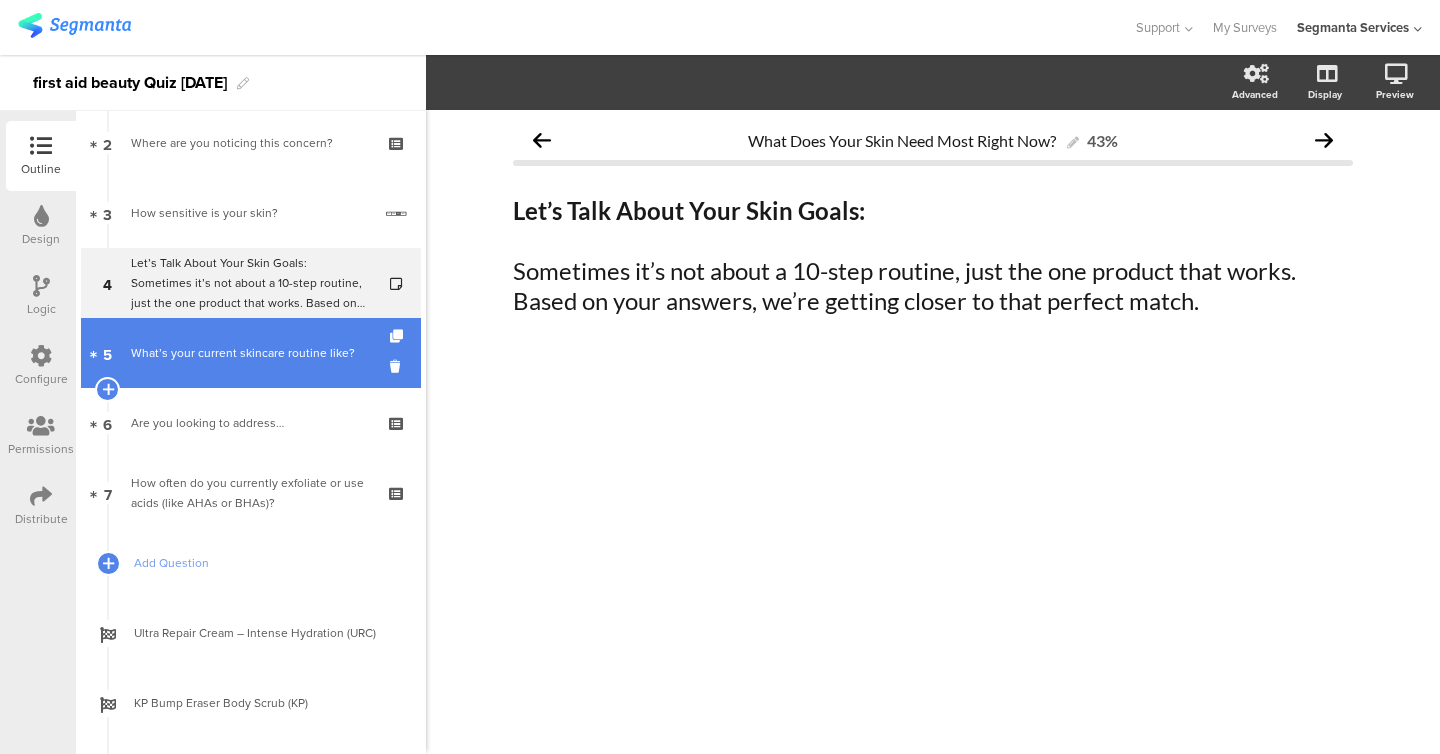 click on "5
What’s your current skincare routine like?" at bounding box center [251, 353] 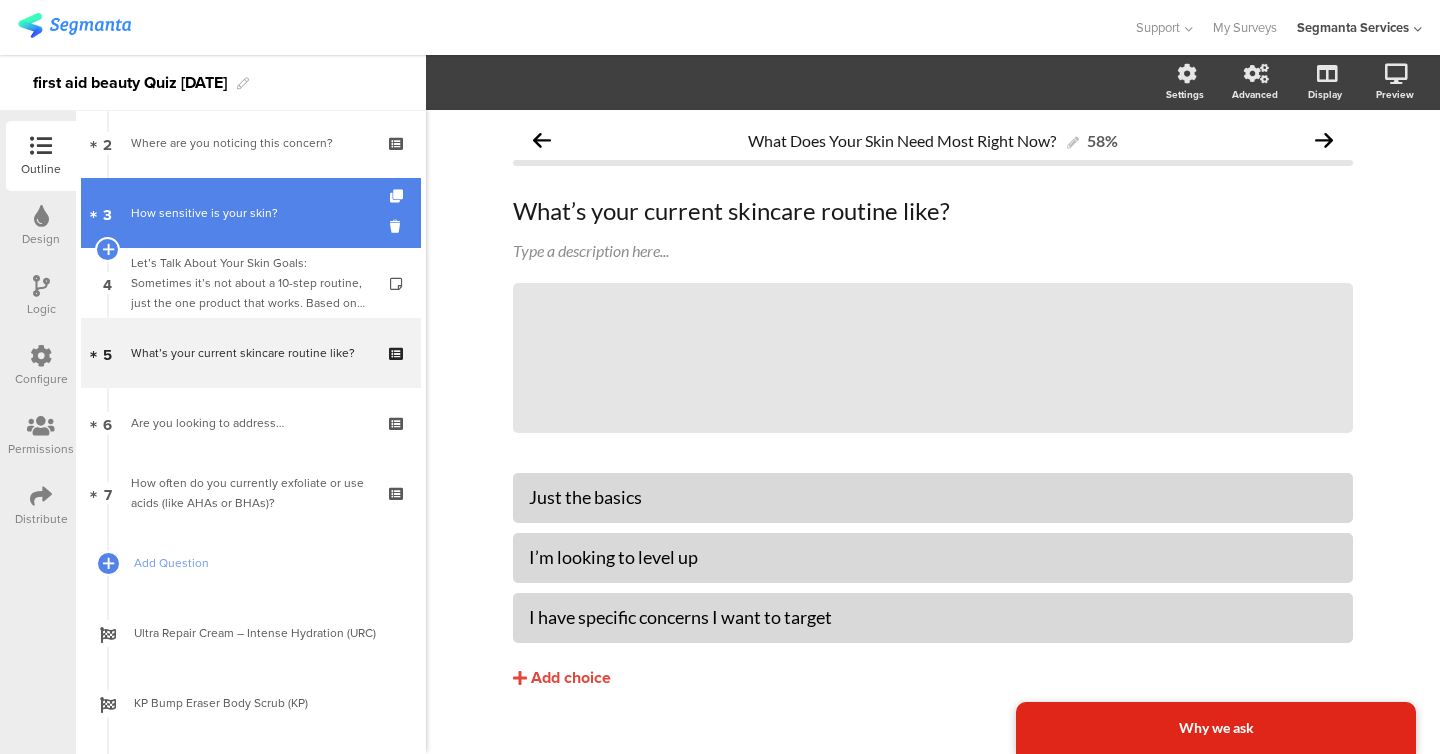 click on "3
How sensitive is your skin?" at bounding box center [251, 213] 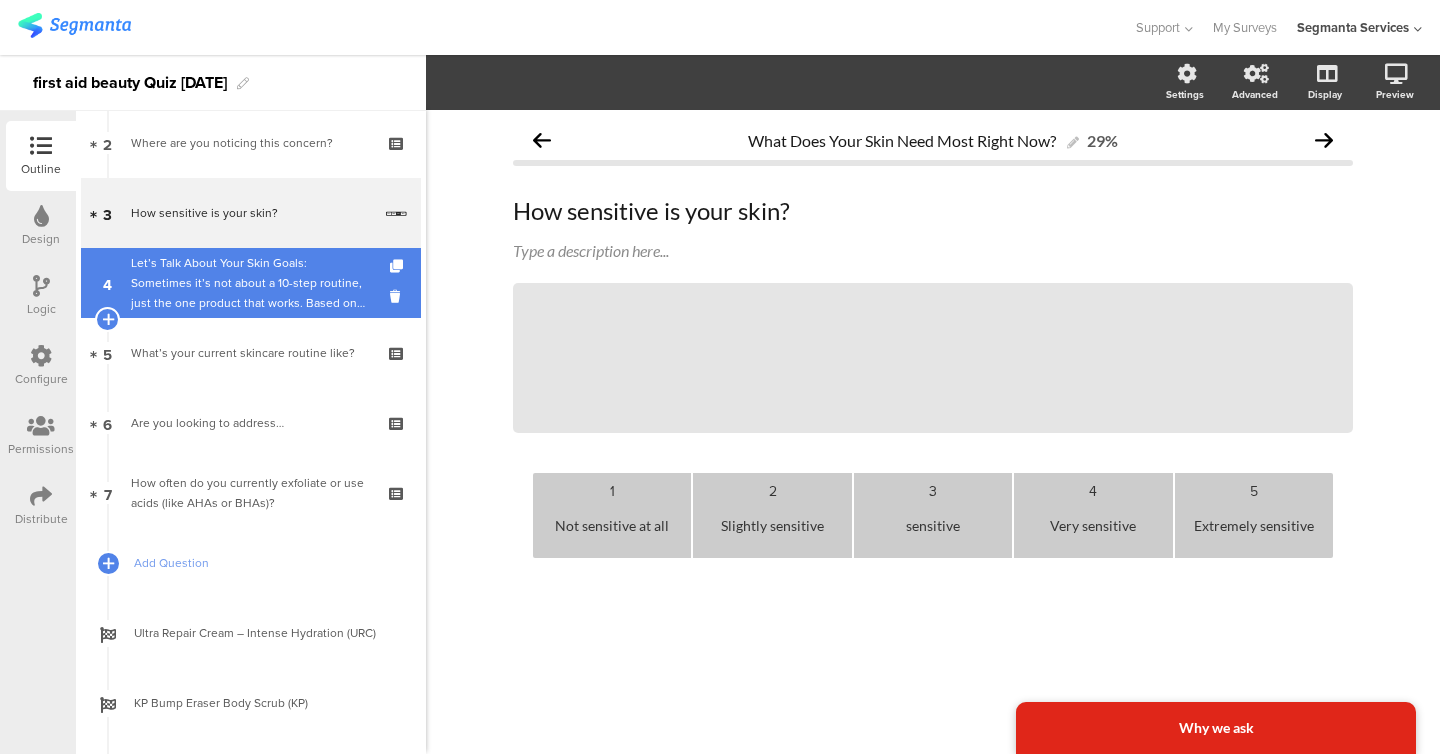 click on "Let’s Talk About Your Skin Goals: Sometimes it’s not about a 10-step routine,  just the one product that works. Based on your answers, we’re getting closer to that perfect match." at bounding box center [250, 283] 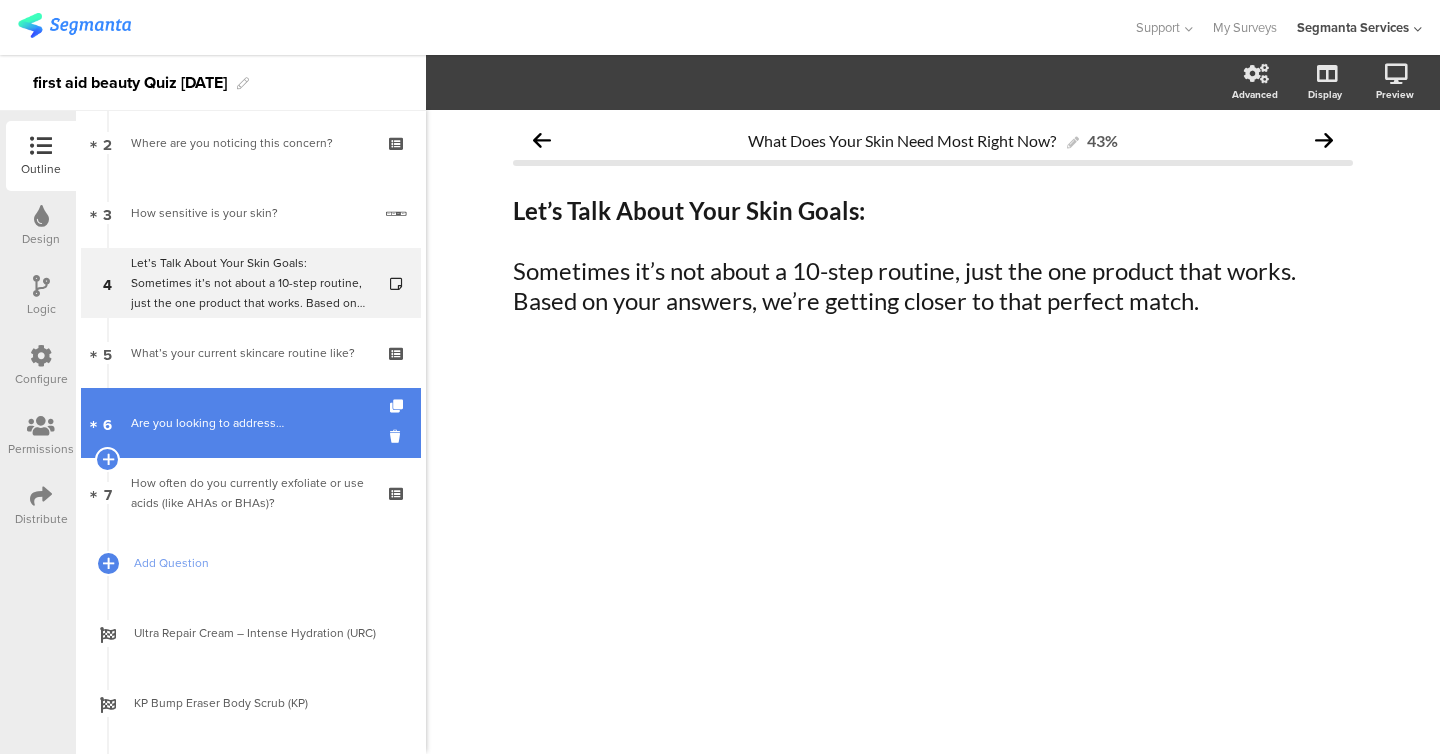 click on "Are you looking to address…" at bounding box center [250, 423] 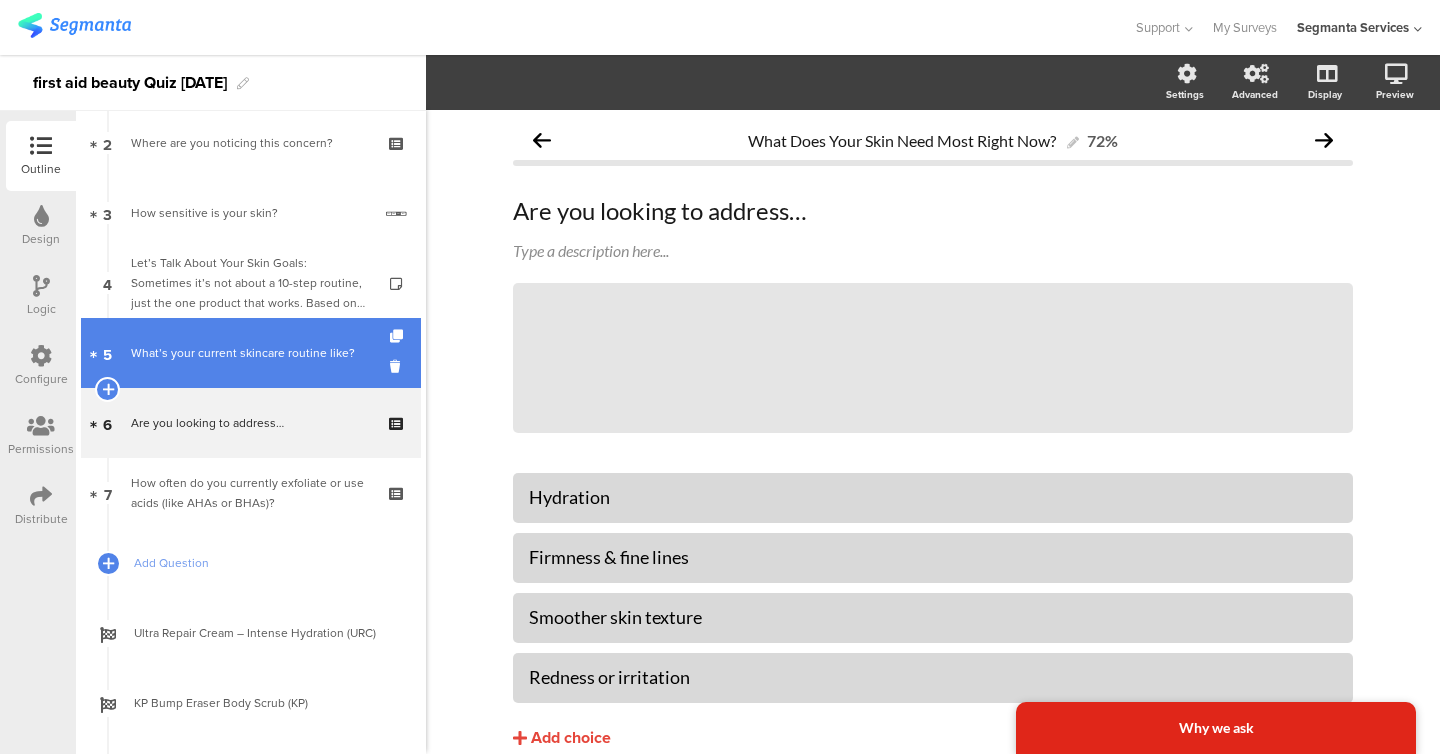 click on "5
What’s your current skincare routine like?" at bounding box center (251, 353) 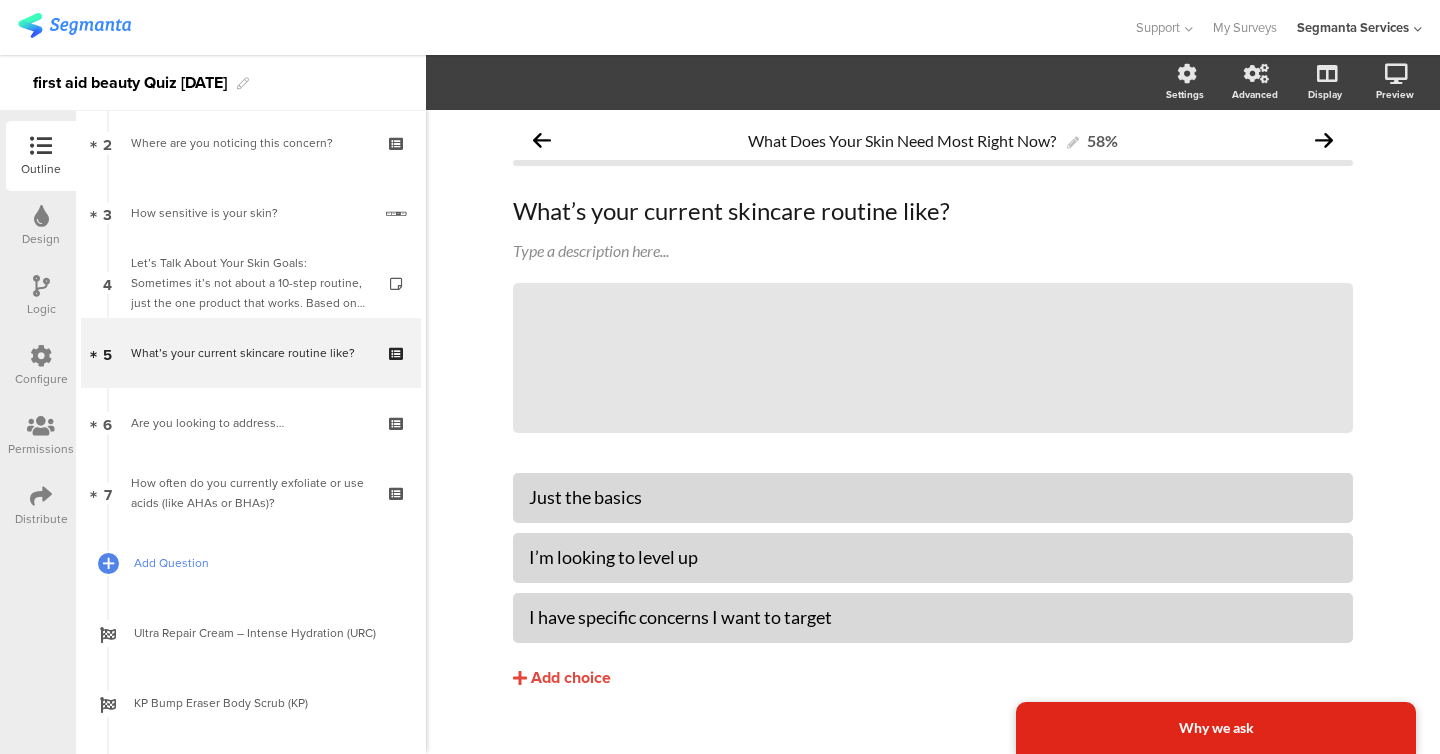 scroll, scrollTop: 392, scrollLeft: 0, axis: vertical 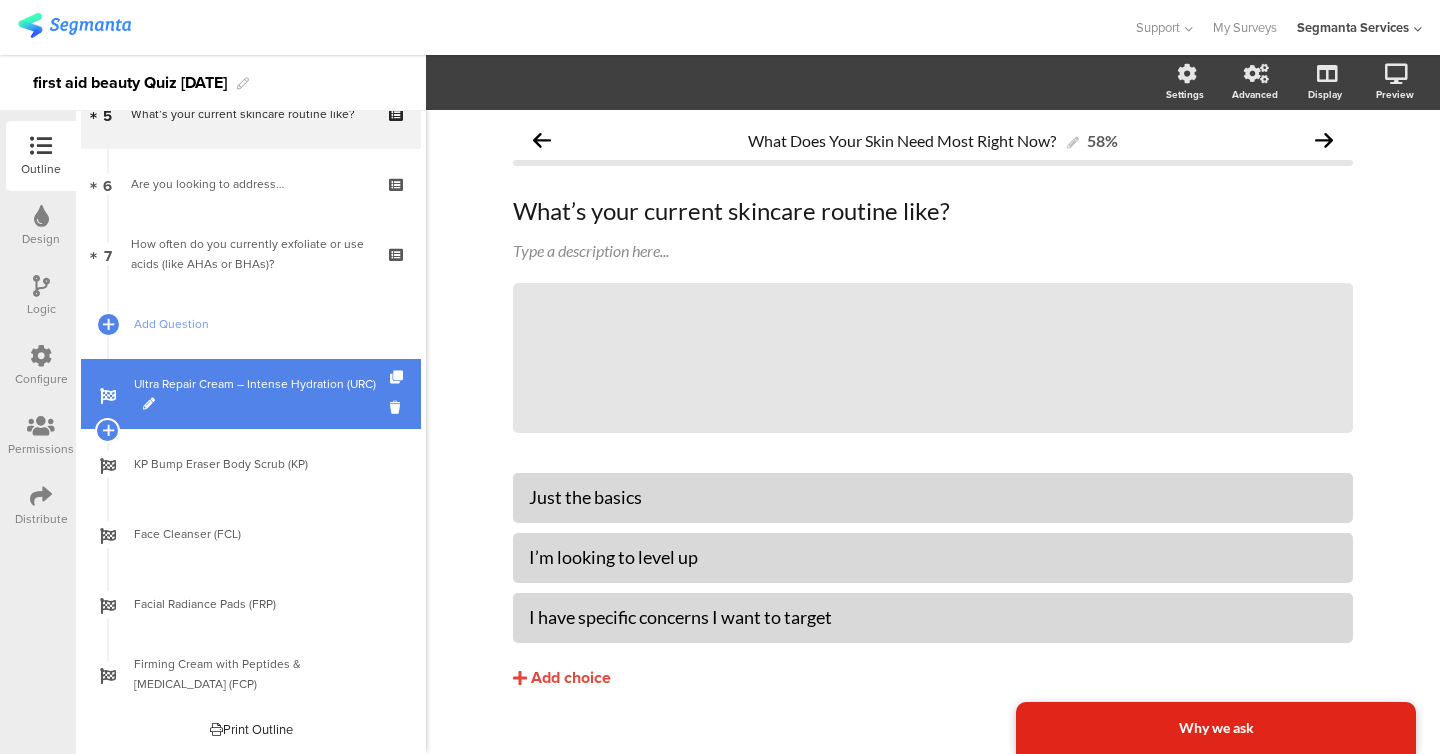 click on "Ultra Repair Cream – Intense Hydration (URC)" at bounding box center [262, 394] 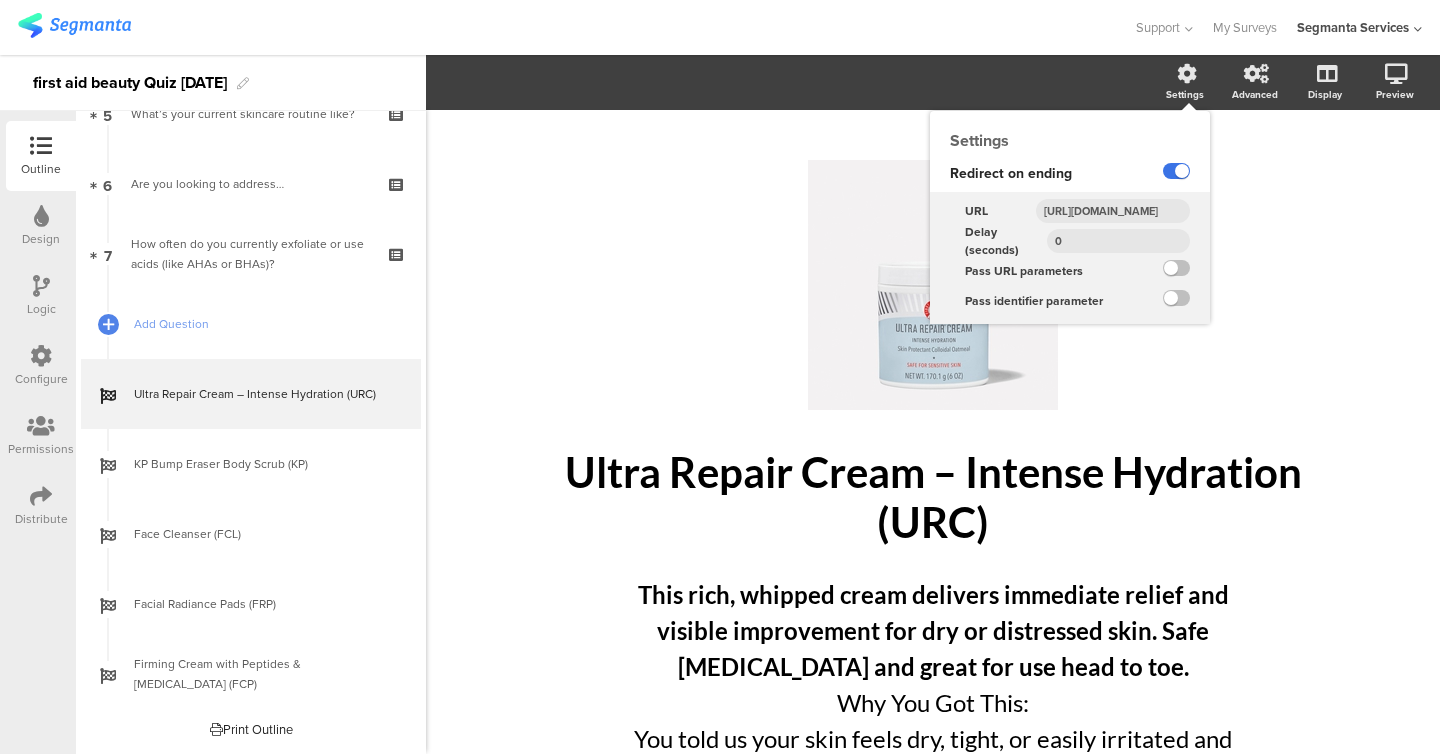 click 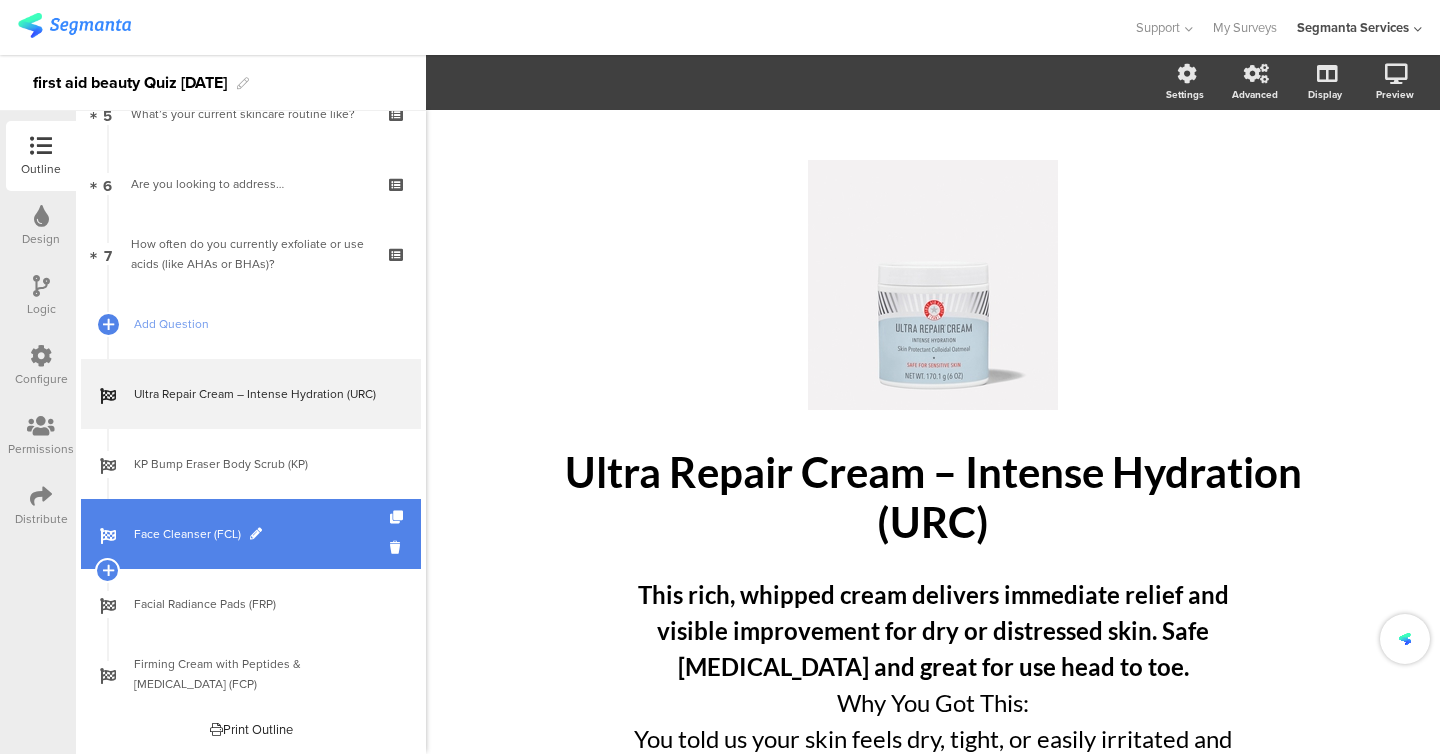 click on "Face Cleanser (FCL)" at bounding box center [251, 534] 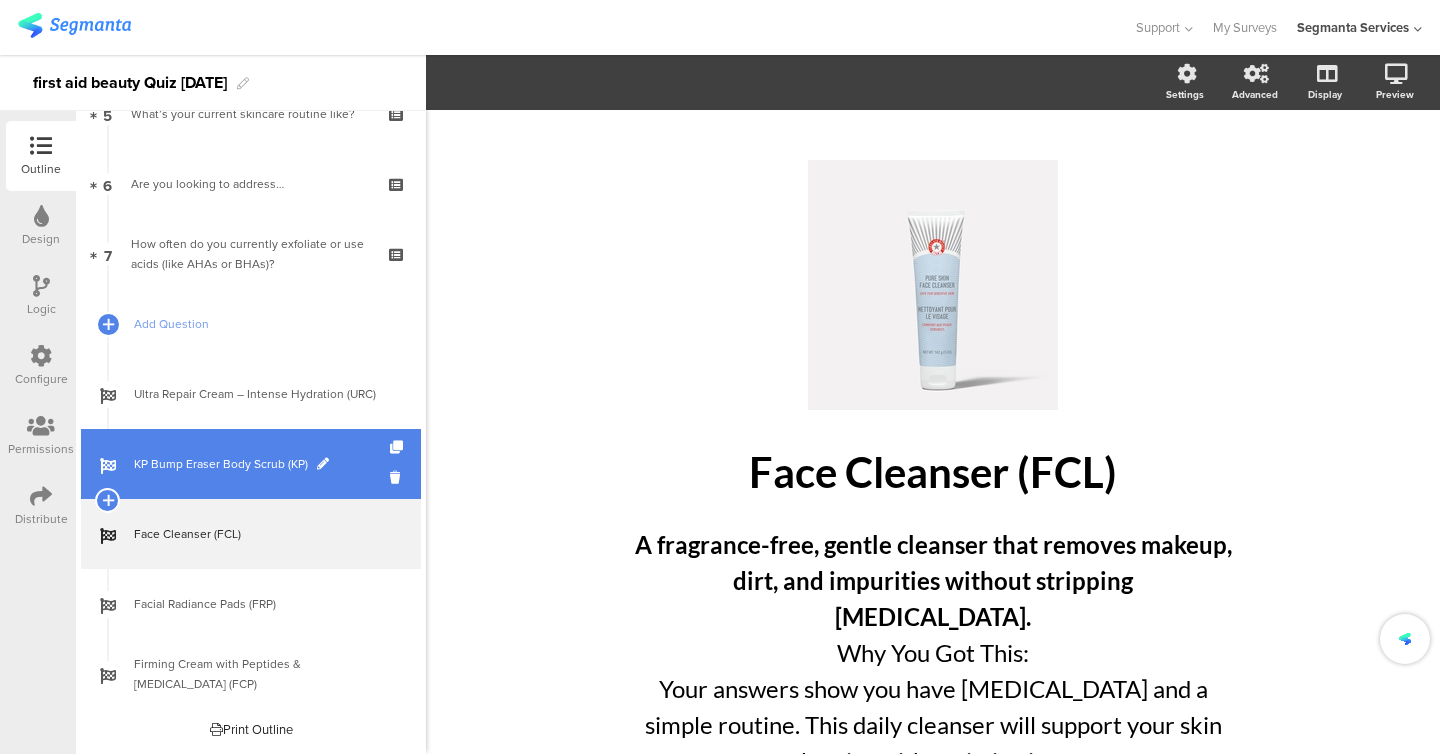 click on "KP Bump Eraser Body Scrub (KP)" at bounding box center [251, 464] 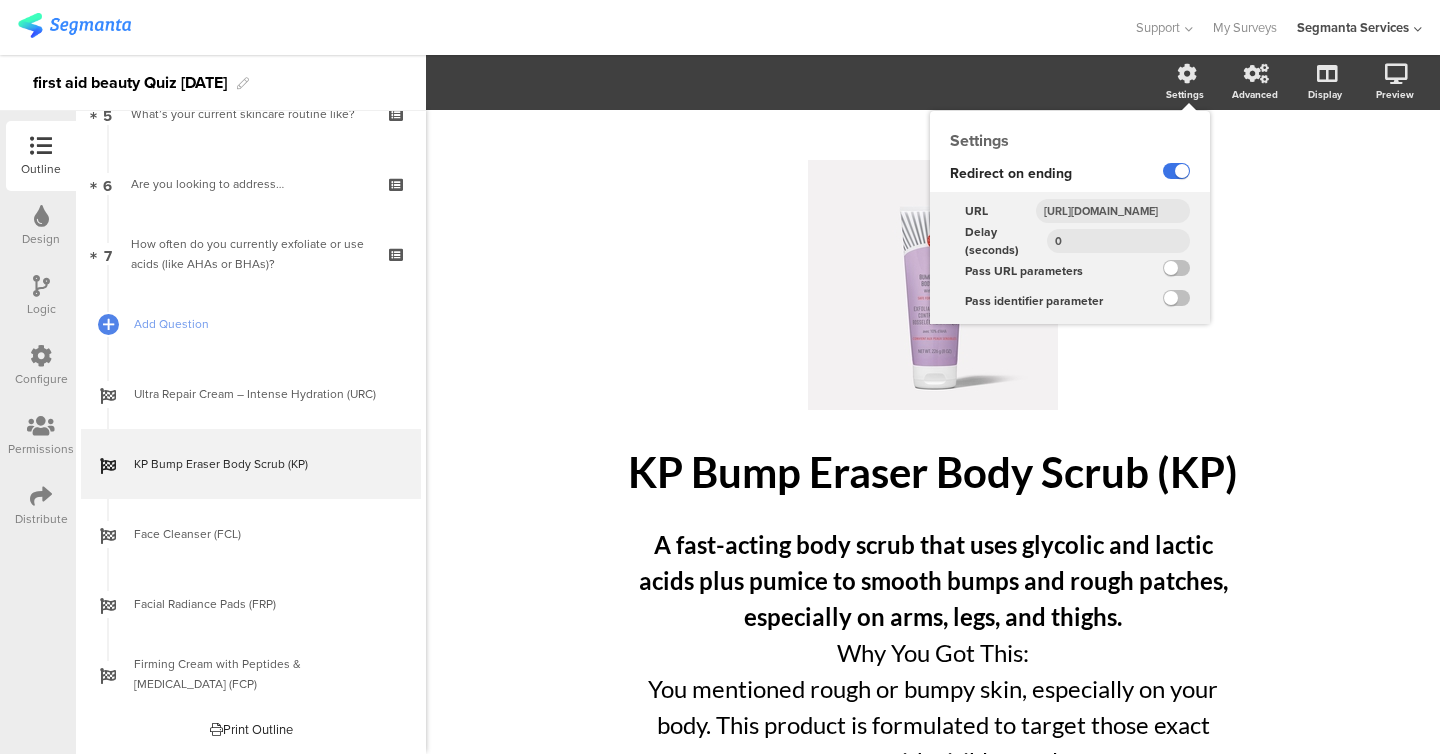 click 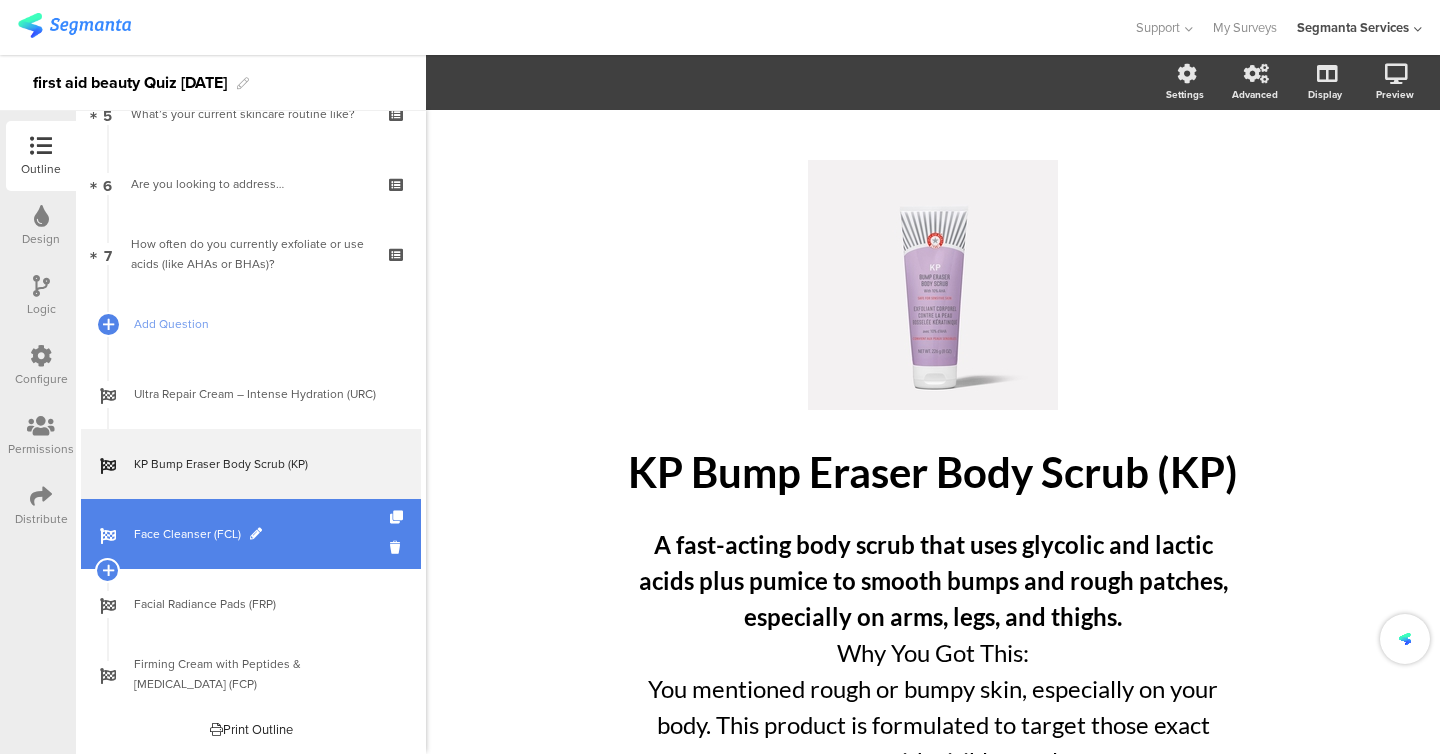 click on "Face Cleanser (FCL)" at bounding box center [262, 534] 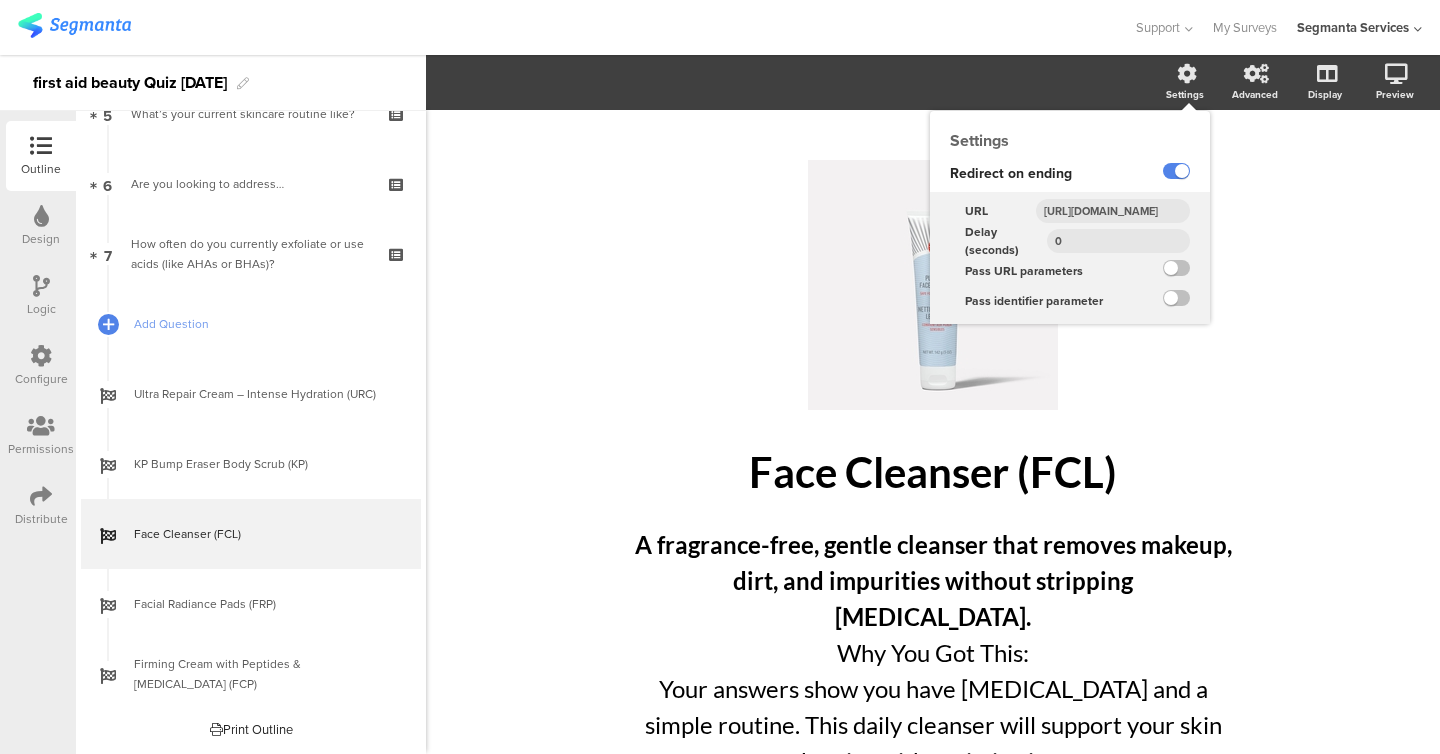 click 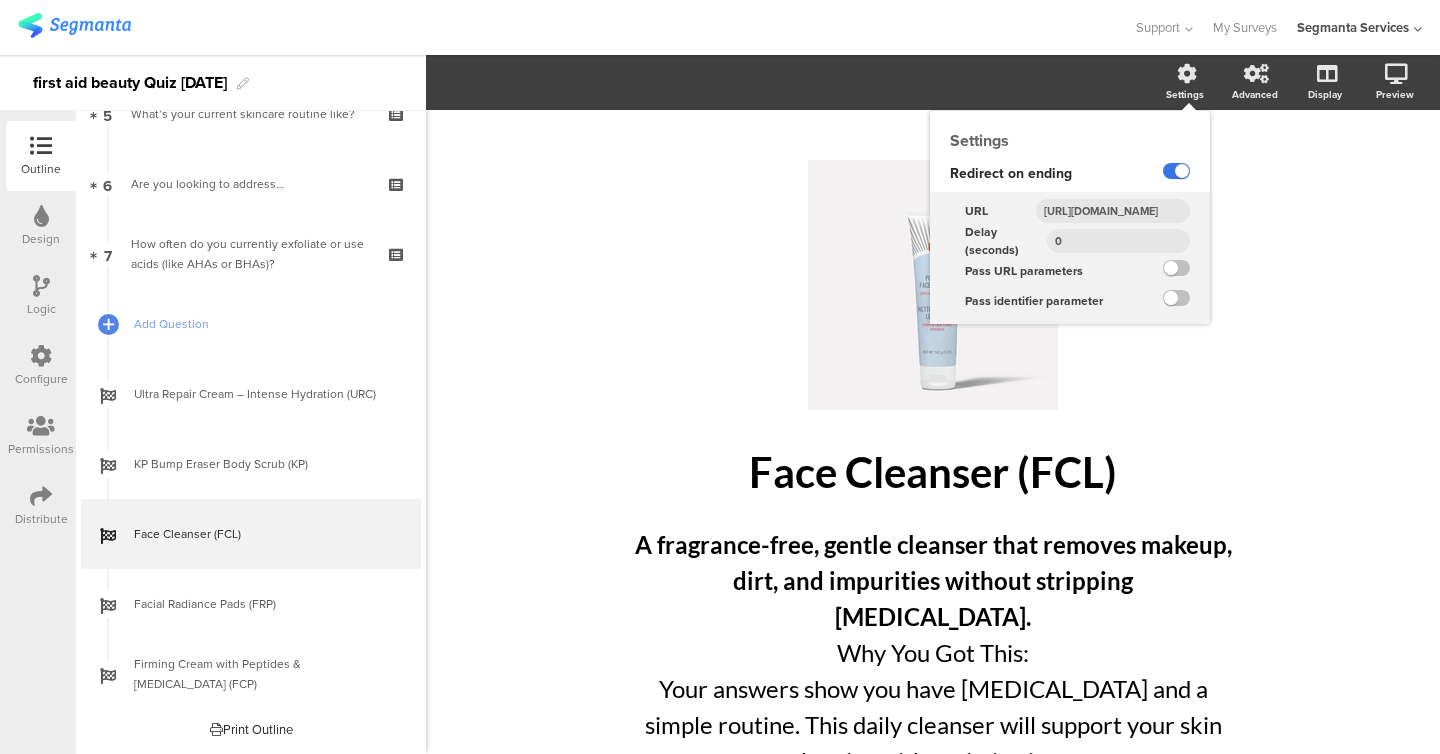 click 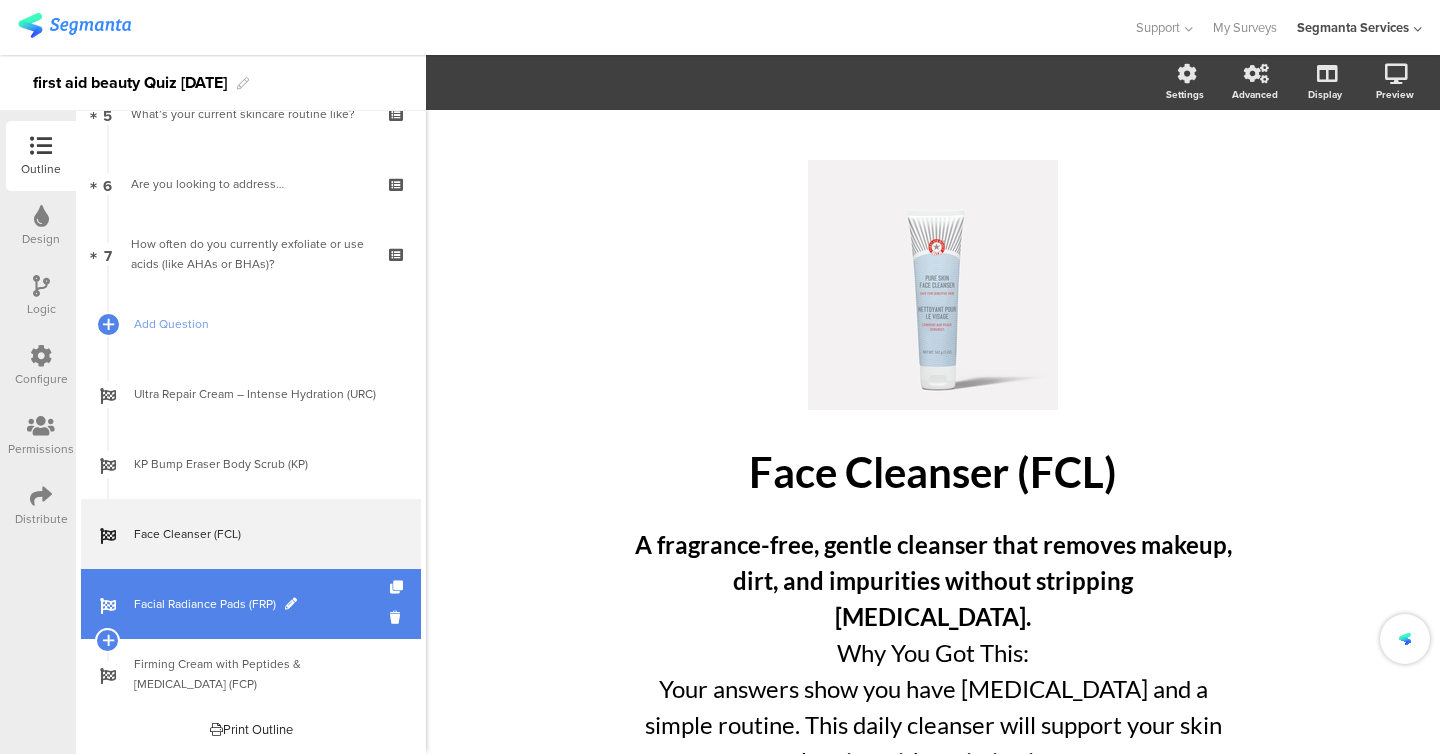 click on "Facial Radiance Pads (FRP)" at bounding box center (262, 604) 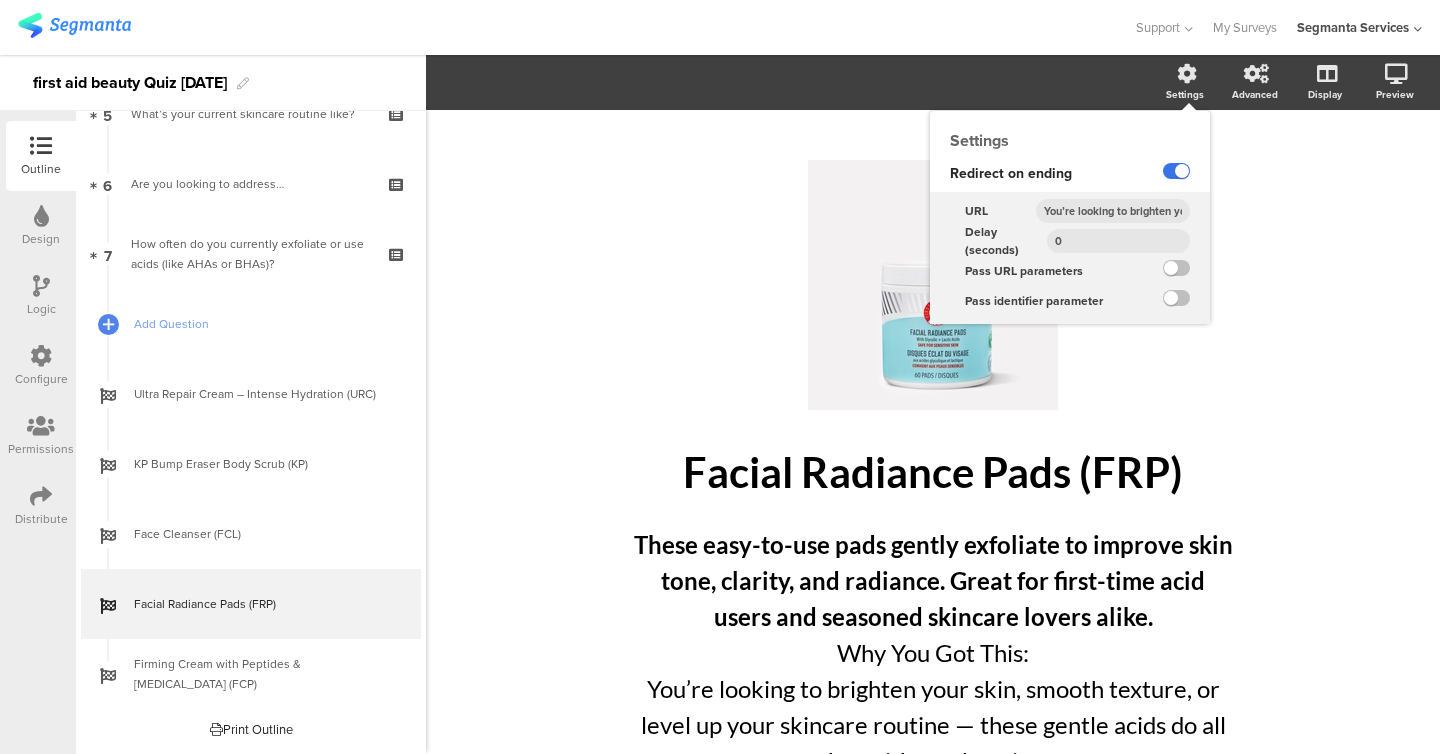 click 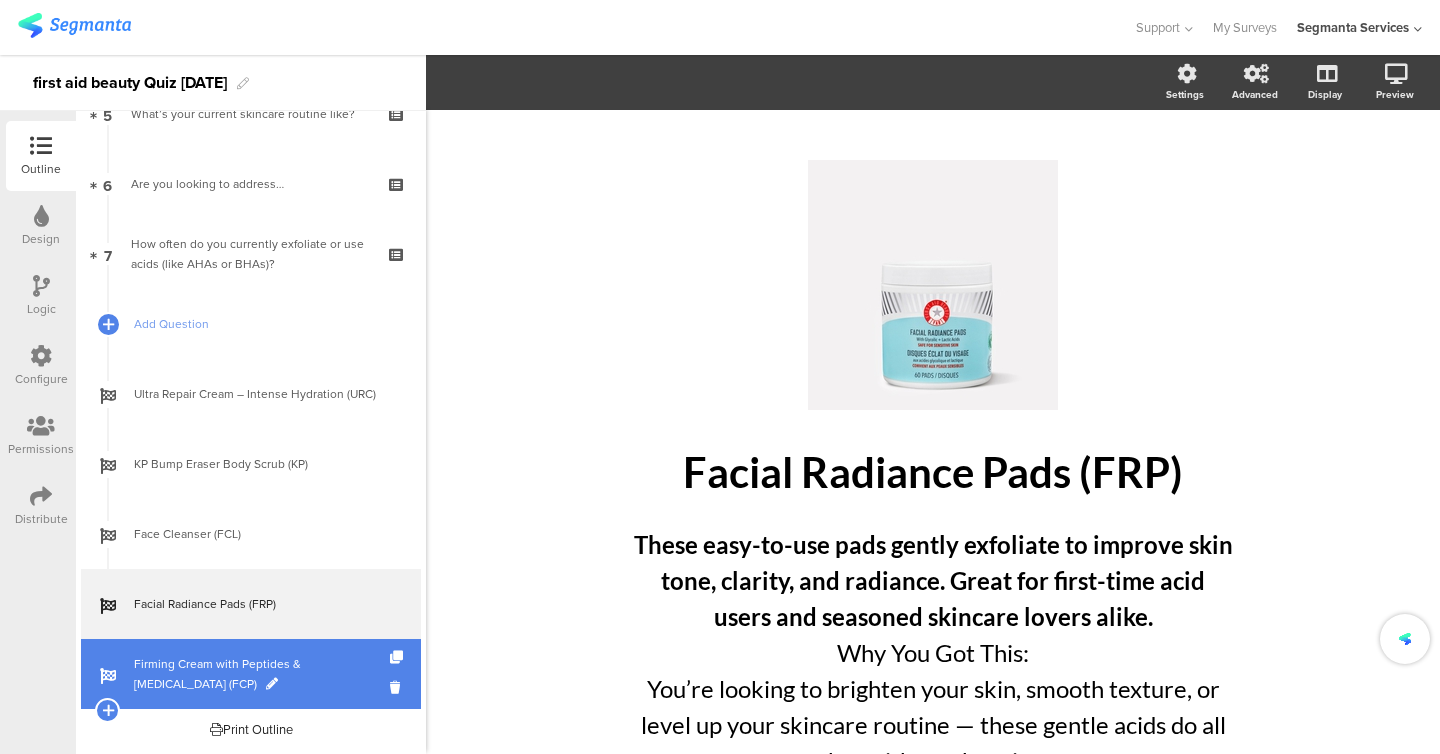 click on "Firming Cream with Peptides & [MEDICAL_DATA] (FCP)" at bounding box center (262, 674) 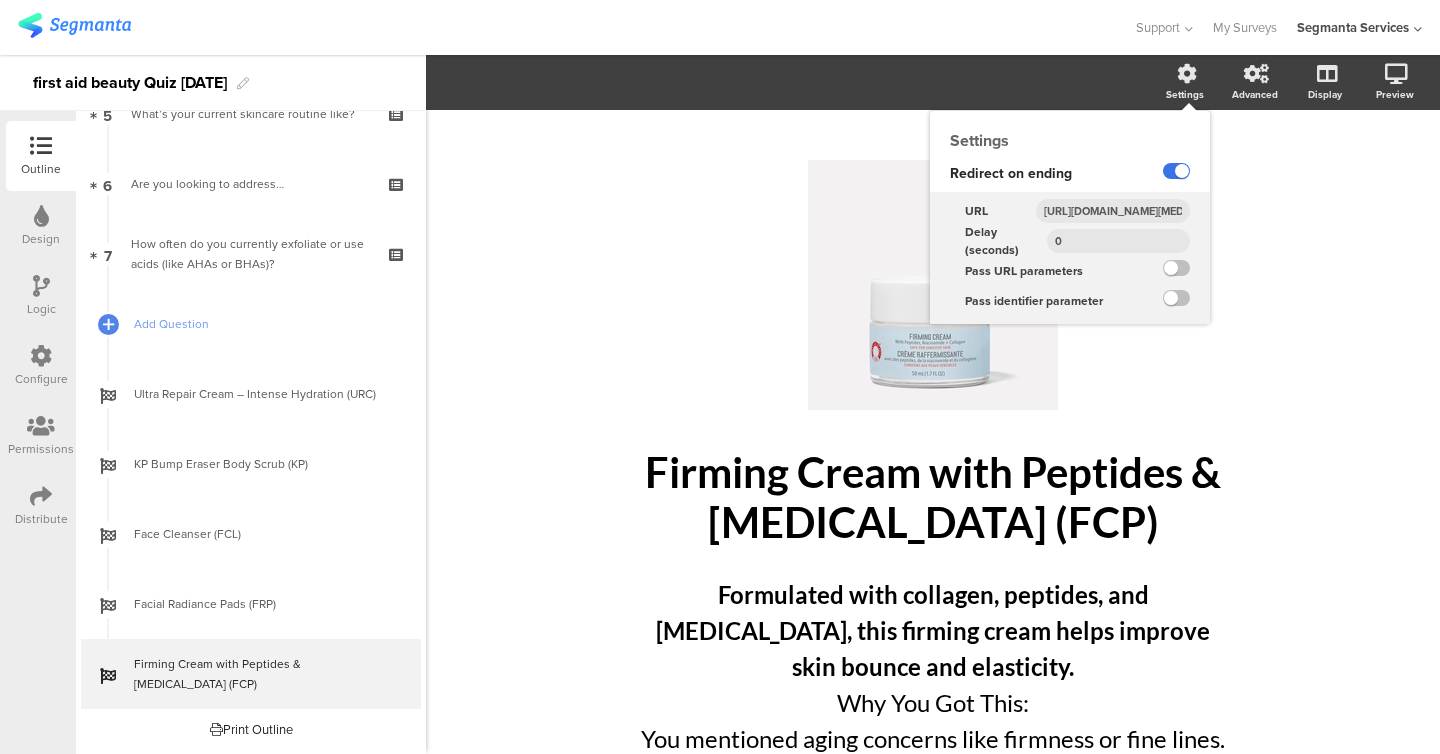 click 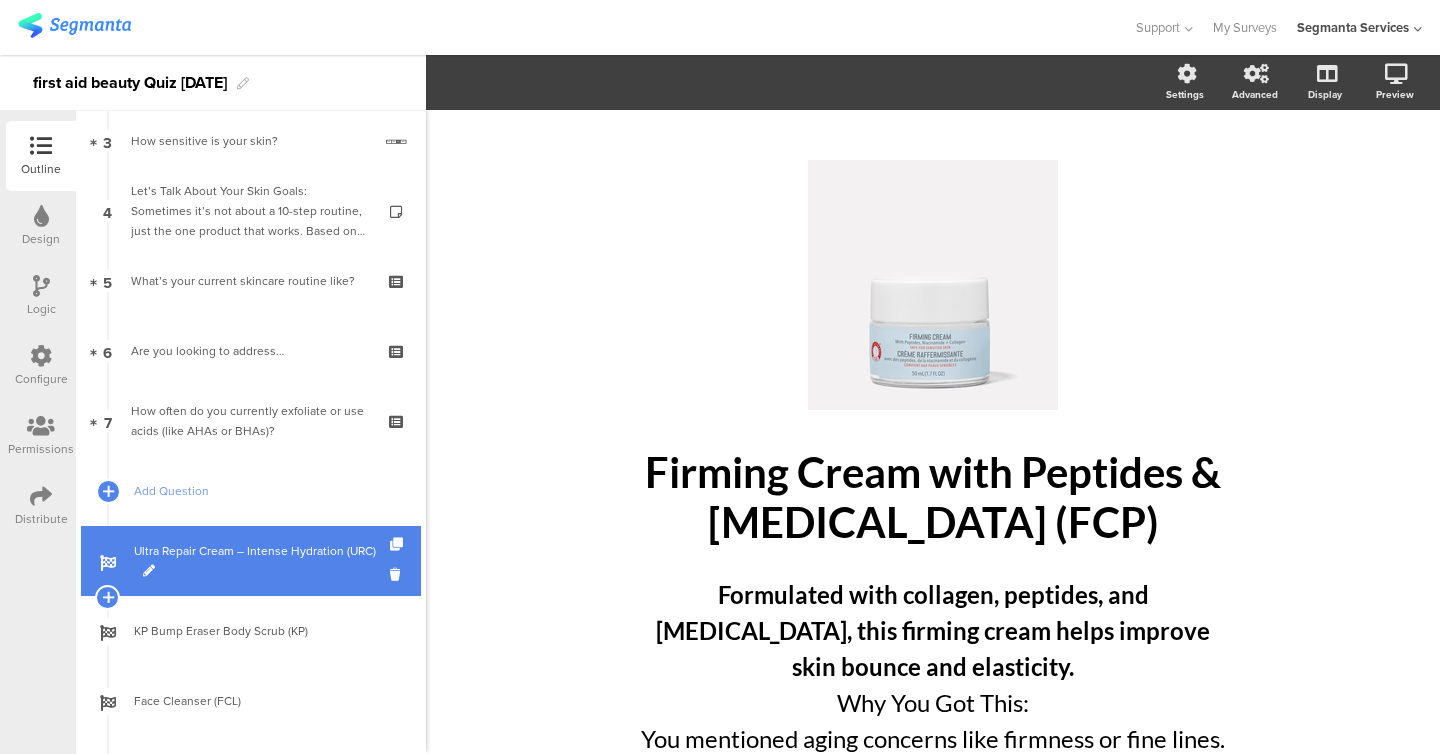 scroll, scrollTop: 0, scrollLeft: 0, axis: both 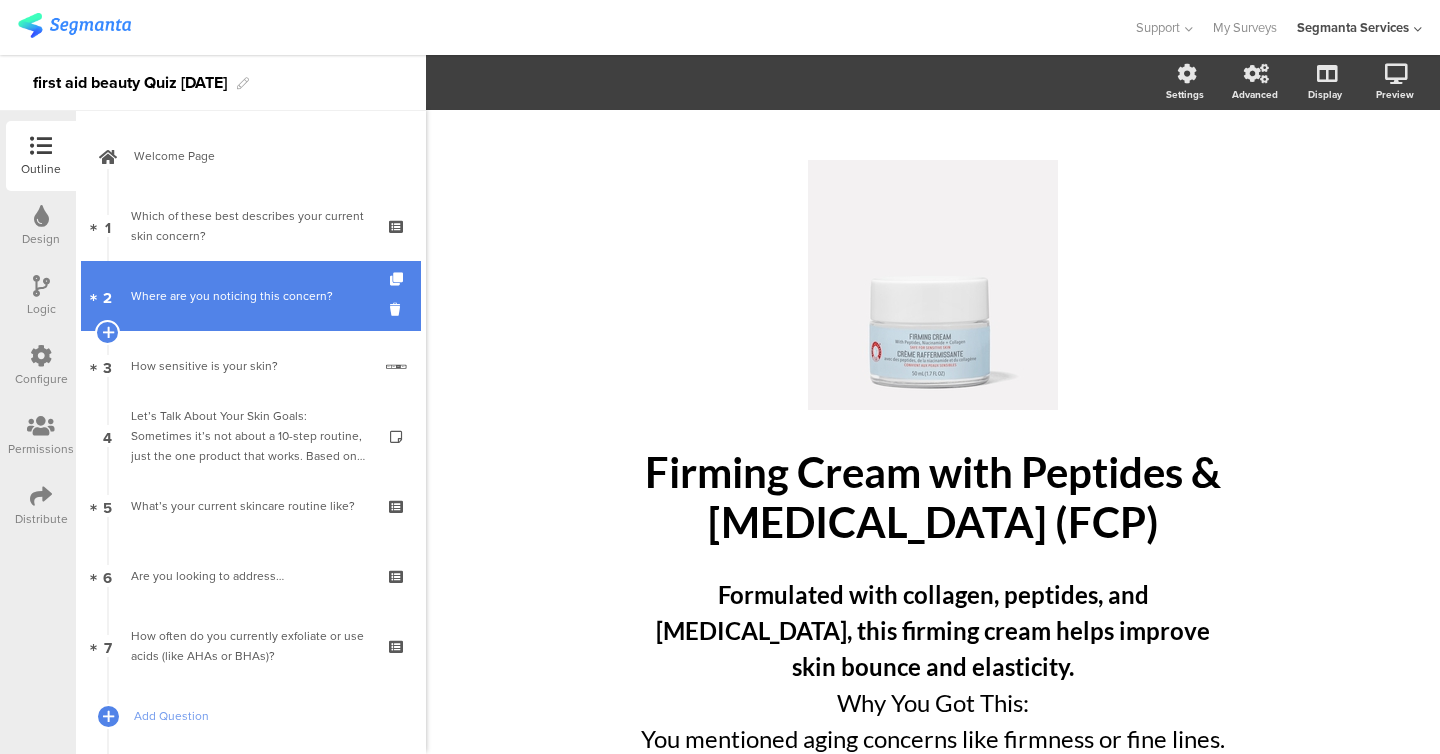 click on "2
Where are you noticing this concern?" at bounding box center (251, 296) 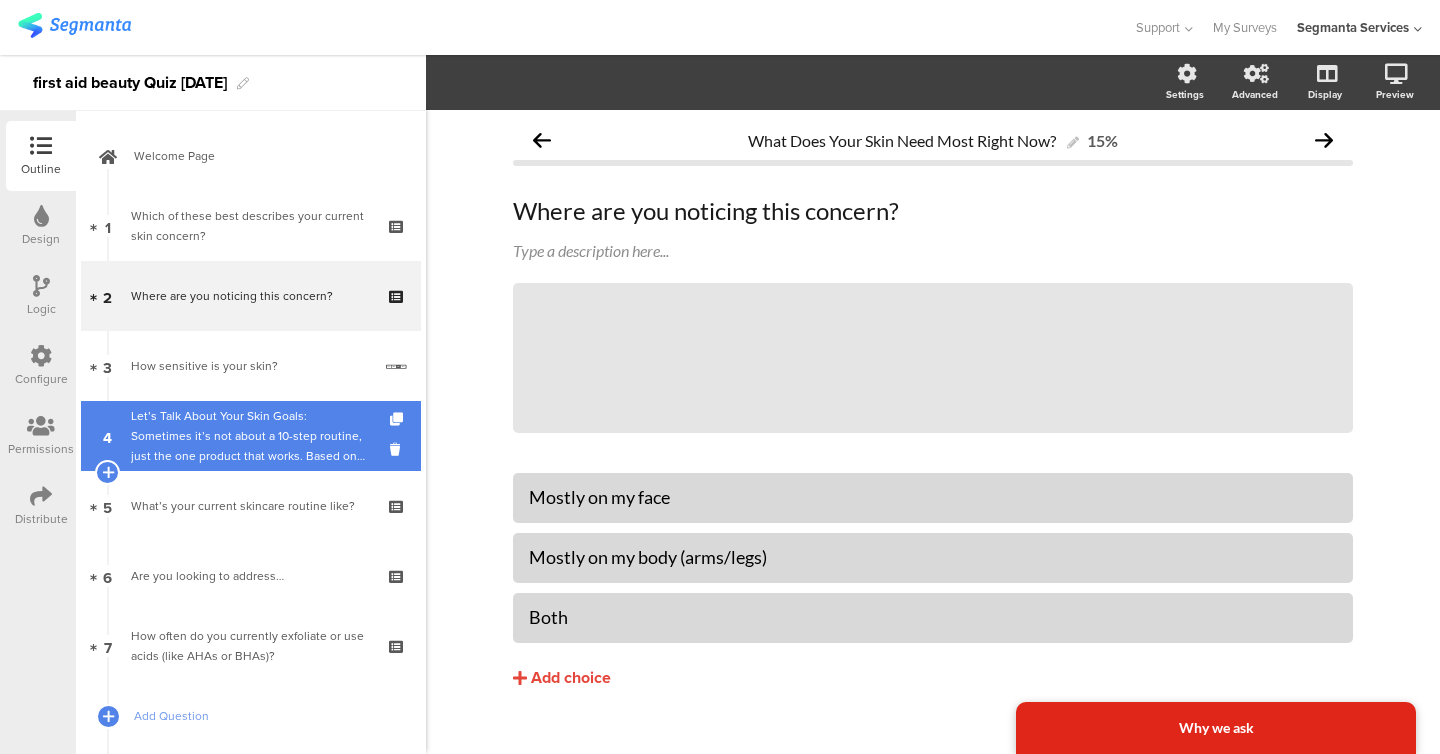 click on "4
Let’s Talk About Your Skin Goals: Sometimes it’s not about a 10-step routine,  just the one product that works. Based on your answers, we’re getting closer to that perfect match." at bounding box center (251, 436) 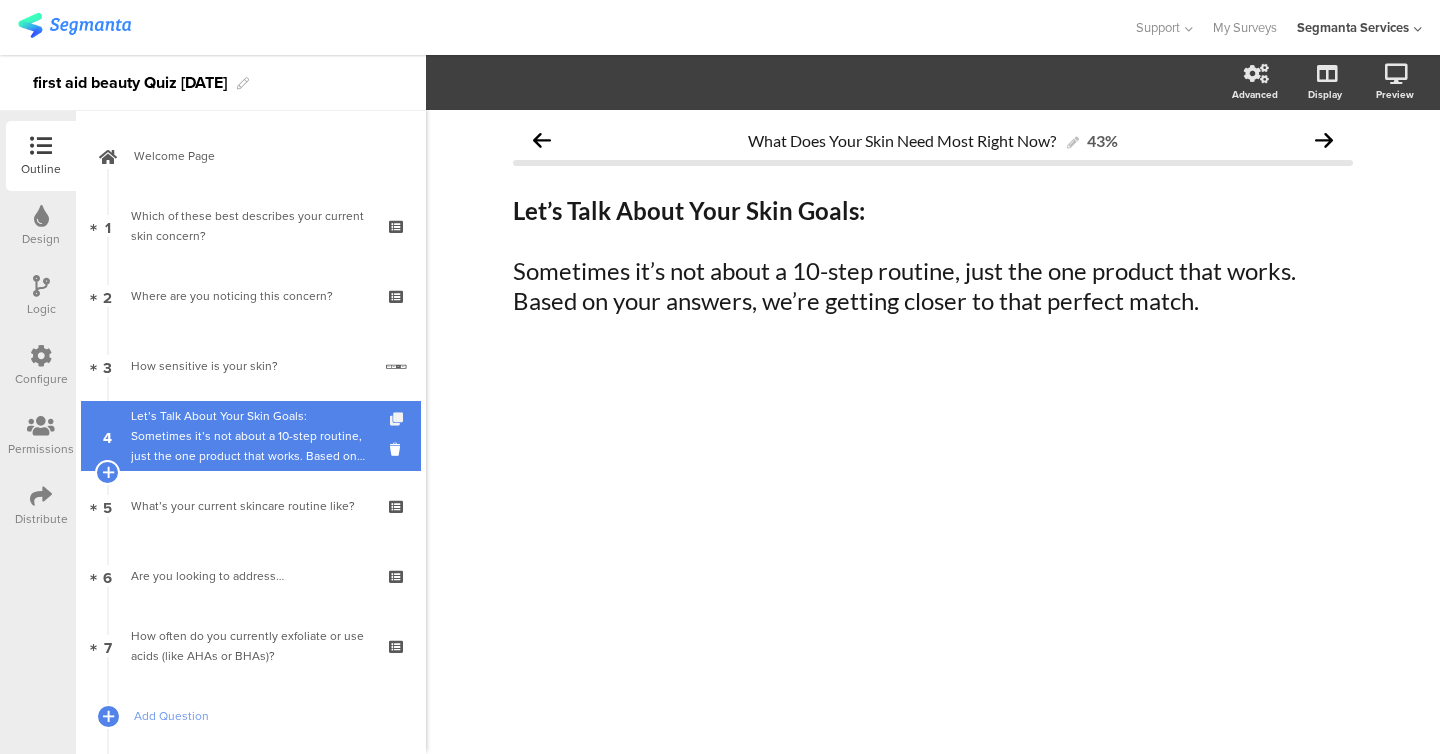 click at bounding box center [398, 419] 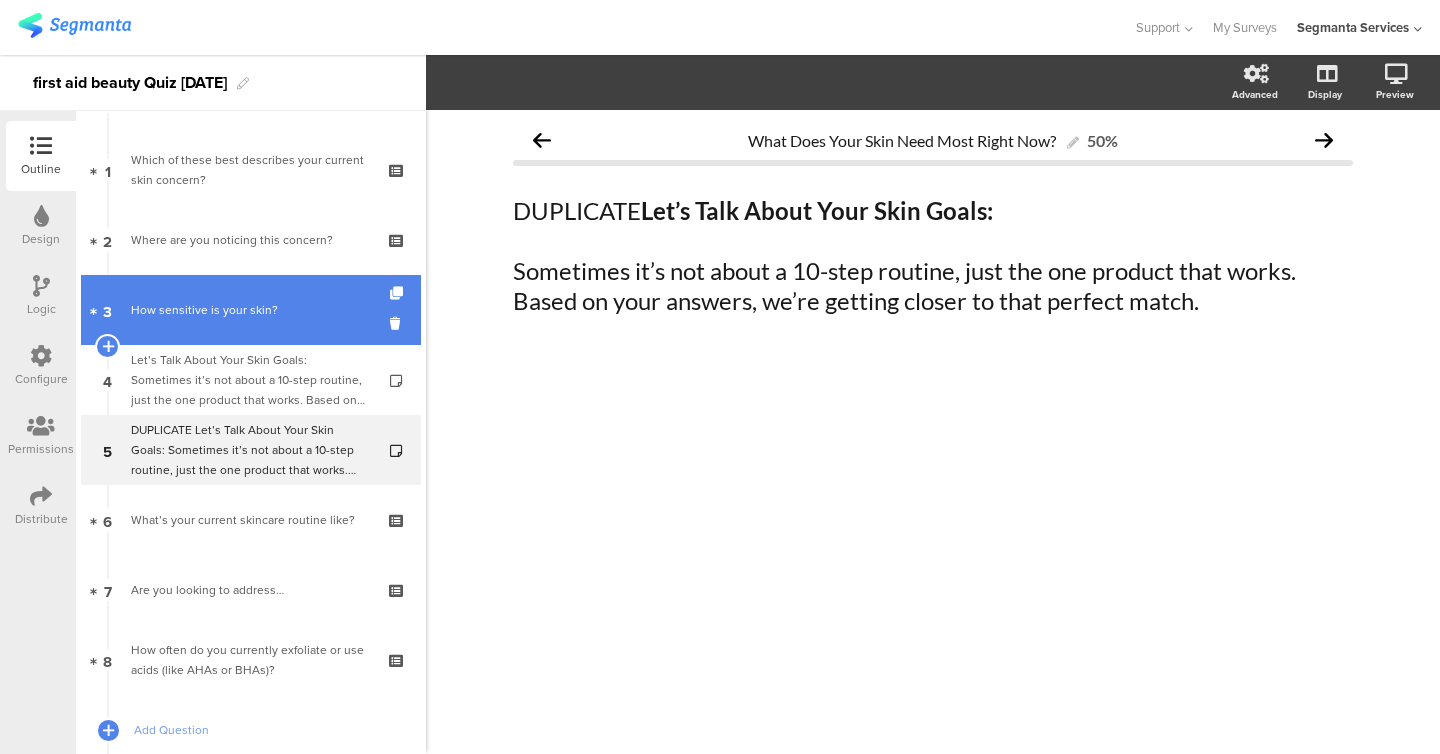scroll, scrollTop: 73, scrollLeft: 0, axis: vertical 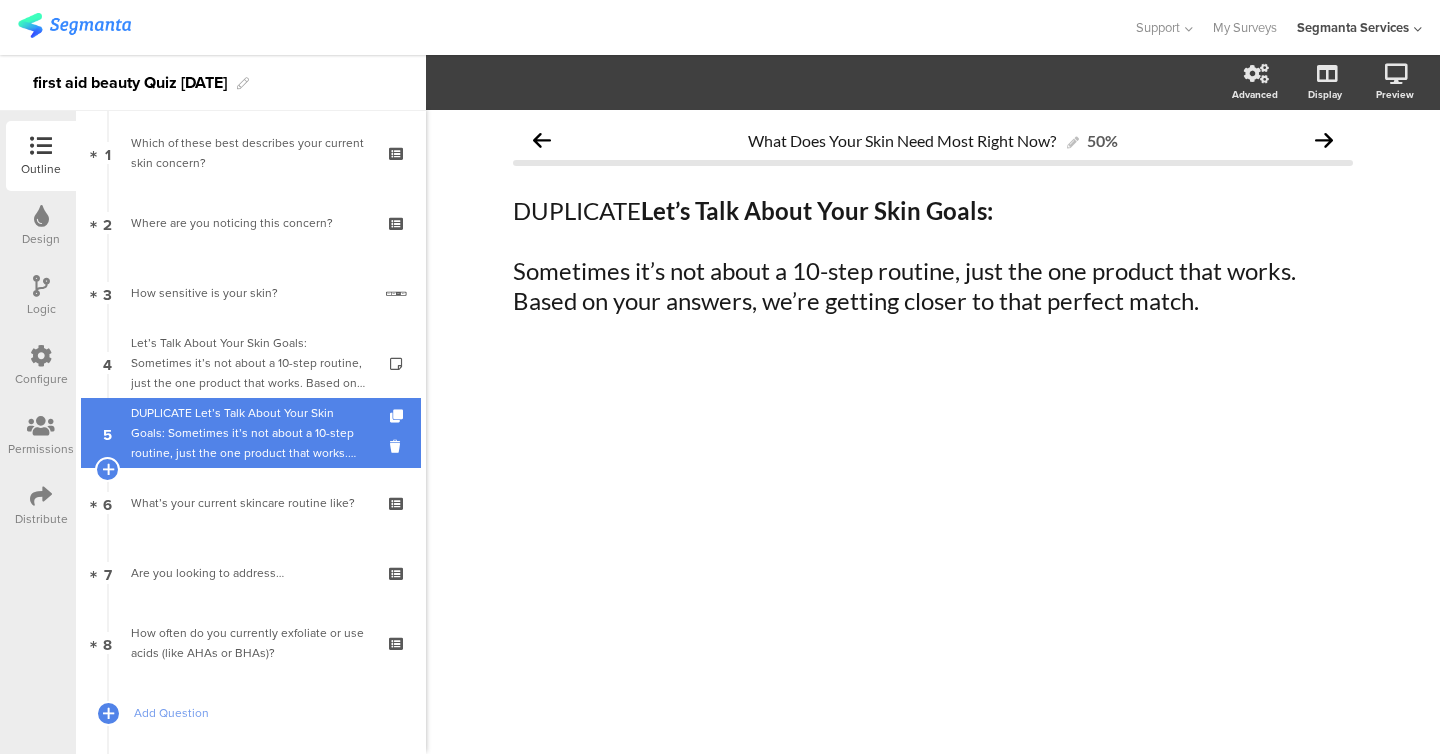 drag, startPoint x: 285, startPoint y: 495, endPoint x: 288, endPoint y: 446, distance: 49.09175 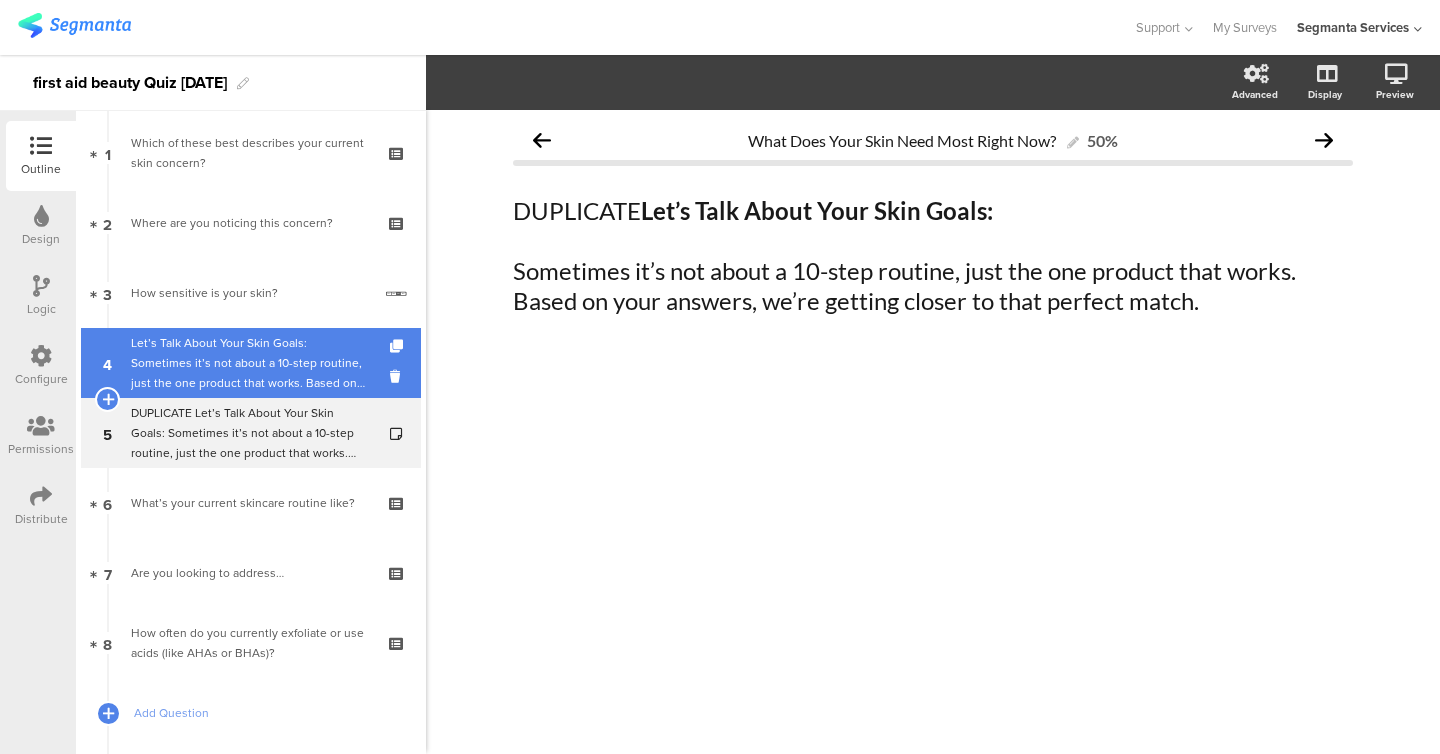 click on "Let’s Talk About Your Skin Goals: Sometimes it’s not about a 10-step routine,  just the one product that works. Based on your answers, we’re getting closer to that perfect match." at bounding box center (250, 363) 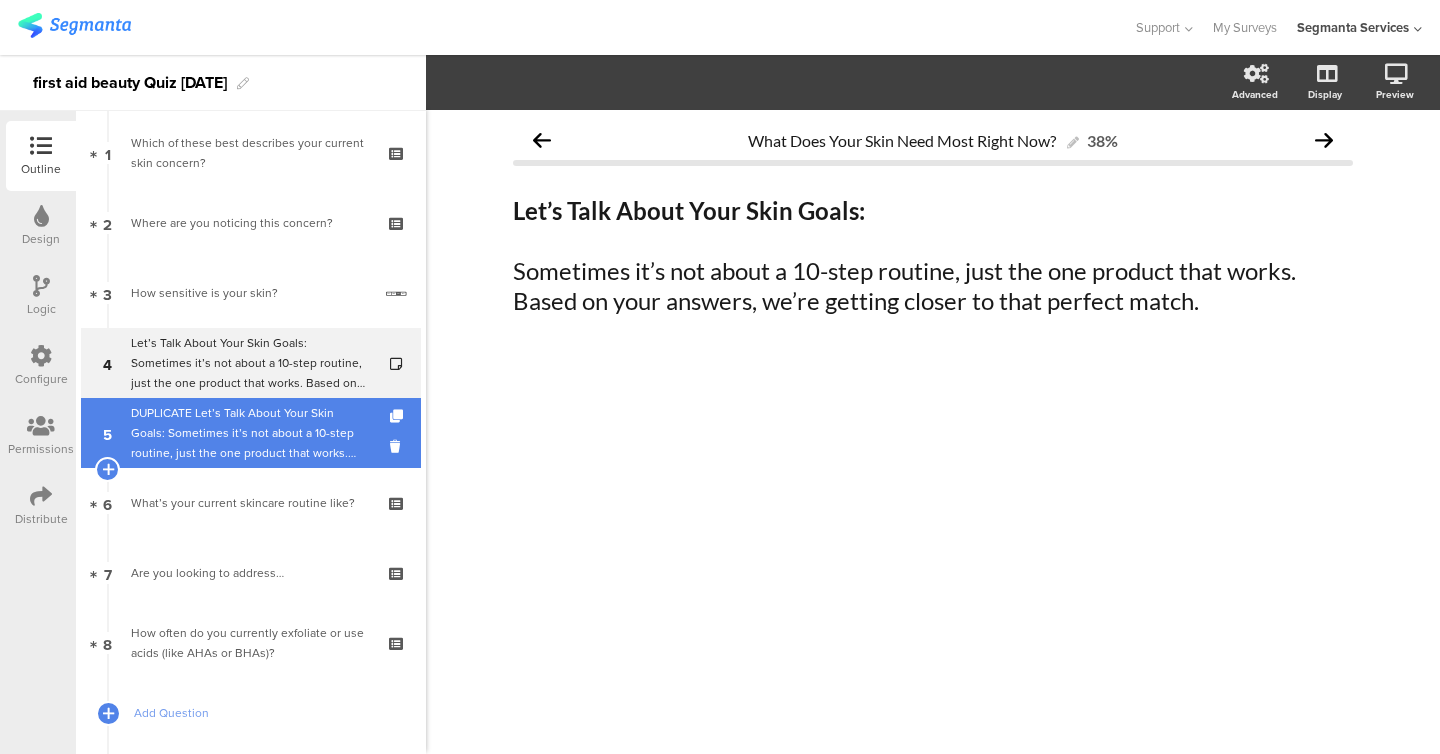 click on "DUPLICATE Let’s Talk About Your Skin Goals: Sometimes it’s not about a 10-step routine,  just the one product that works. Based on your answers, we’re getting closer to that perfect match." at bounding box center [250, 433] 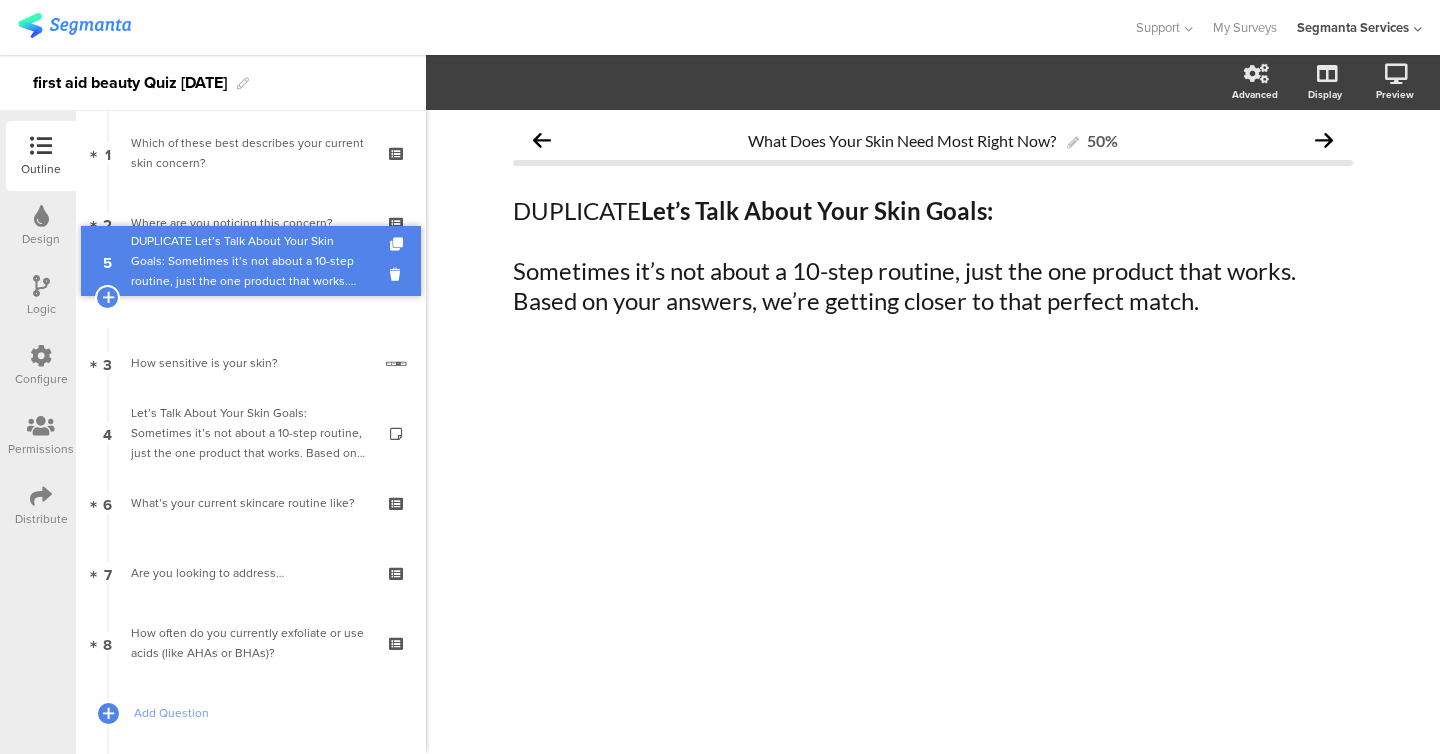 drag, startPoint x: 238, startPoint y: 432, endPoint x: 248, endPoint y: 262, distance: 170.29387 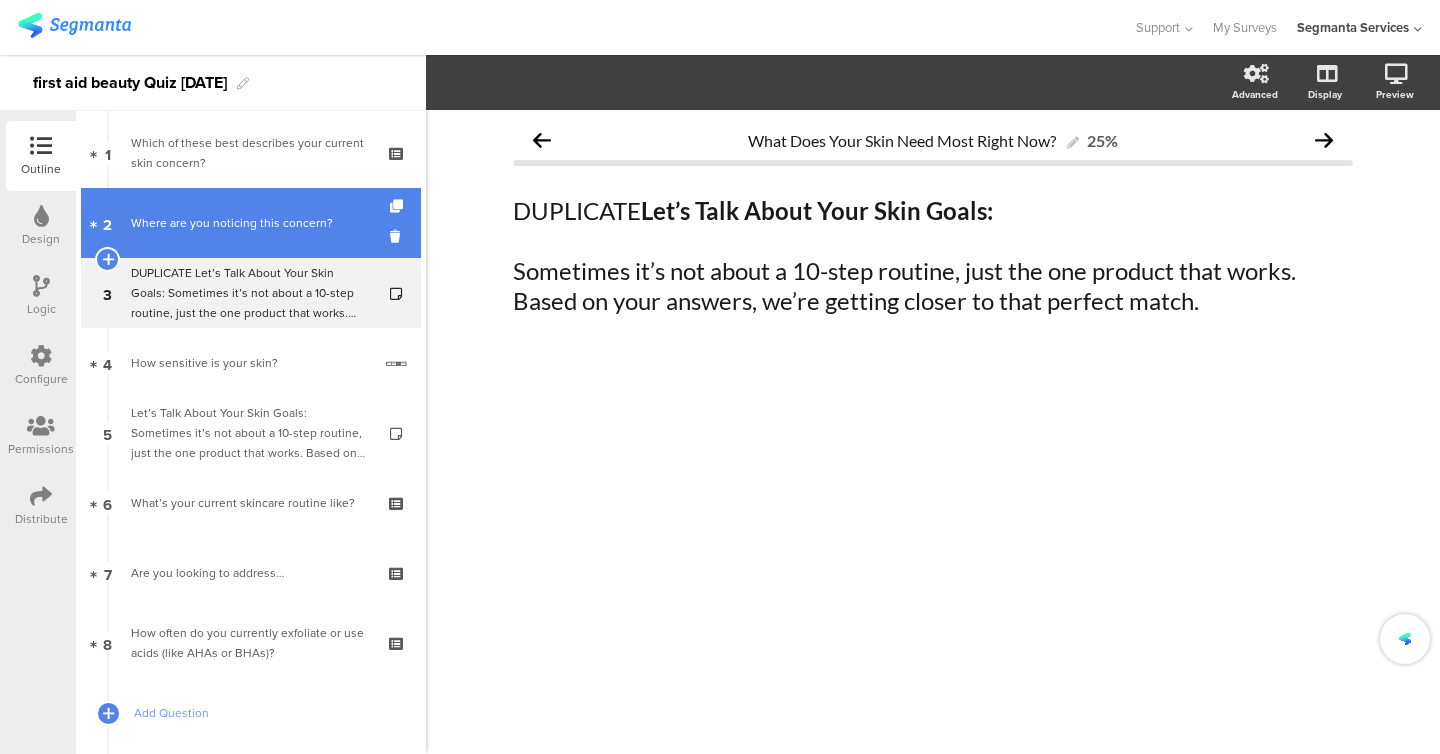 click on "Where are you noticing this concern?" at bounding box center [250, 223] 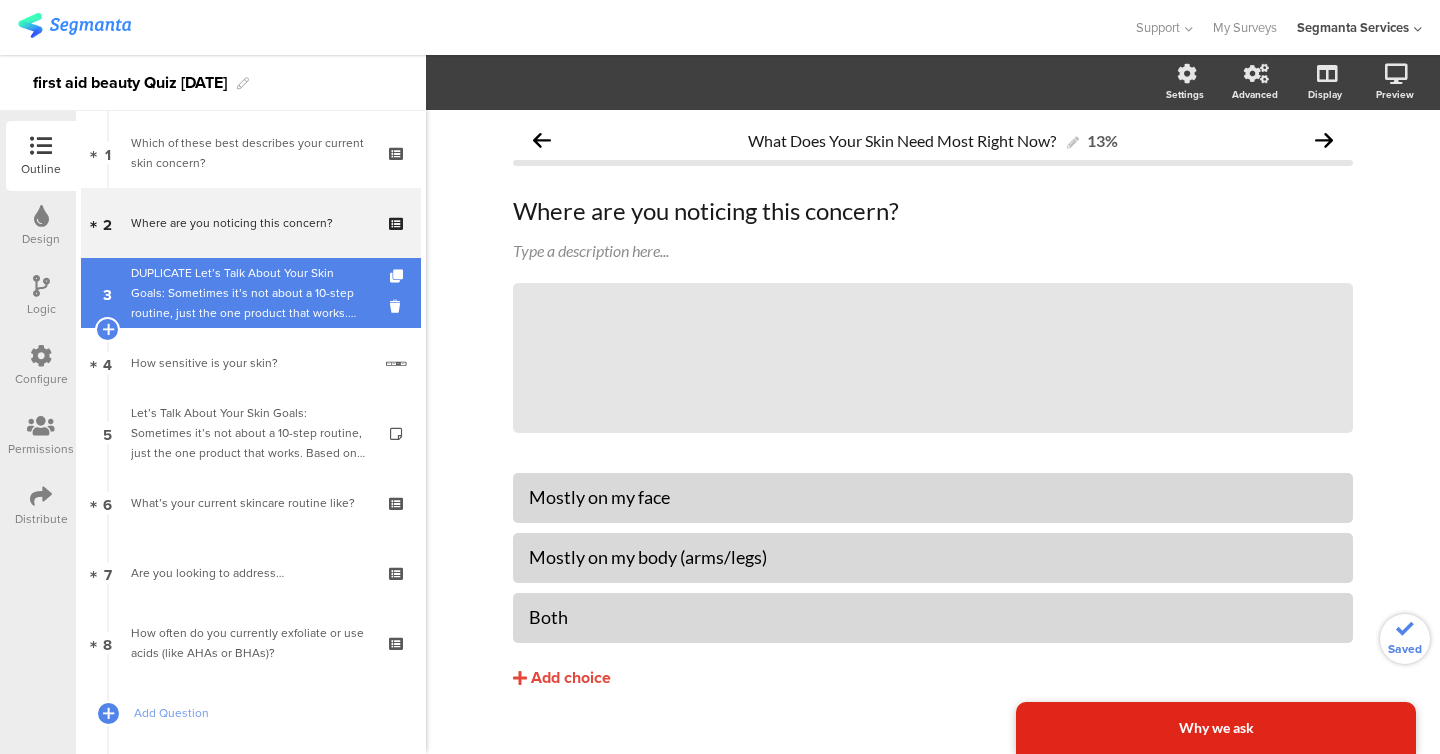 click on "DUPLICATE Let’s Talk About Your Skin Goals: Sometimes it’s not about a 10-step routine,  just the one product that works. Based on your answers, we’re getting closer to that perfect match." at bounding box center [250, 293] 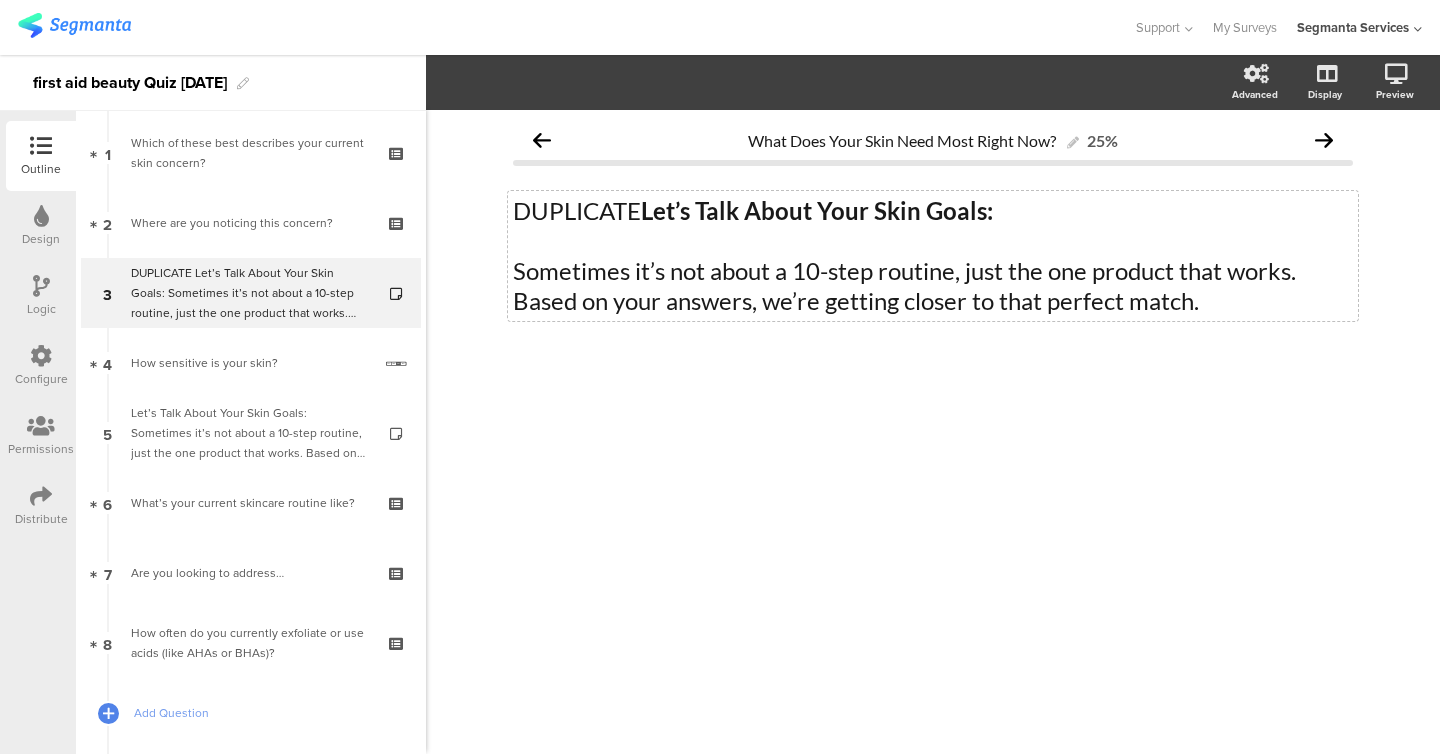 click on "Sometimes it’s not about a 10-step routine,  just the one product that works. Based on your answers, we’re getting closer to that perfect match." 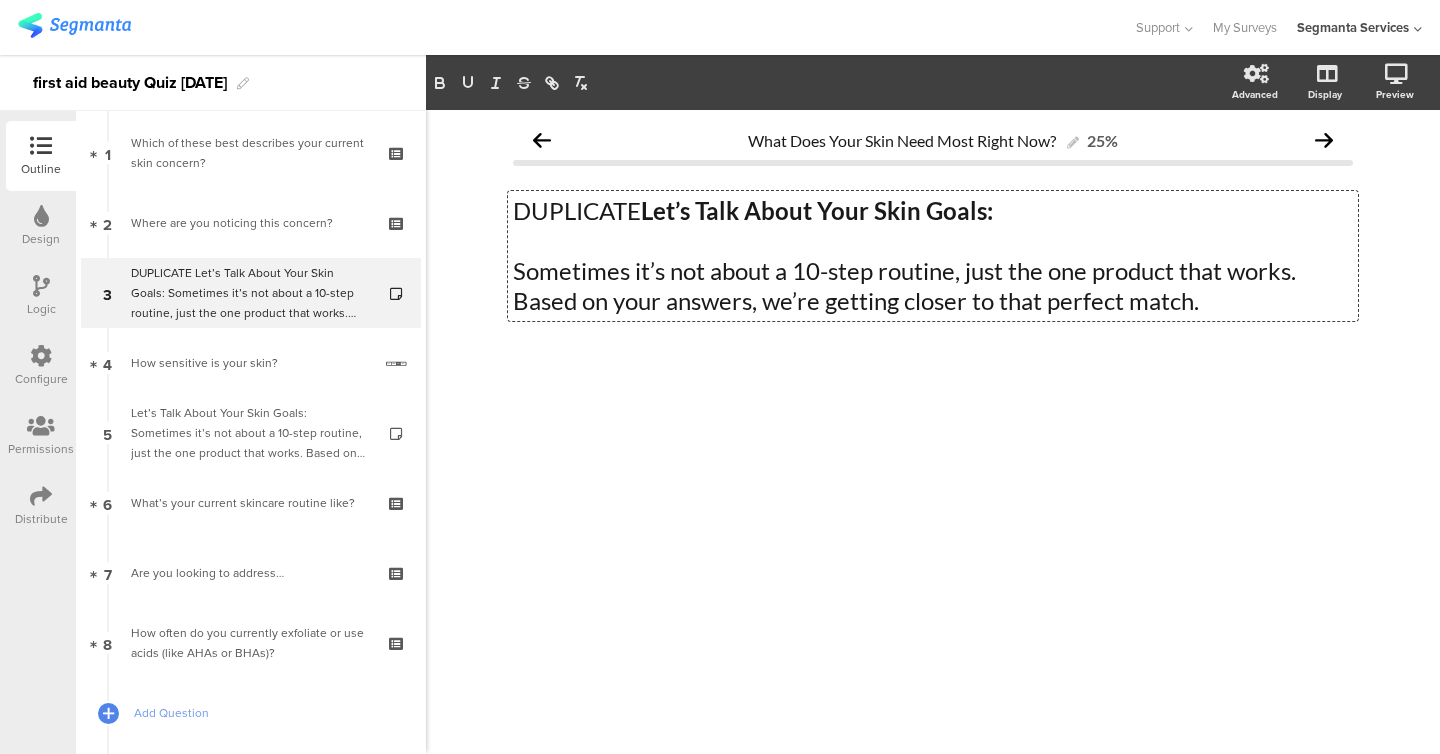 click 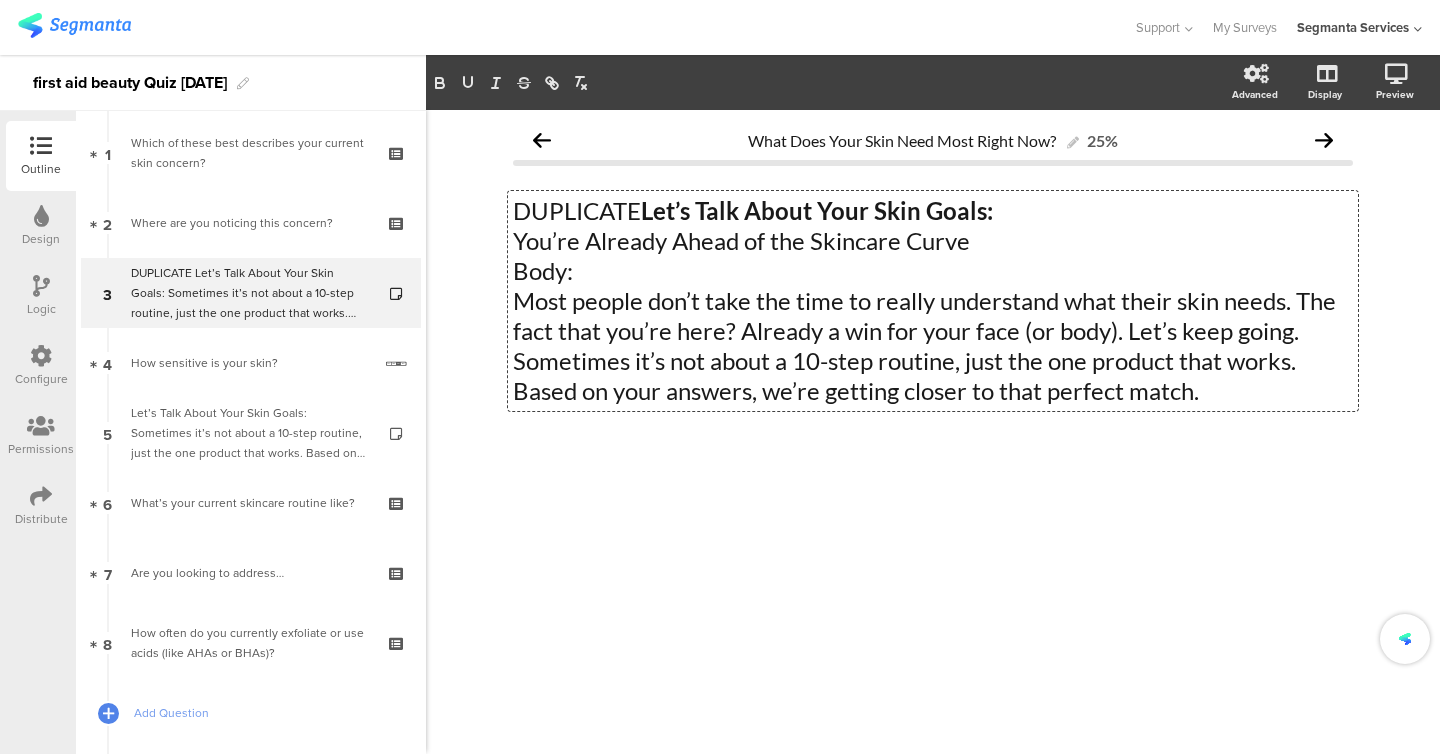 click on "Body:" 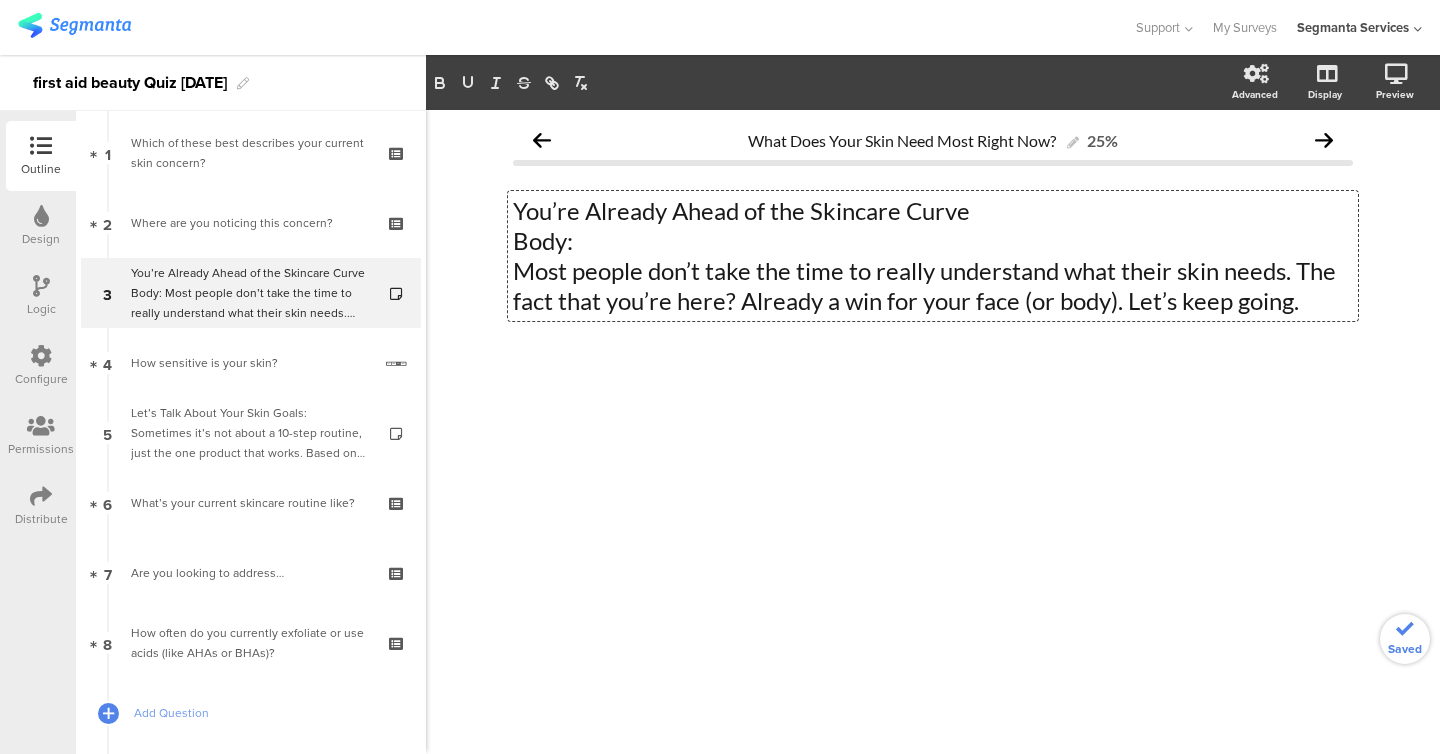 click on "You’re Already Ahead of the Skincare Curve" 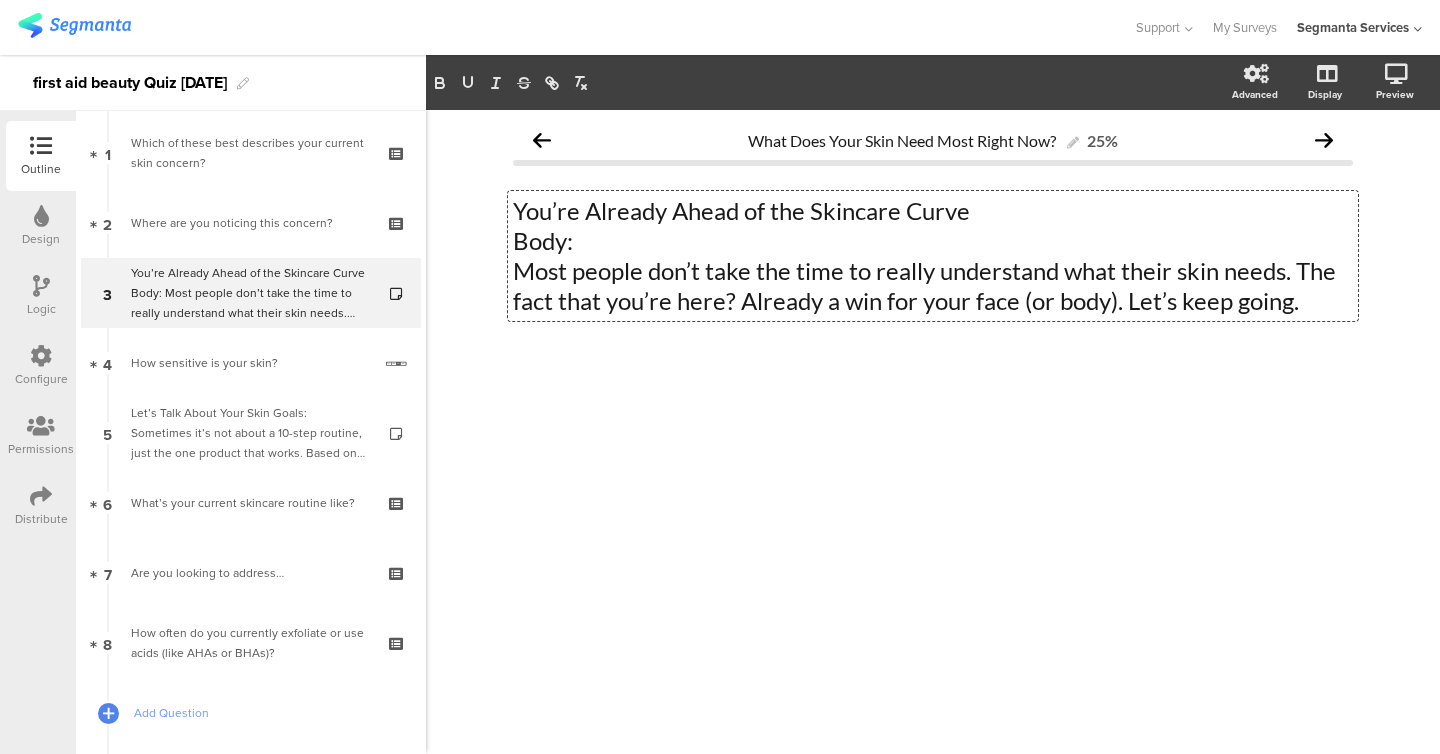 click on "You’re Already Ahead of the Skincare Curve" 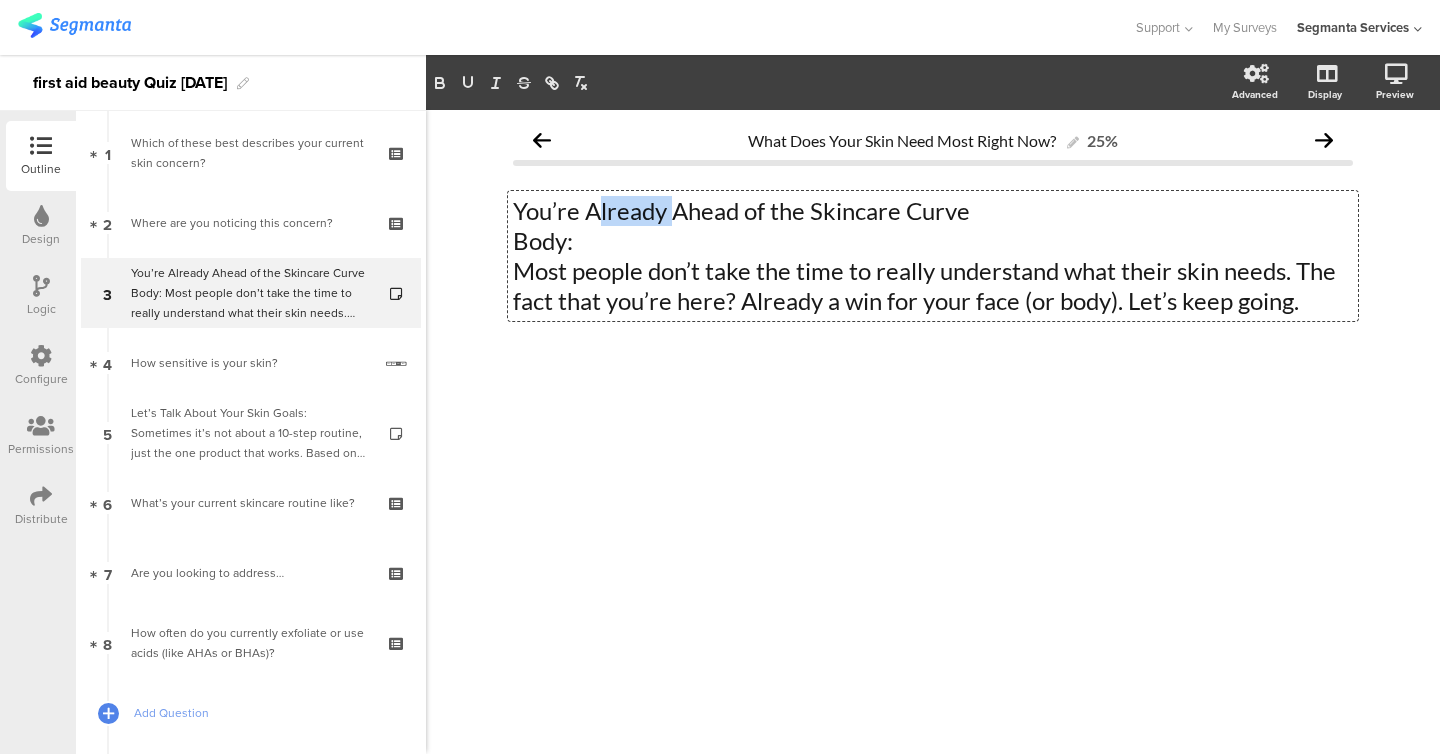 click on "You’re Already Ahead of the Skincare Curve" 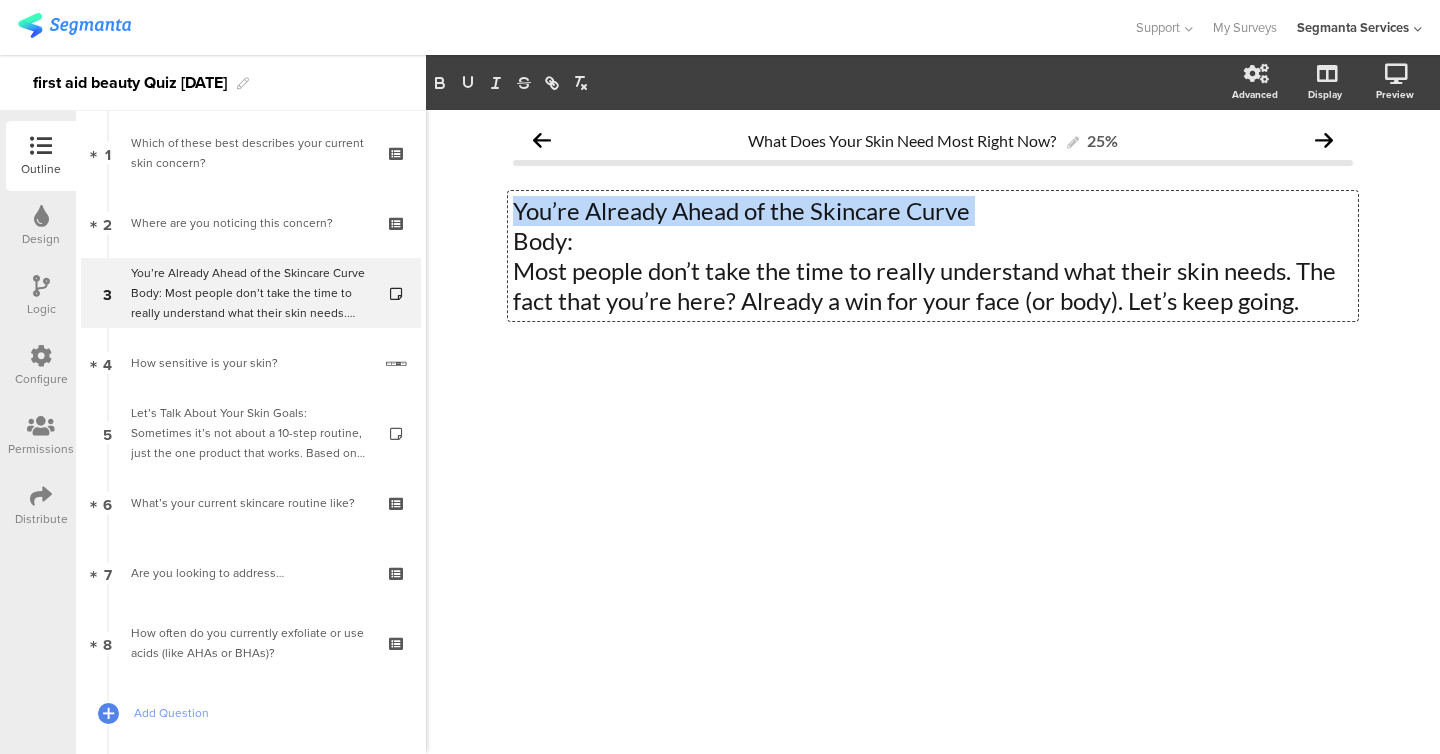 click on "You’re Already Ahead of the Skincare Curve" 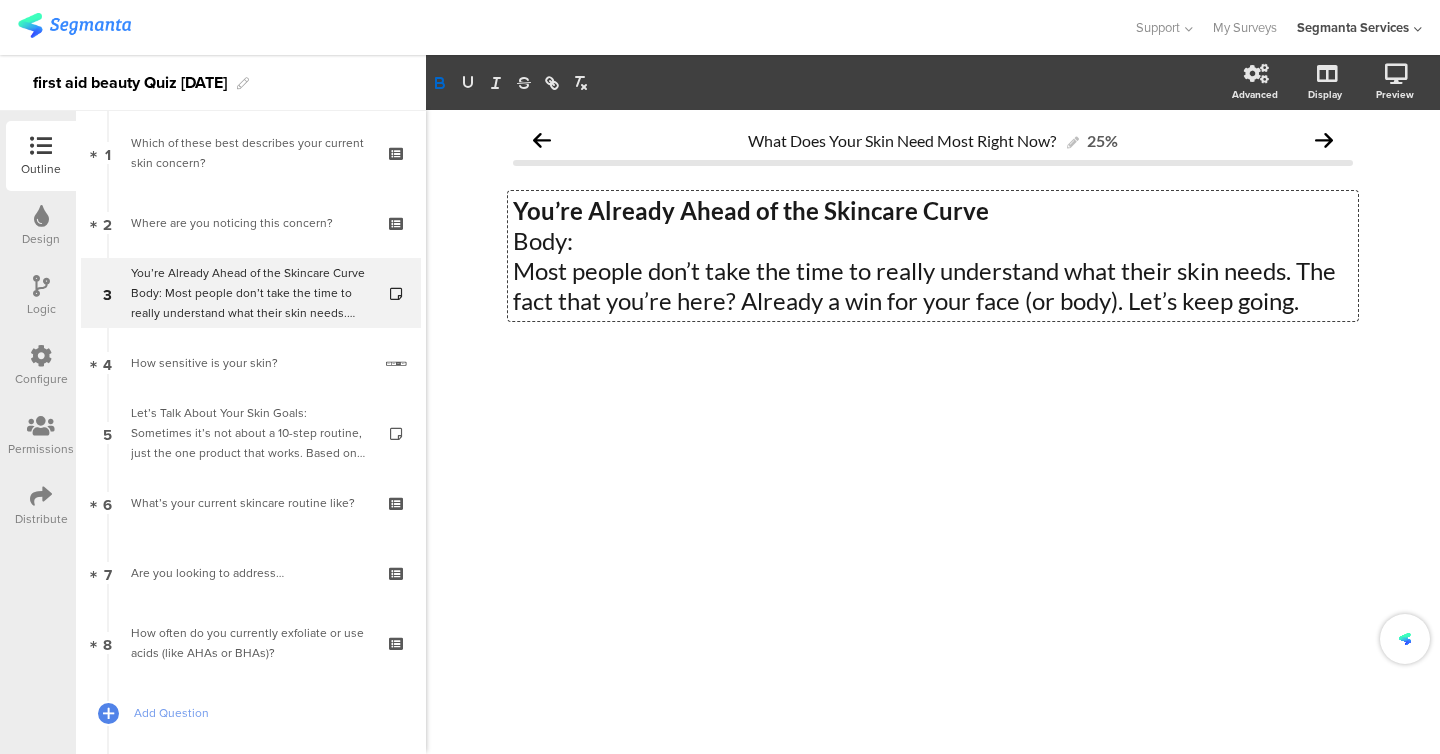 click on "You’re Already Ahead of the Skincare Curve" 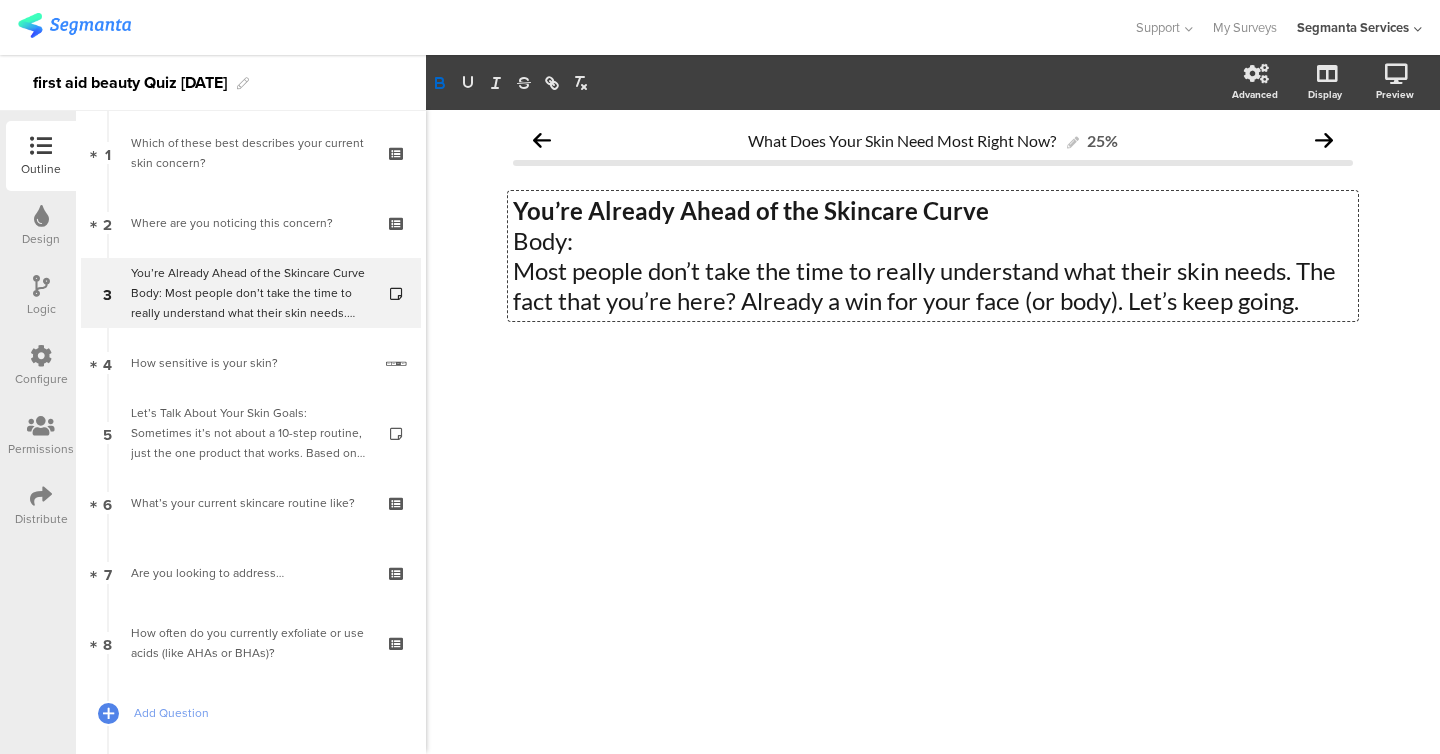 type 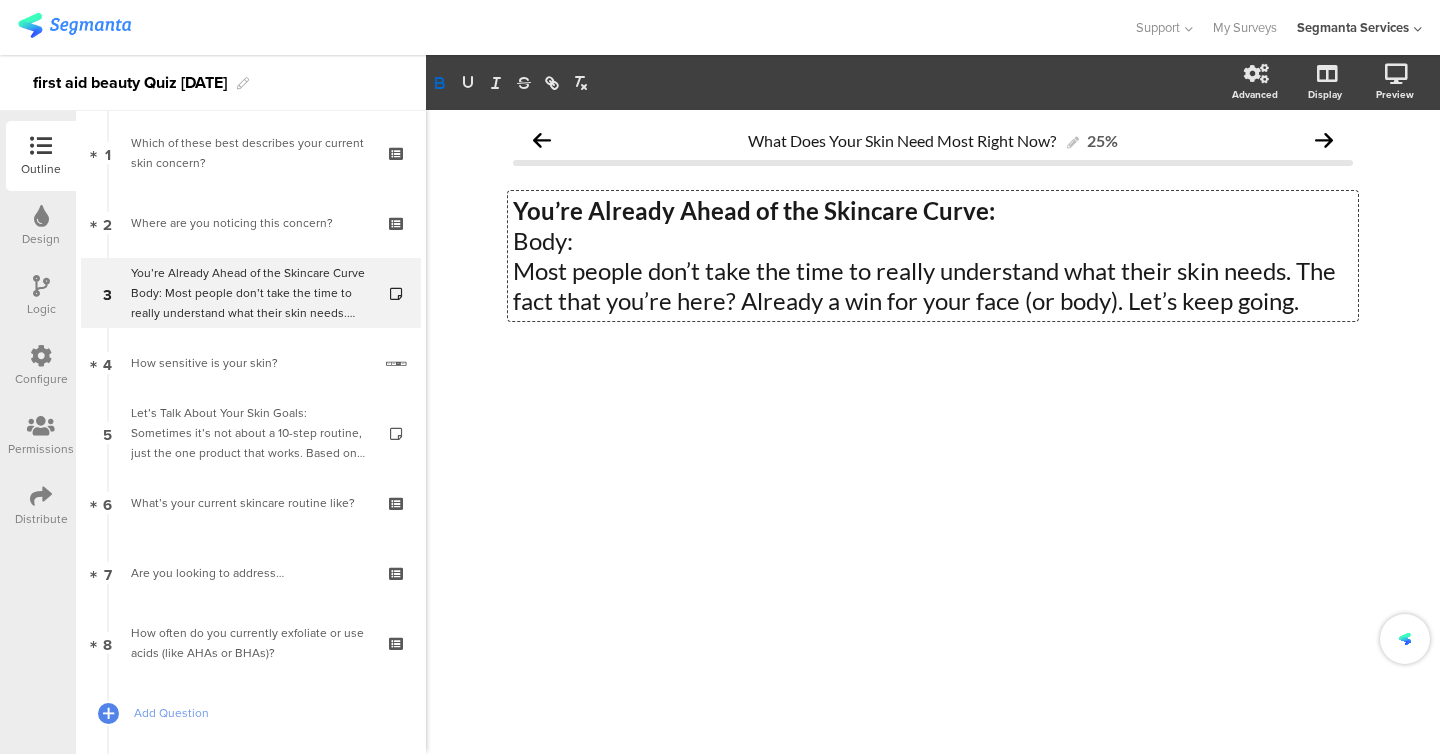 click on "Body:" 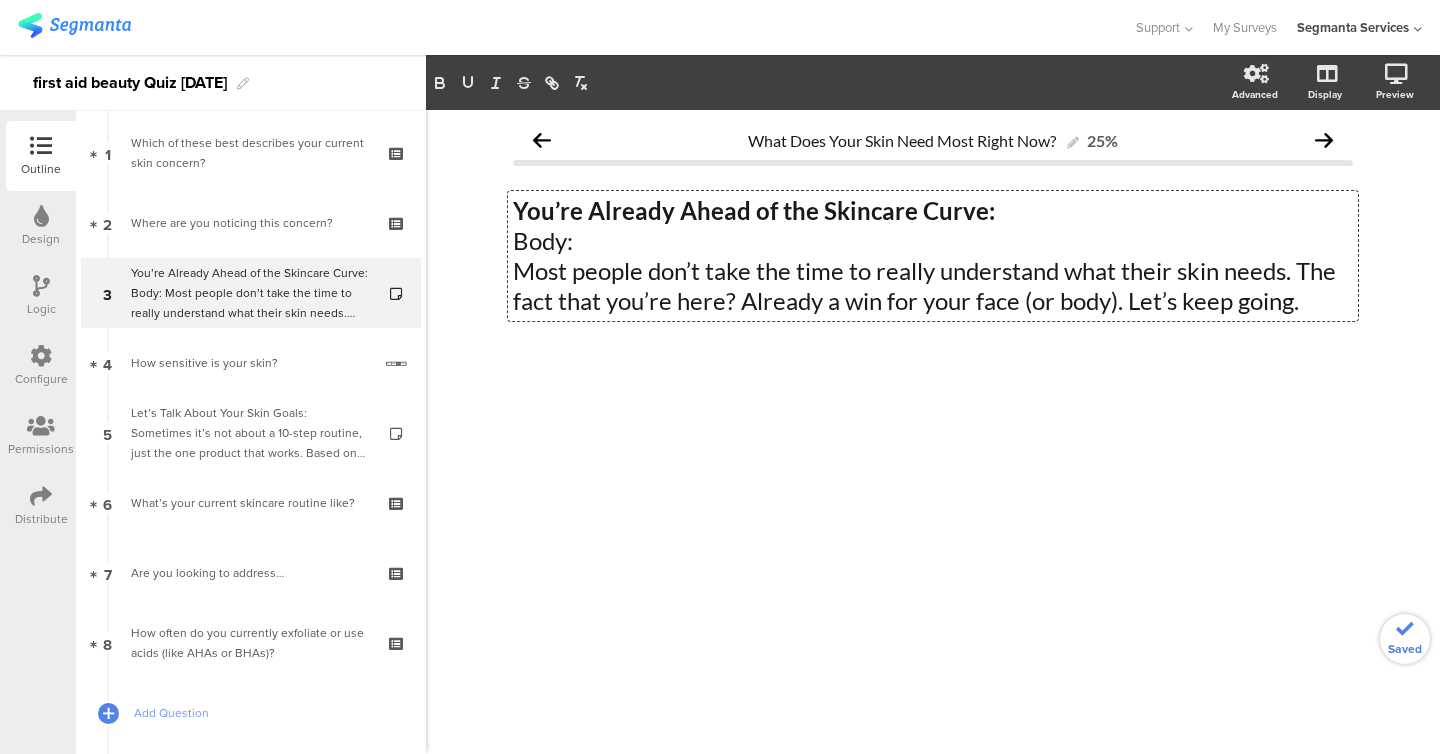 click on "Body:" 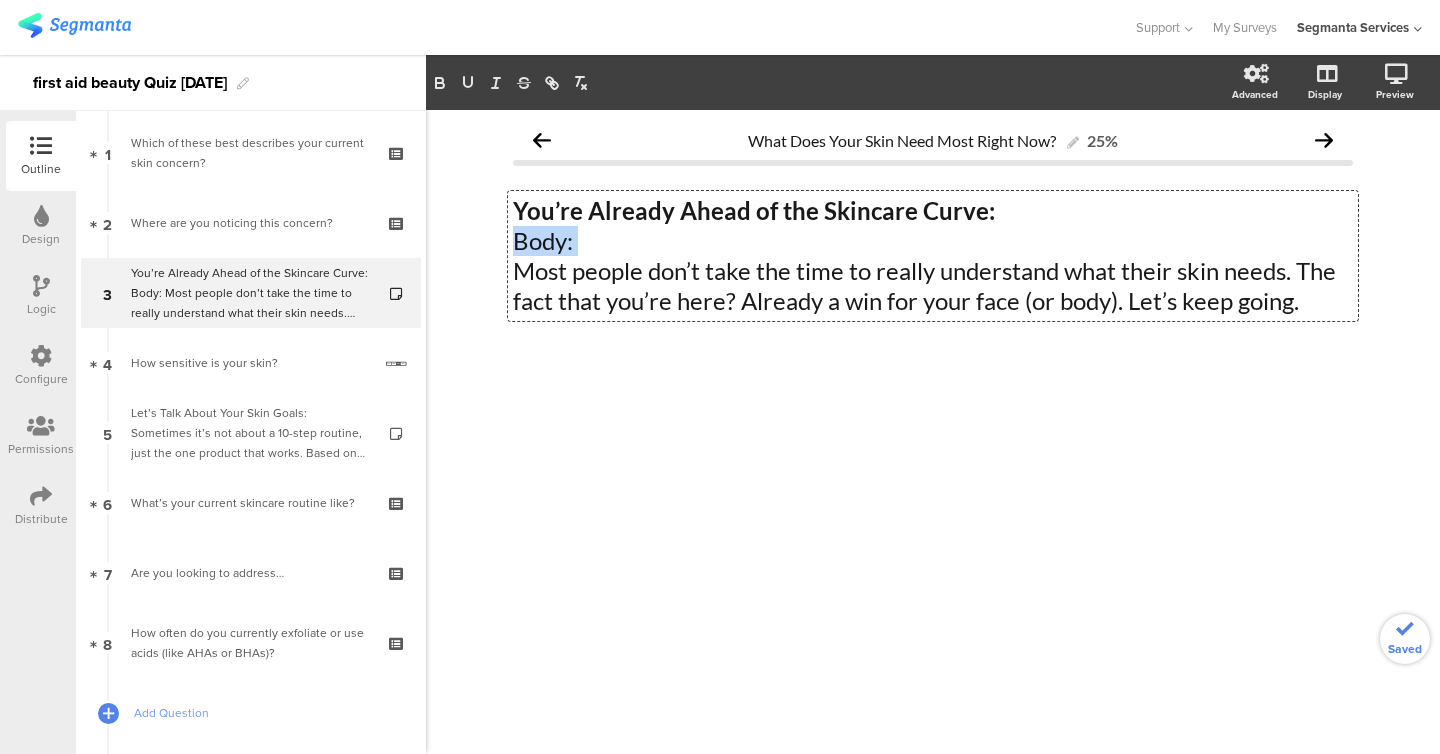 click on "Body:" 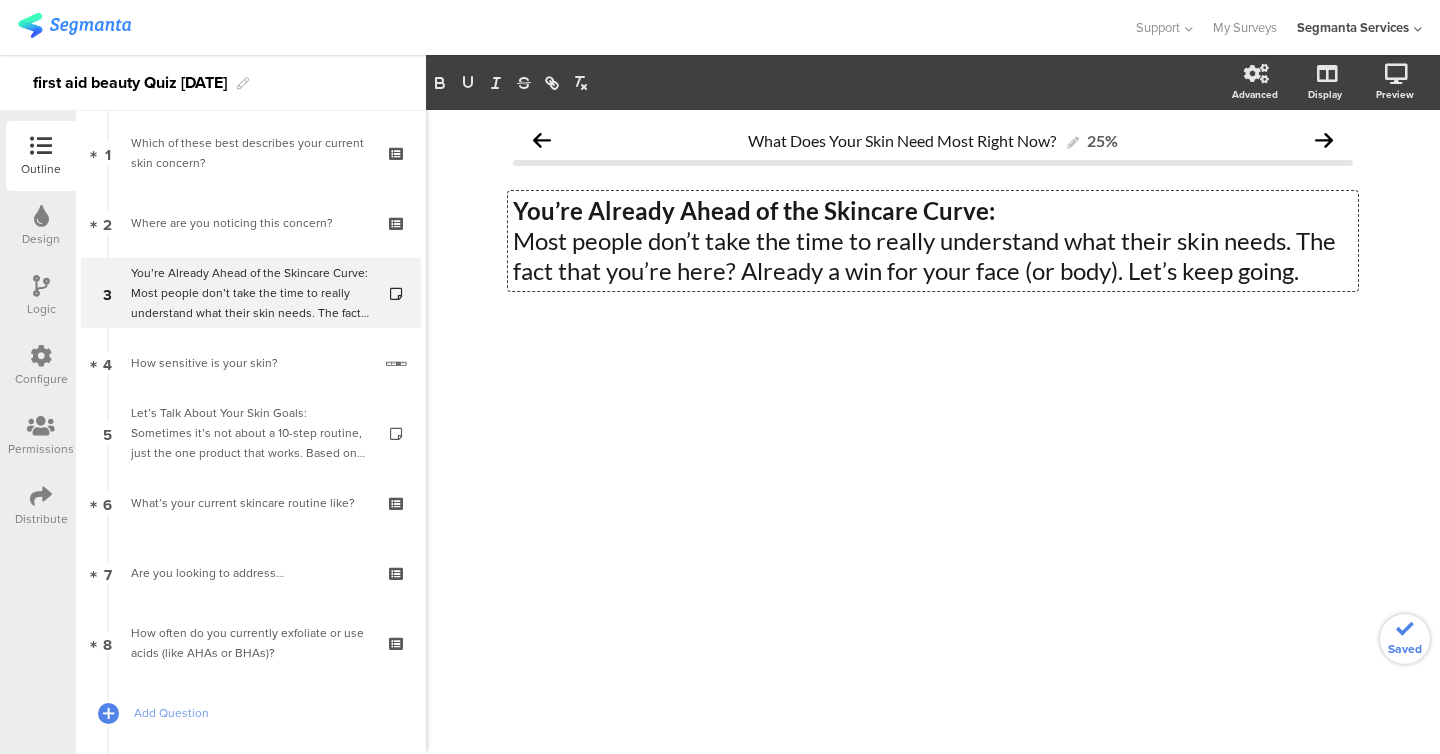 click on "You’re Already Ahead of the Skincare Curve:" 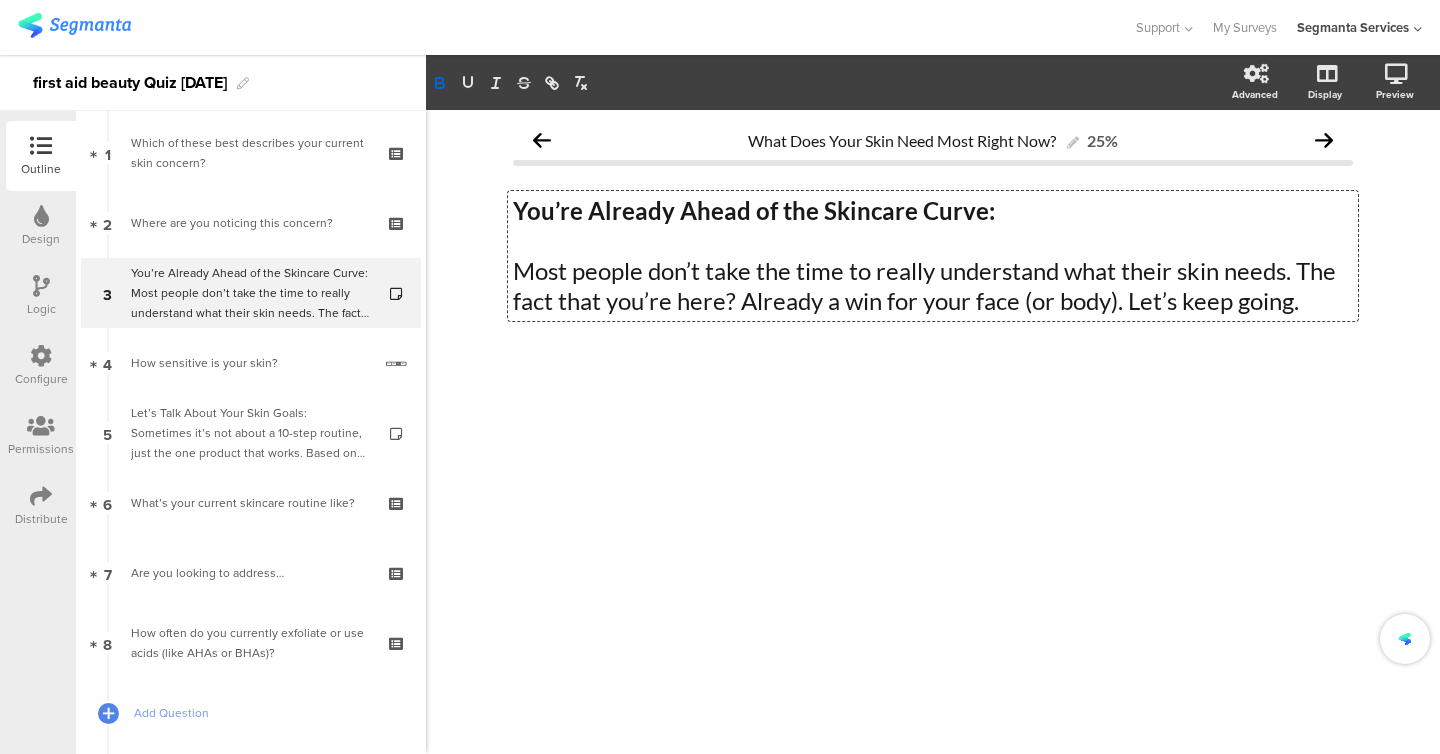 click on "What Does Your Skin Need Most Right Now?
25%
You’re Already Ahead of the Skincare Curve:  Most people don’t take the time to really understand what their skin needs. The fact that you’re here? Already a win for your face (or body). Let’s keep going.
You’re Already Ahead of the Skincare Curve:  Most people don’t take the time to really understand what their skin needs. The fact that you’re here? Already a win for your face (or body). Let’s keep going.
You’re Already Ahead of the Skincare Curve: ﻿" 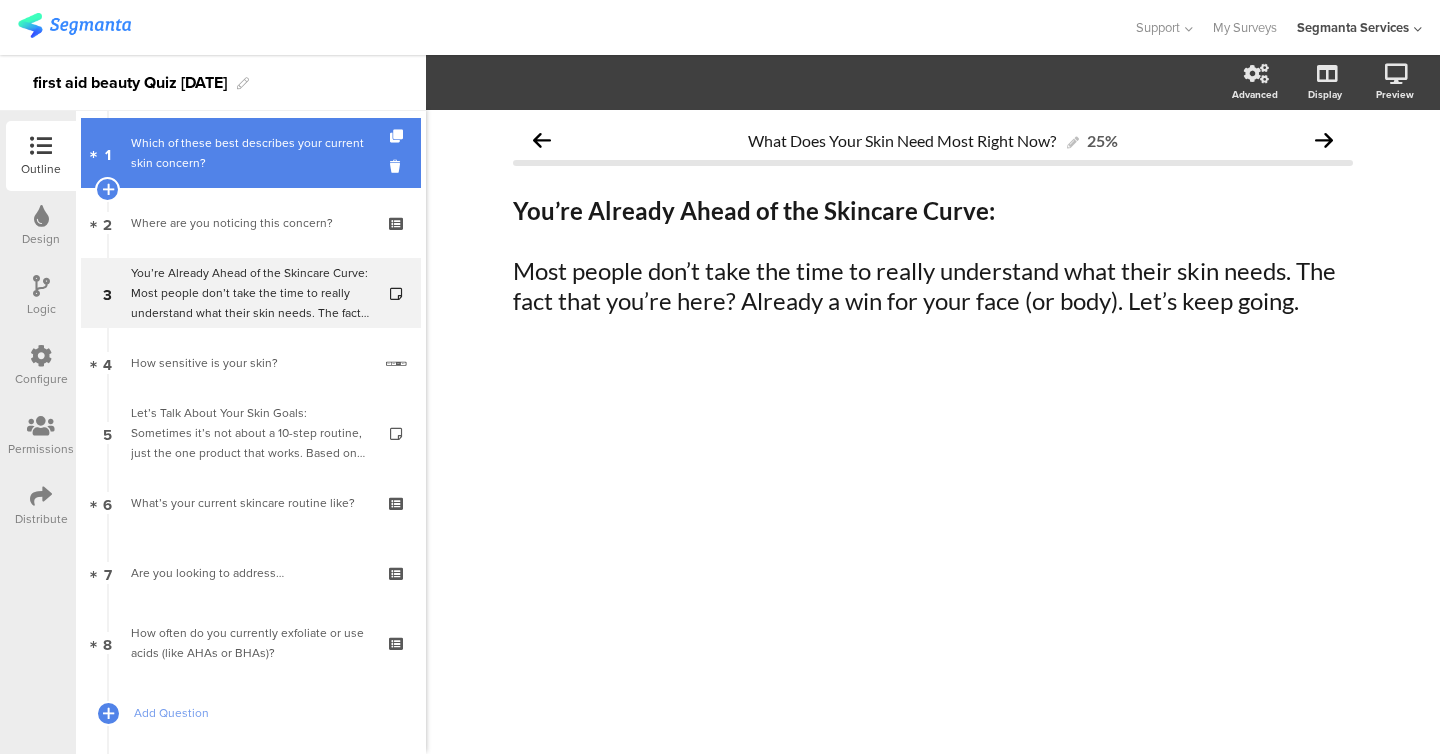 click on "Which of these best describes your current skin concern?" at bounding box center (250, 153) 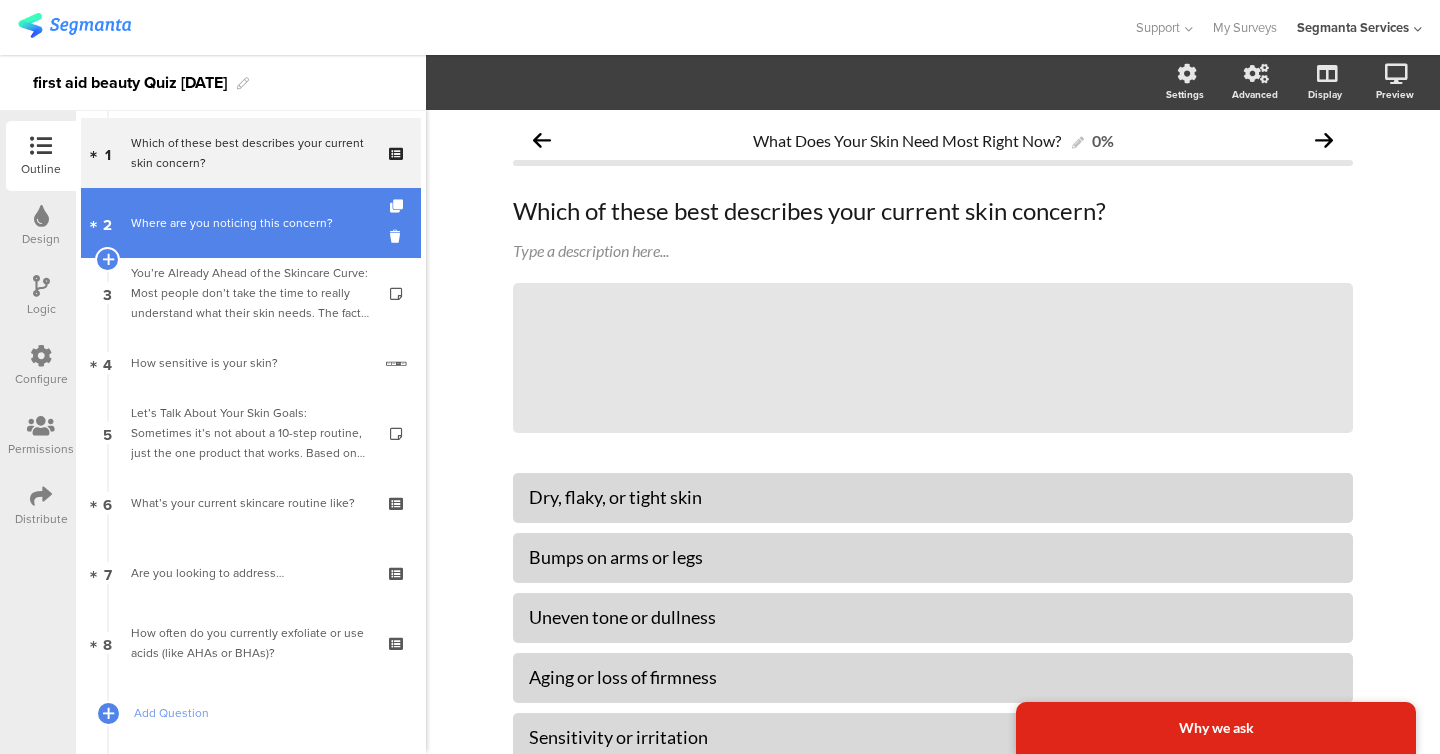 click on "Where are you noticing this concern?" at bounding box center (250, 223) 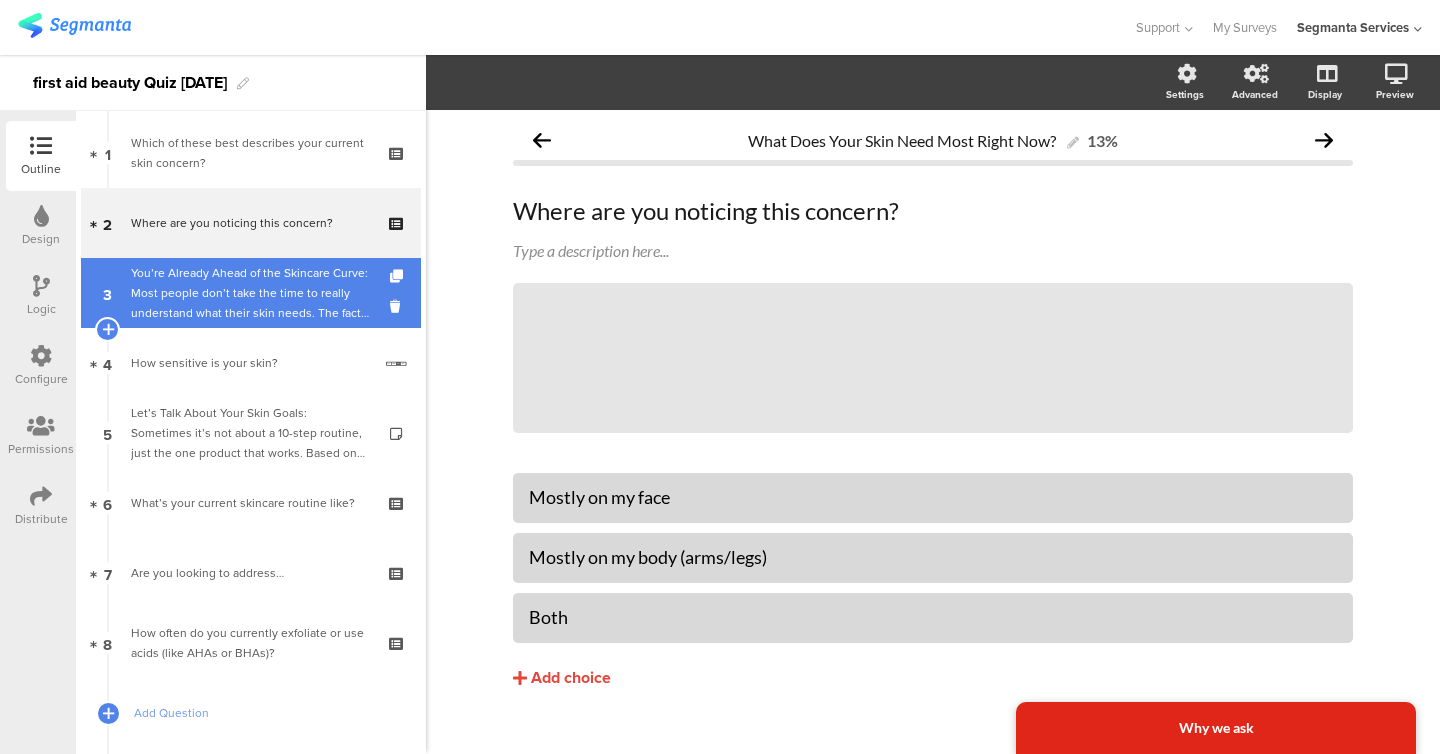 click on "You’re Already Ahead of the Skincare Curve:  Most people don’t take the time to really understand what their skin needs. The fact that you’re here? Already a win for your face (or body). Let’s keep going." at bounding box center (250, 293) 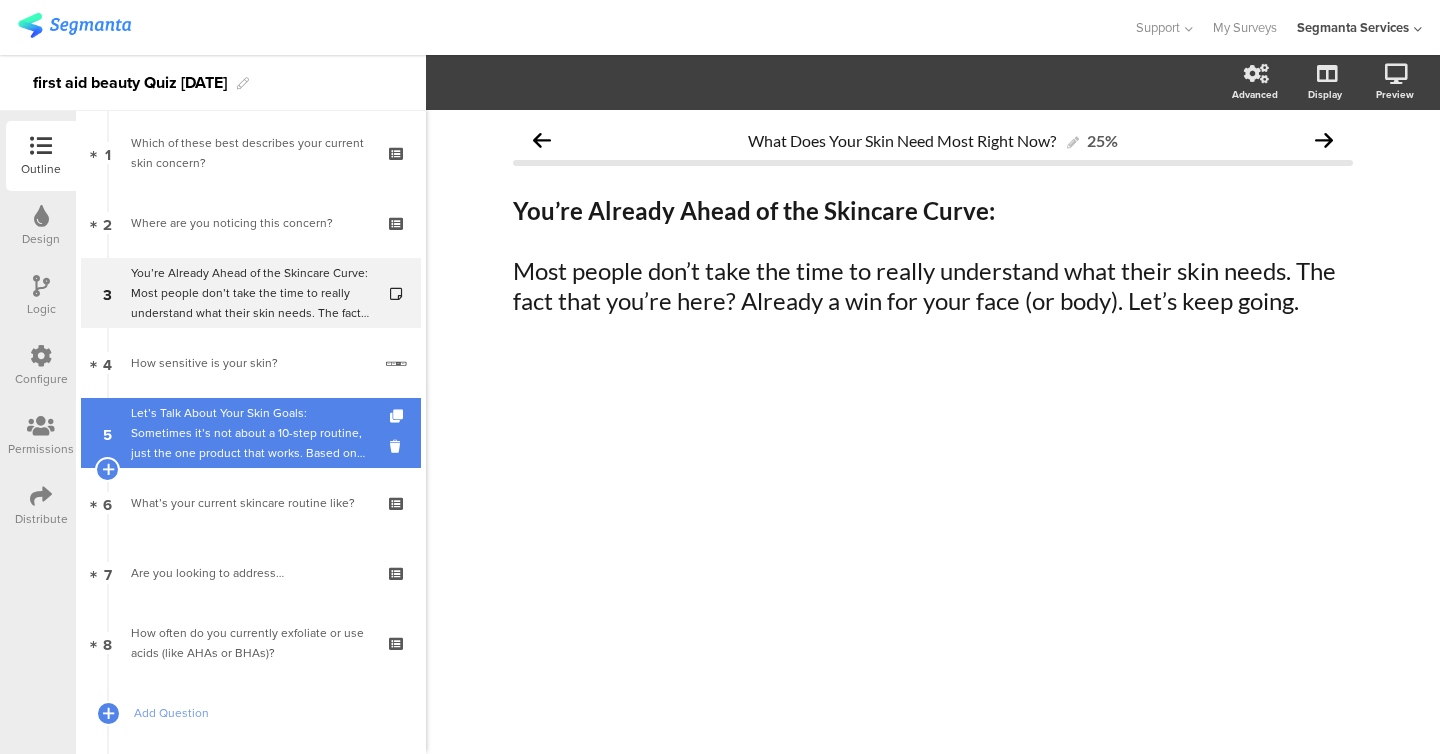 click on "Let’s Talk About Your Skin Goals: Sometimes it’s not about a 10-step routine,  just the one product that works. Based on your answers, we’re getting closer to that perfect match." at bounding box center (250, 433) 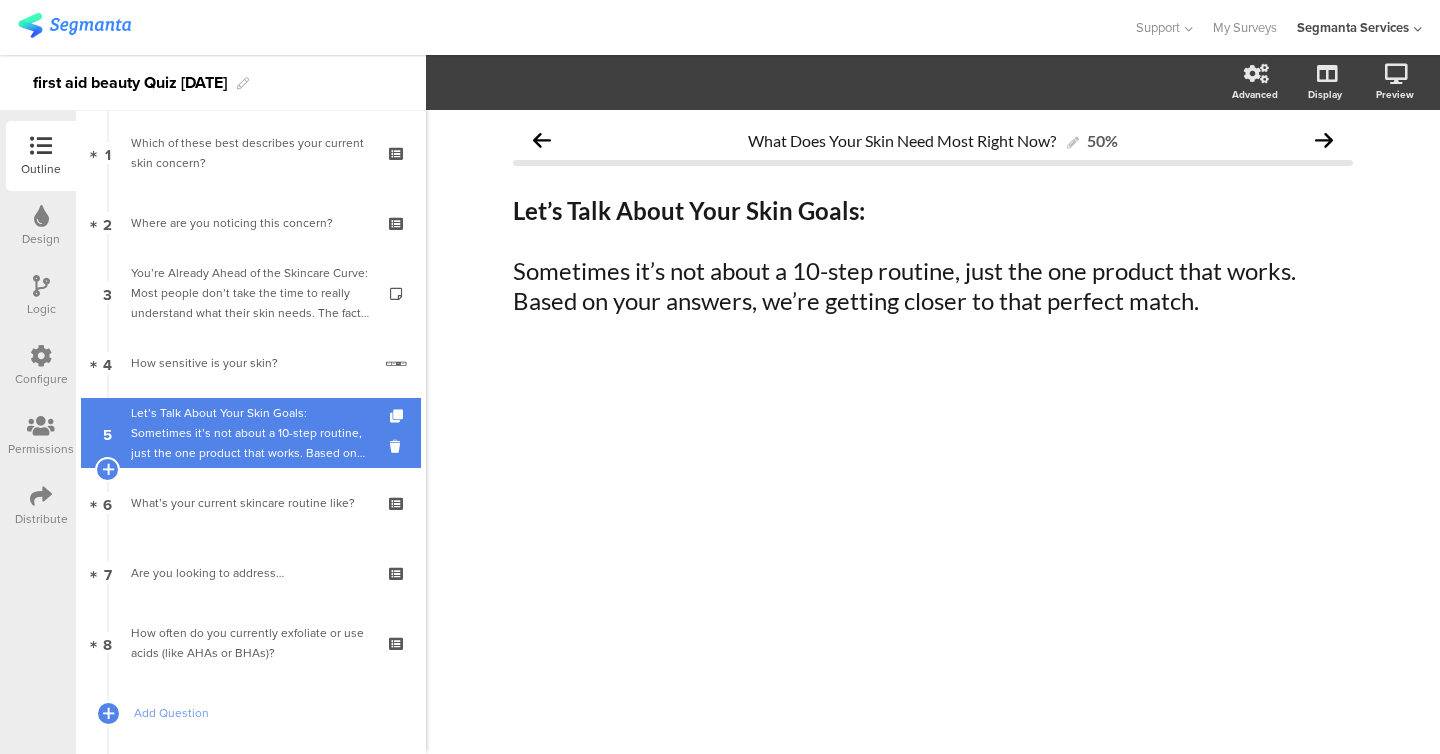 click on "Let’s Talk About Your Skin Goals: Sometimes it’s not about a 10-step routine,  just the one product that works. Based on your answers, we’re getting closer to that perfect match." at bounding box center [250, 433] 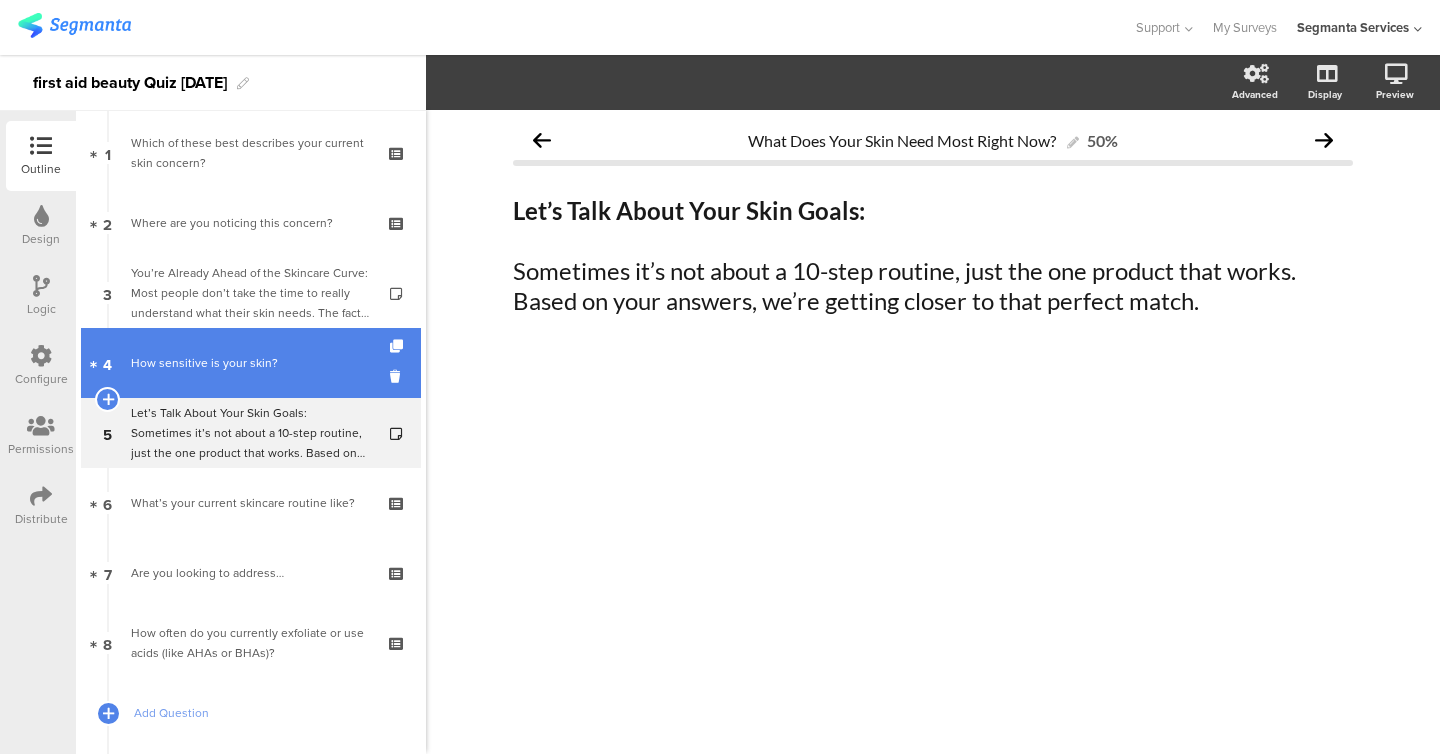 click on "4
How sensitive is your skin?" at bounding box center [251, 363] 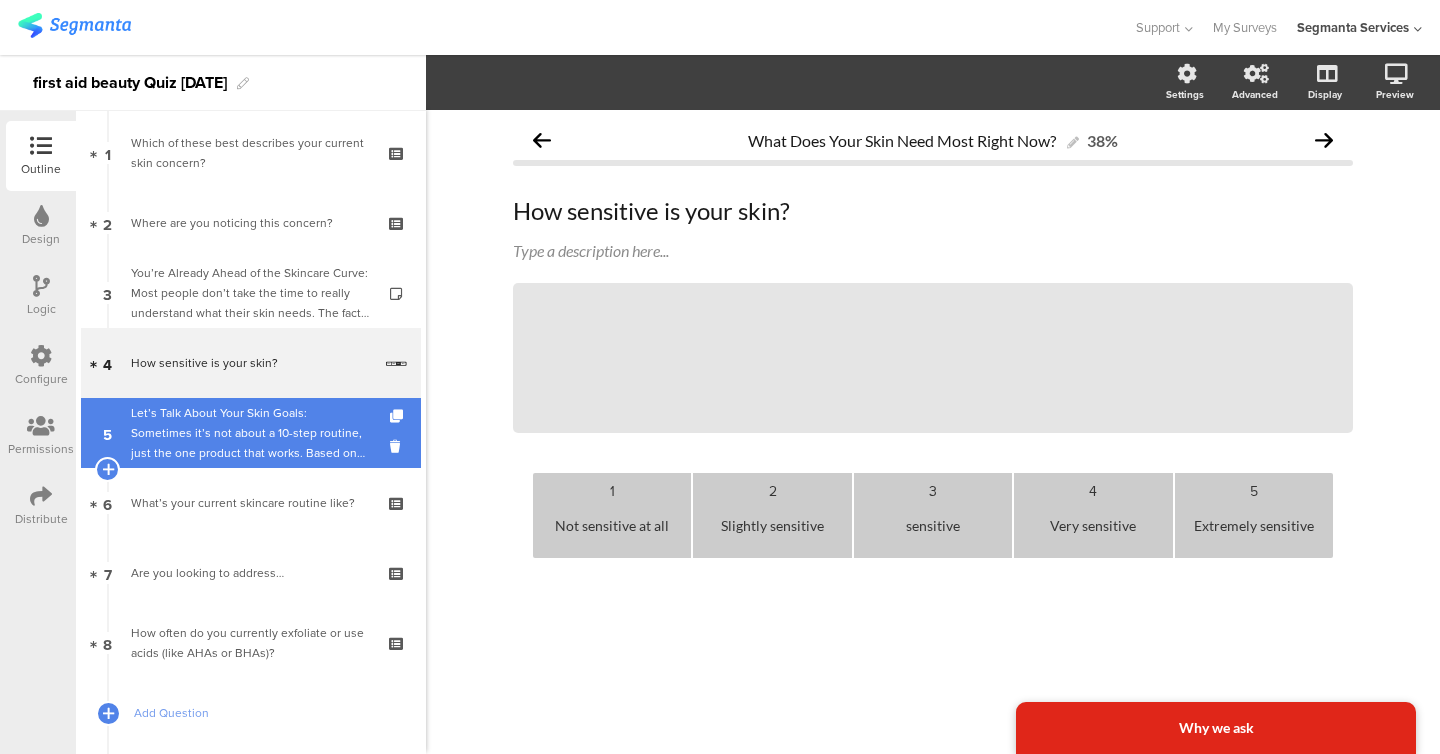 click on "Let’s Talk About Your Skin Goals: Sometimes it’s not about a 10-step routine,  just the one product that works. Based on your answers, we’re getting closer to that perfect match." at bounding box center [250, 433] 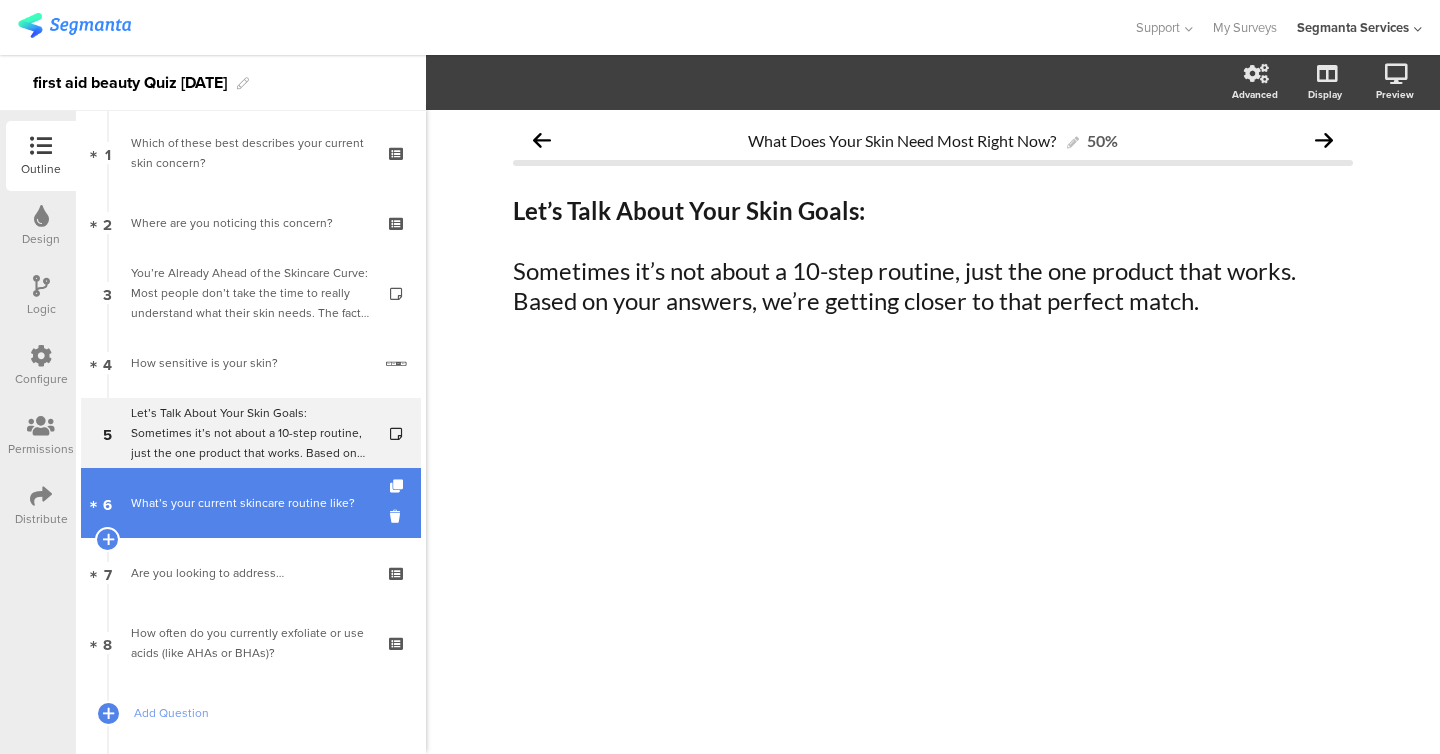 click on "What’s your current skincare routine like?" at bounding box center (250, 503) 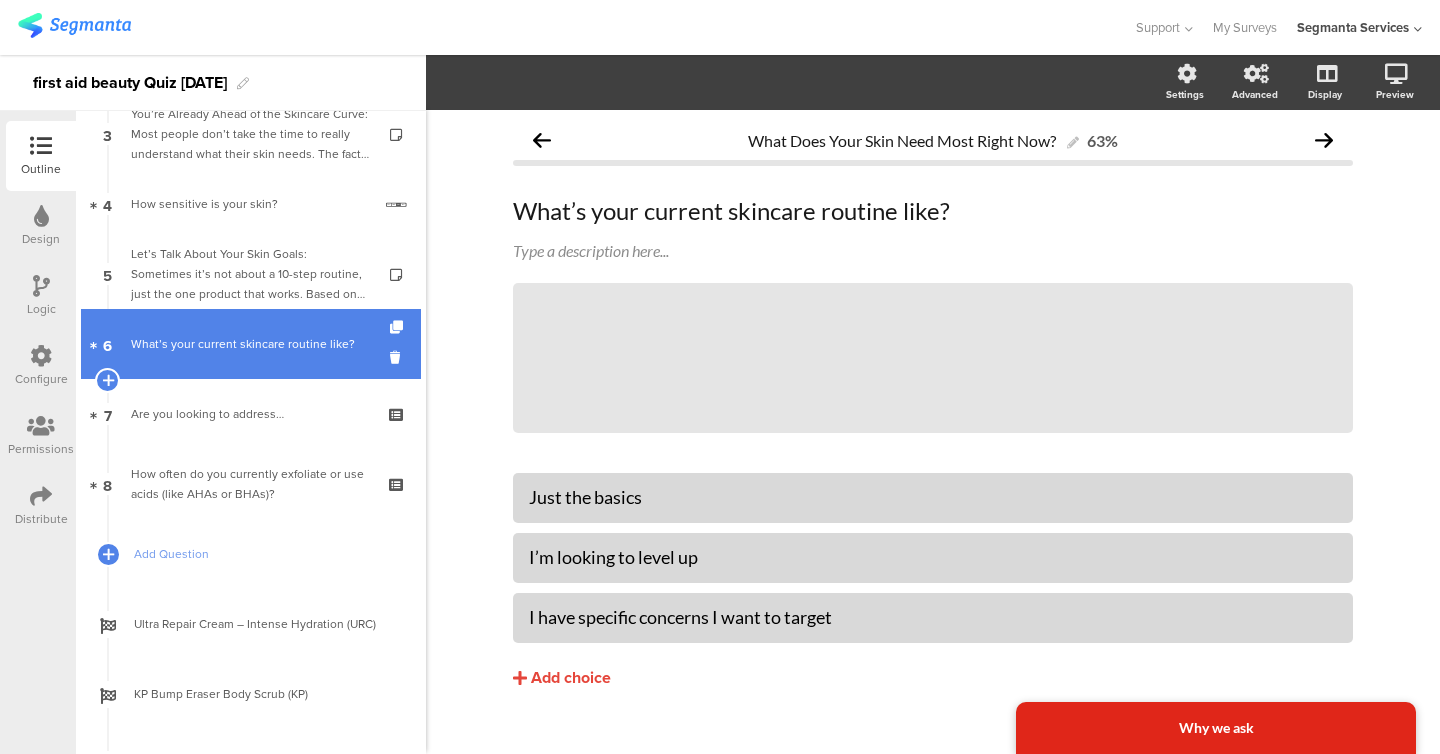 scroll, scrollTop: 234, scrollLeft: 0, axis: vertical 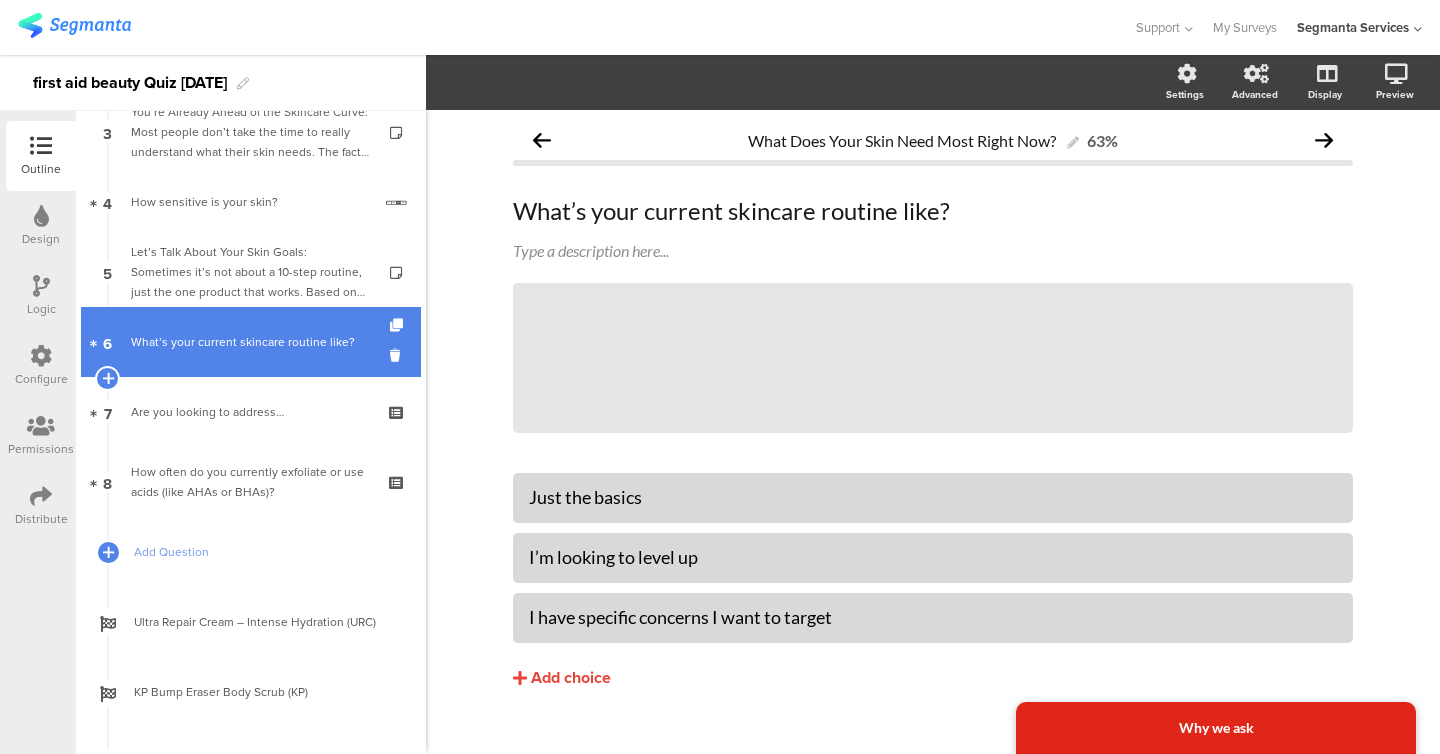 click on "6
What’s your current skincare routine like?" at bounding box center (251, 342) 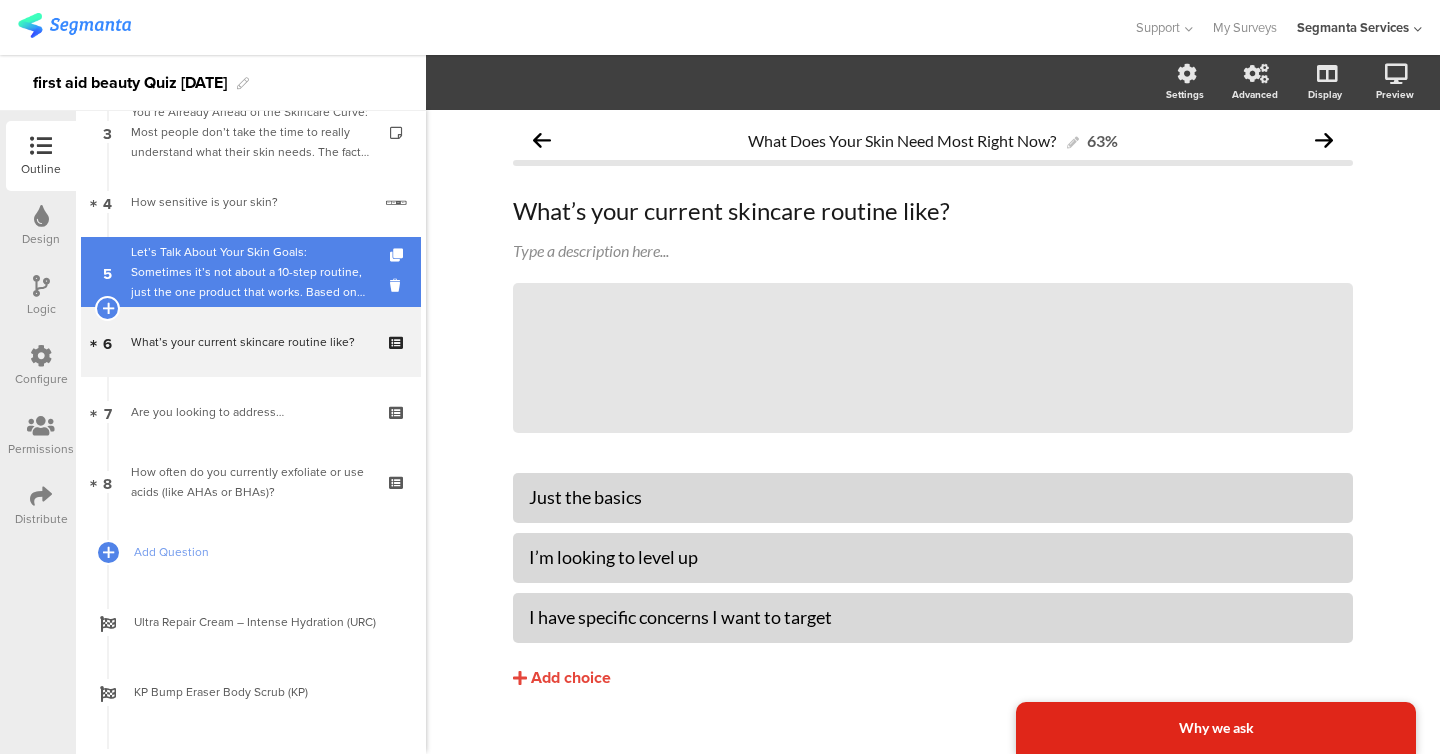 click on "Let’s Talk About Your Skin Goals: Sometimes it’s not about a 10-step routine,  just the one product that works. Based on your answers, we’re getting closer to that perfect match." at bounding box center [250, 272] 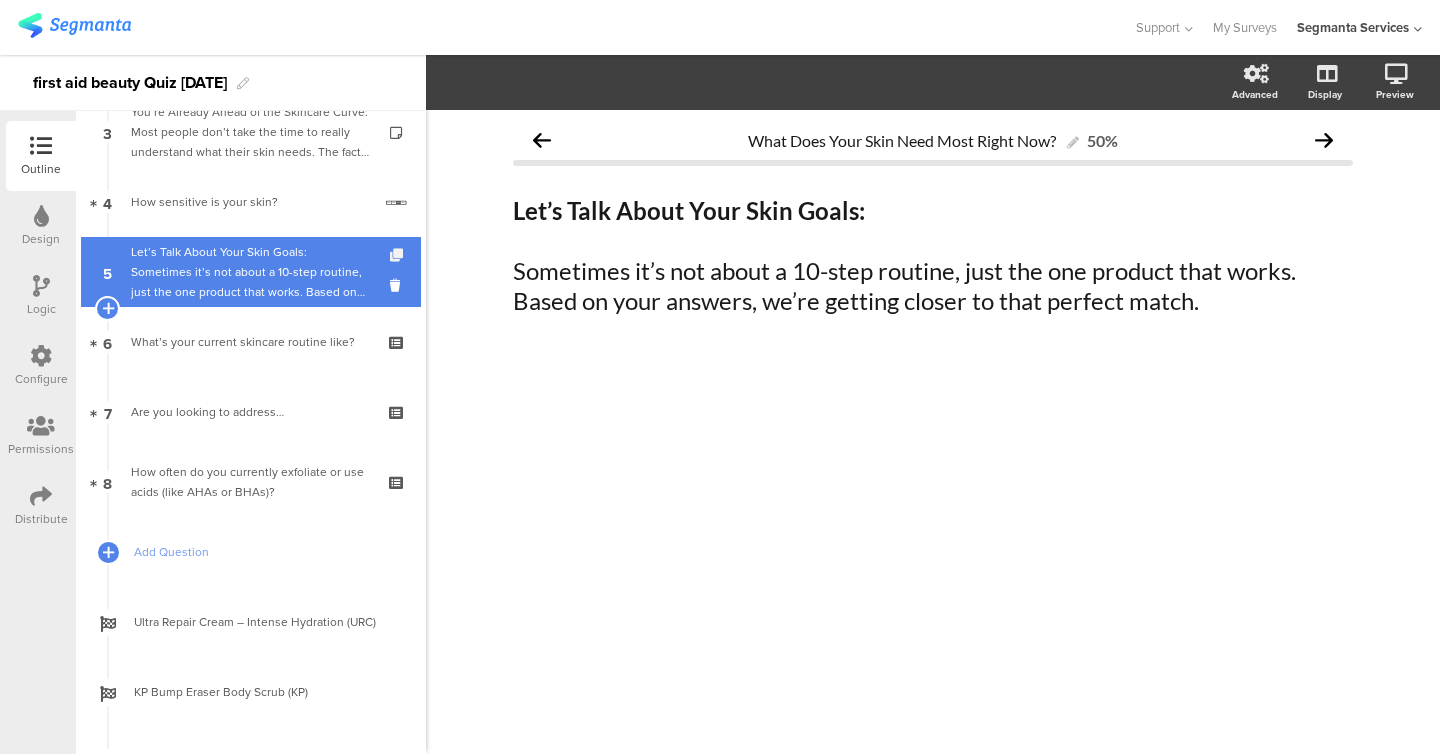 click at bounding box center [398, 255] 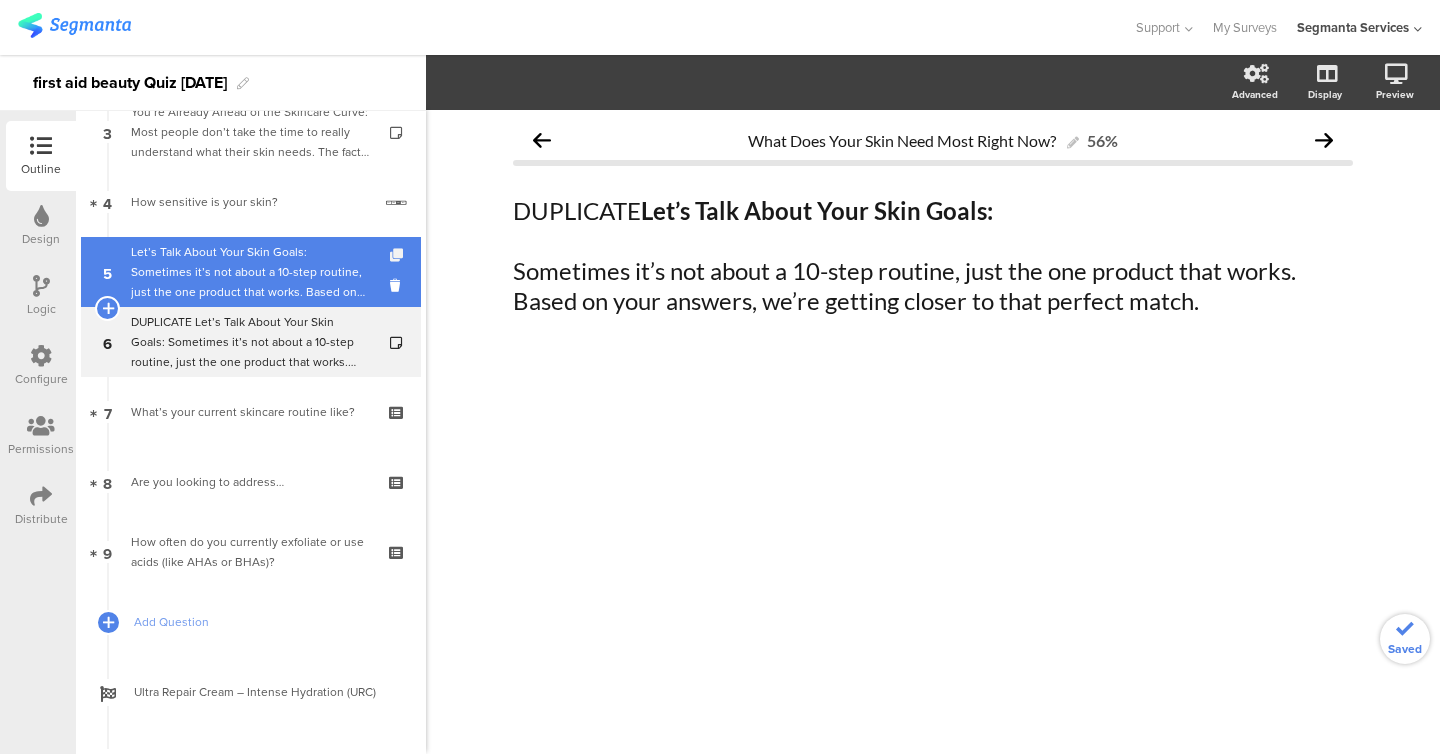 click at bounding box center [398, 255] 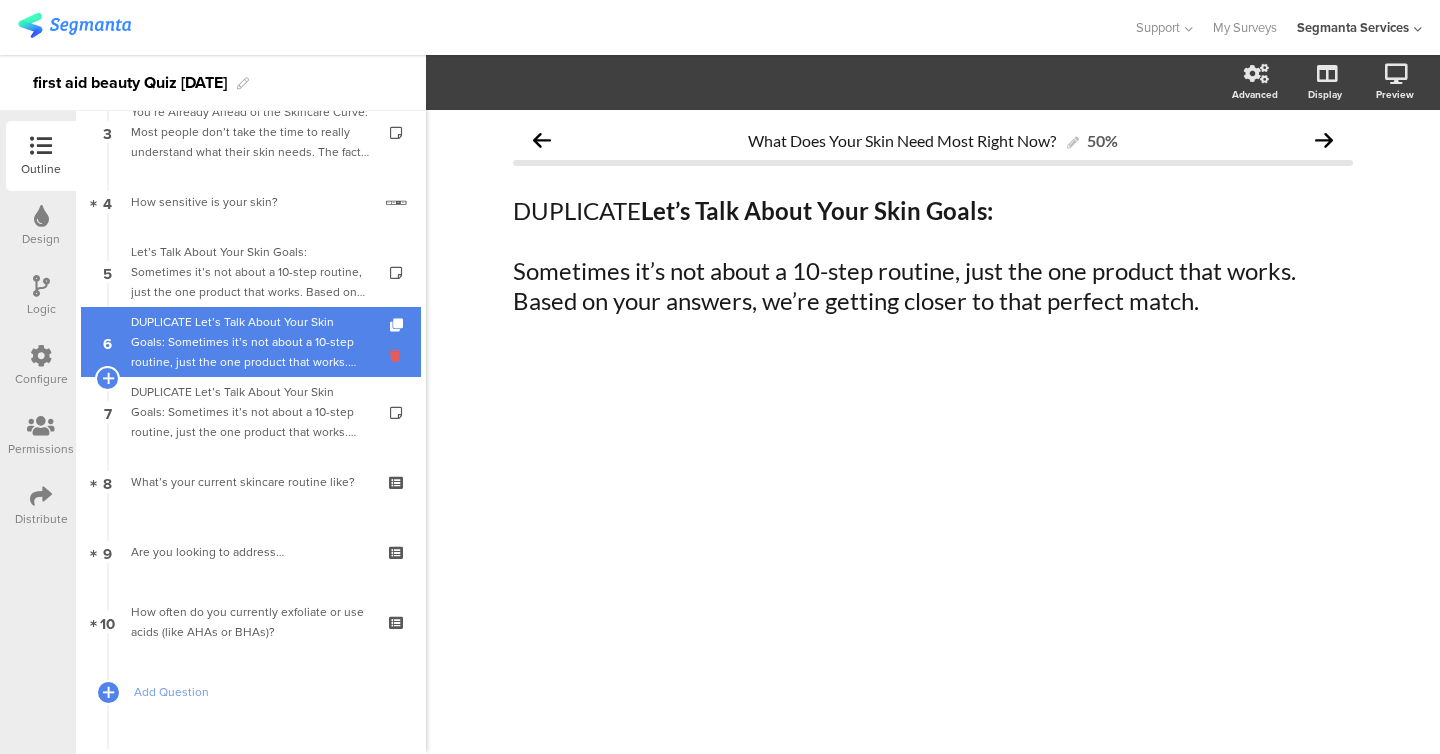 click at bounding box center (398, 355) 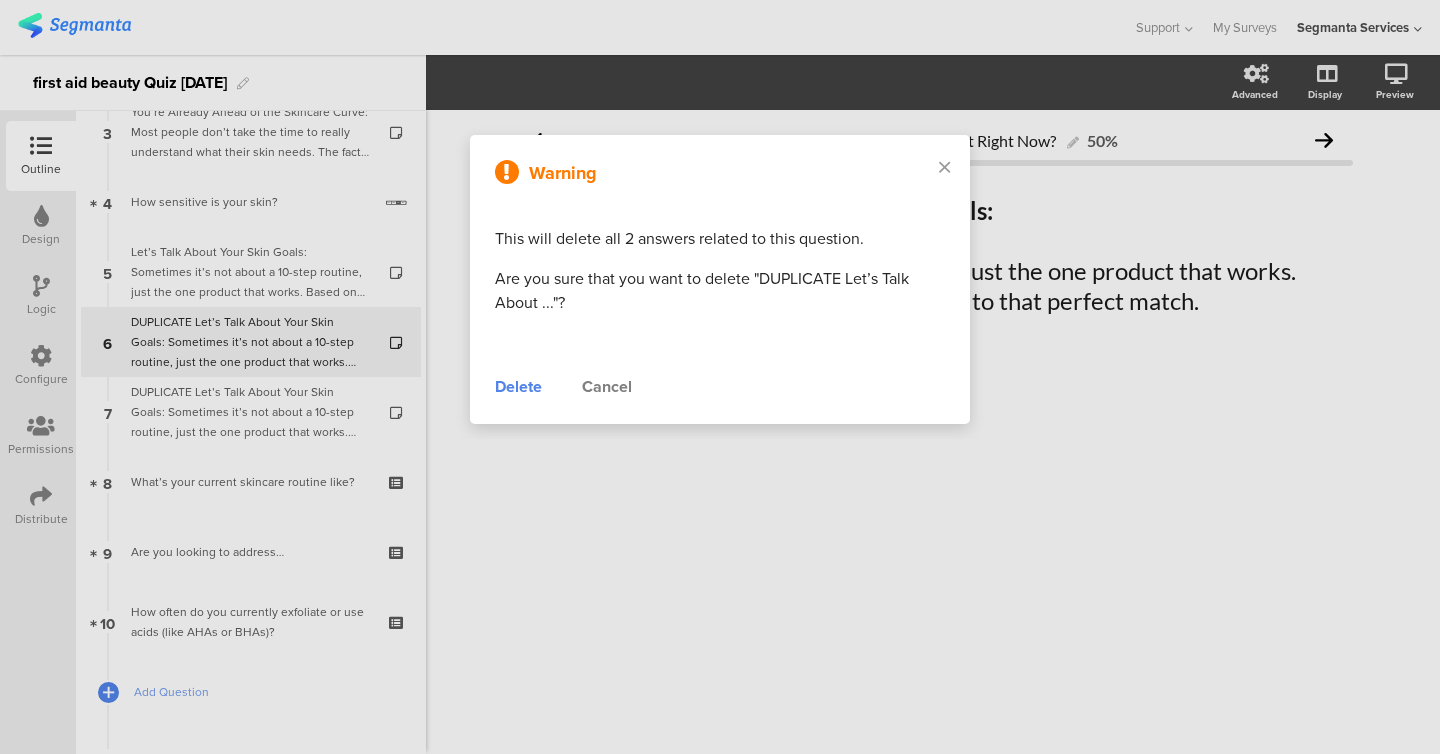 click on "Delete" at bounding box center (518, 387) 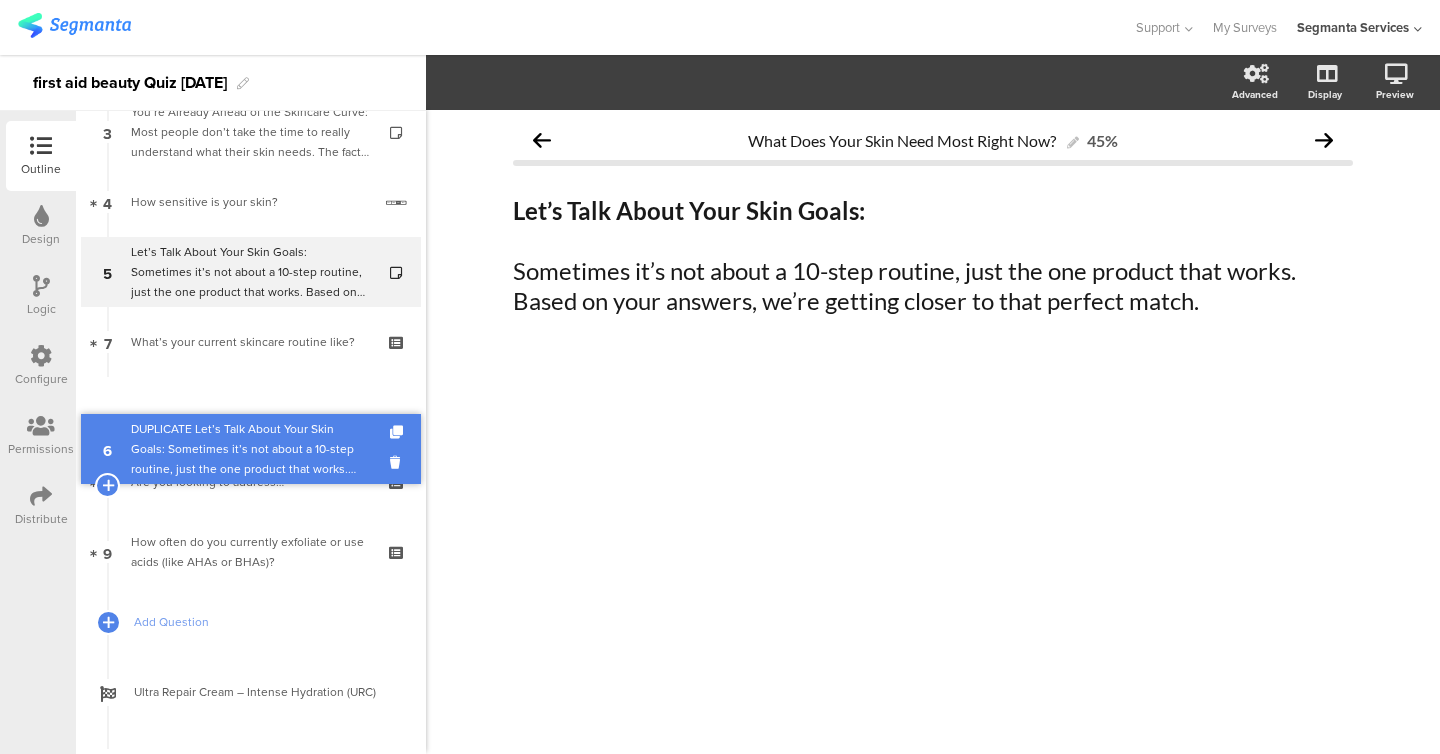drag, startPoint x: 318, startPoint y: 339, endPoint x: 310, endPoint y: 437, distance: 98.32599 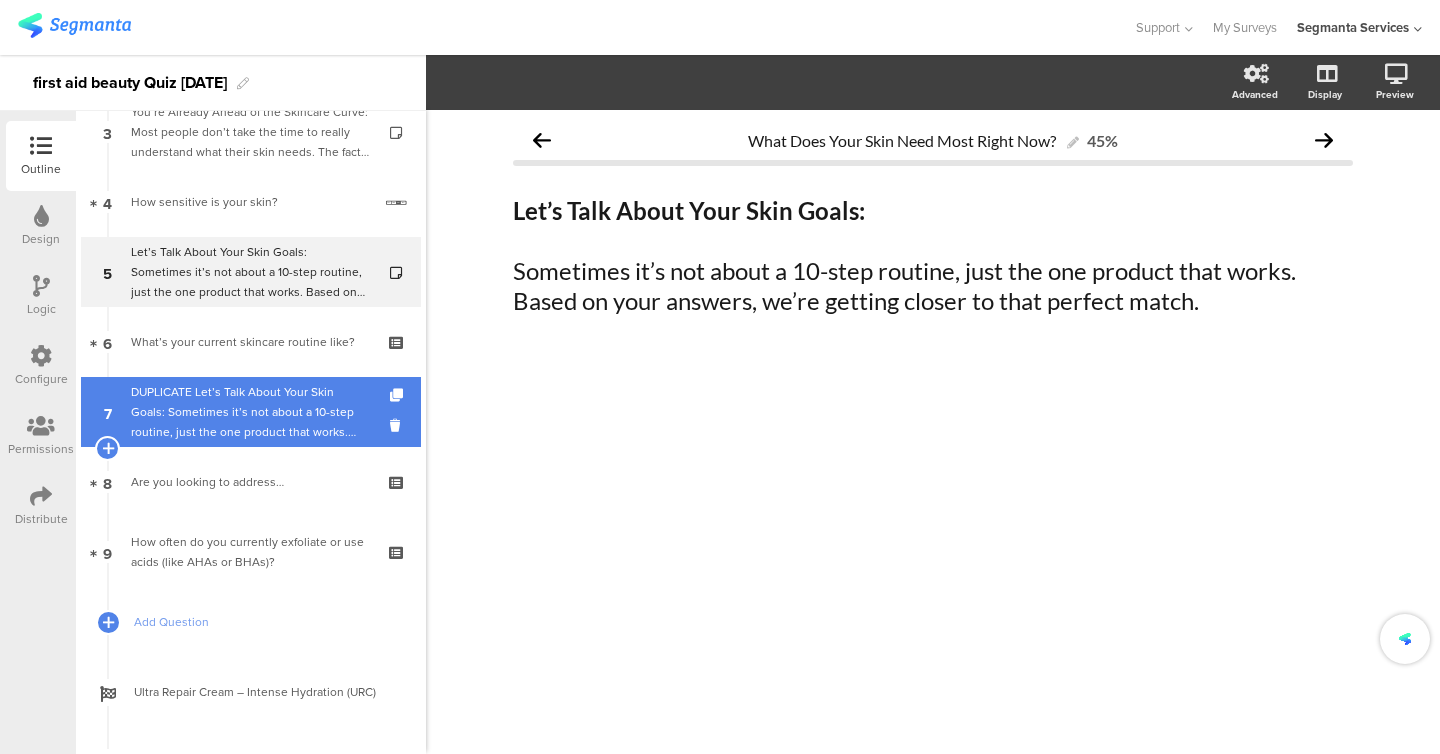 click on "DUPLICATE Let’s Talk About Your Skin Goals: Sometimes it’s not about a 10-step routine,  just the one product that works. Based on your answers, we’re getting closer to that perfect match." at bounding box center [250, 412] 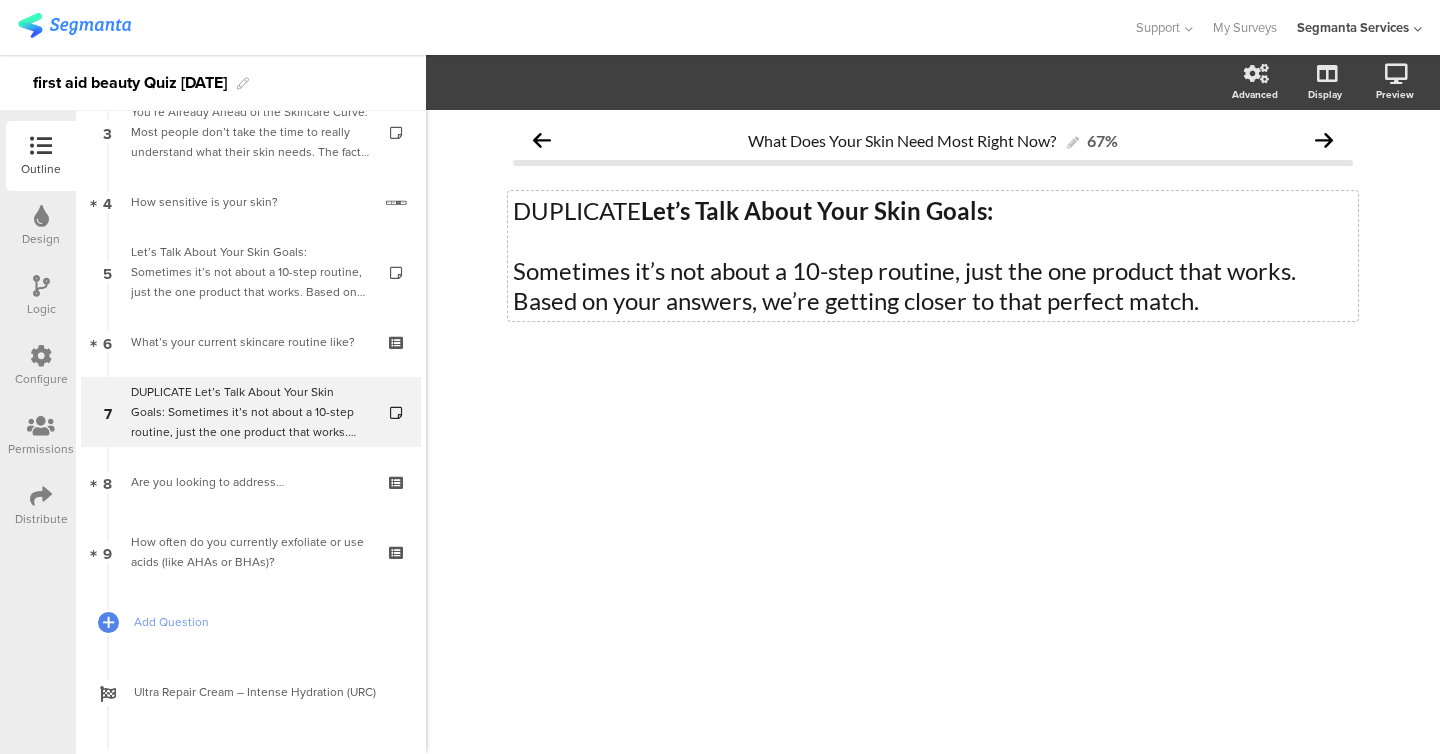 click on "Let’s Talk About Your Skin Goals:" 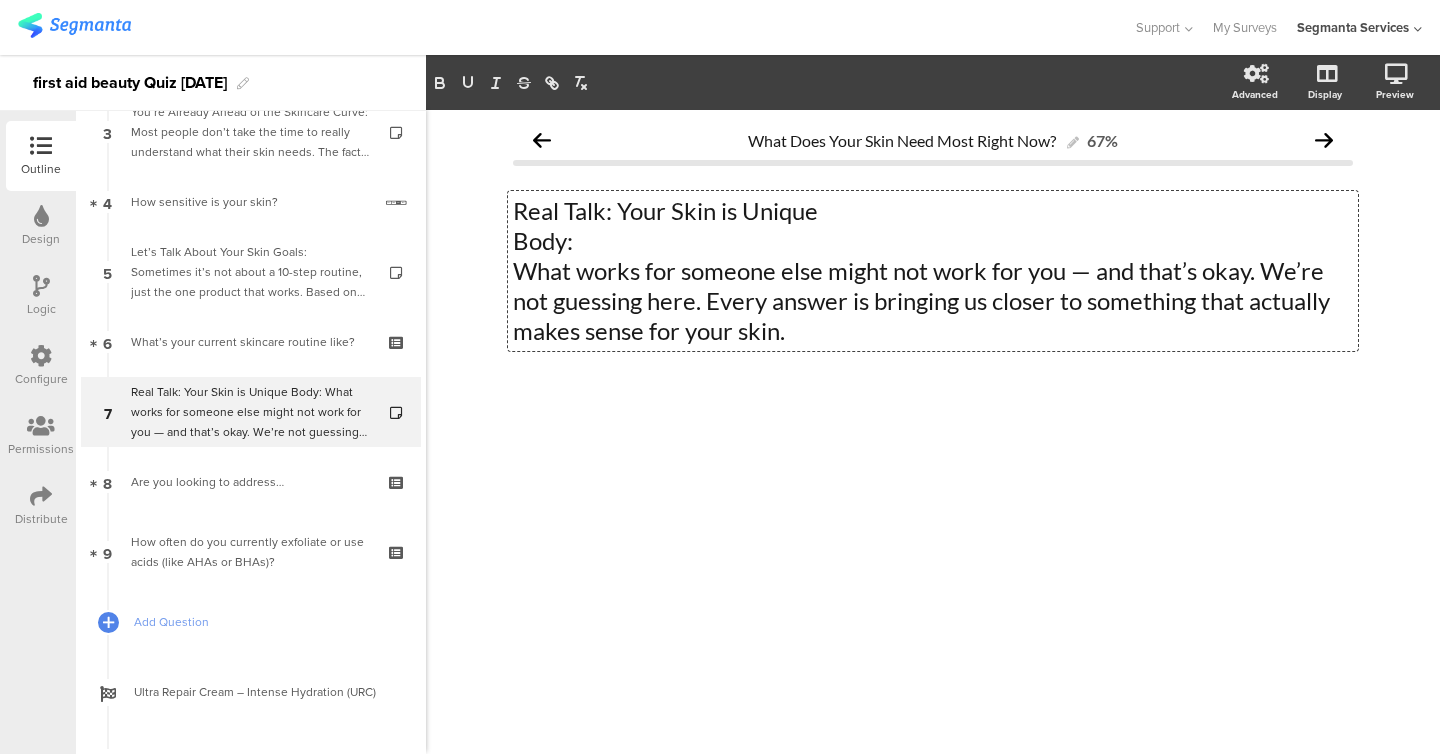 click on "Body:" 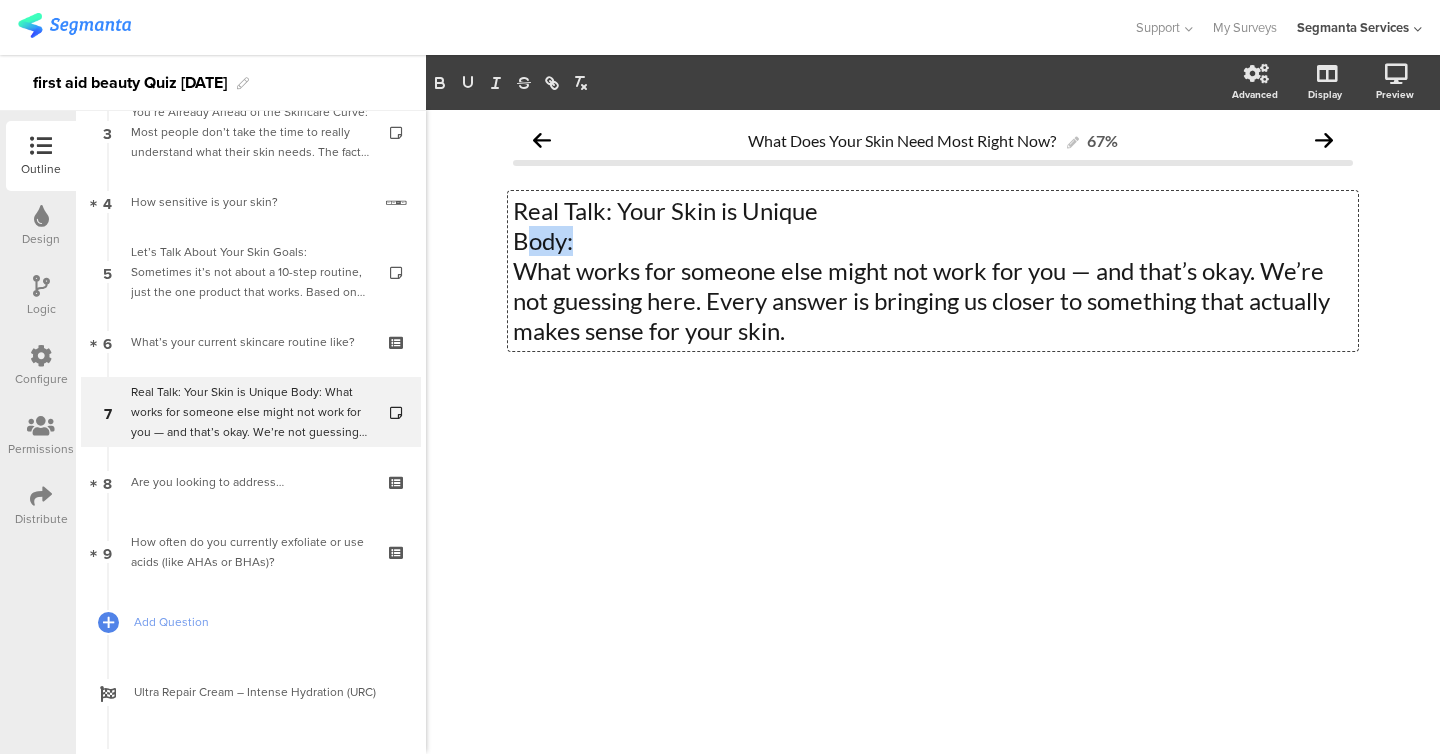 click on "Body:" 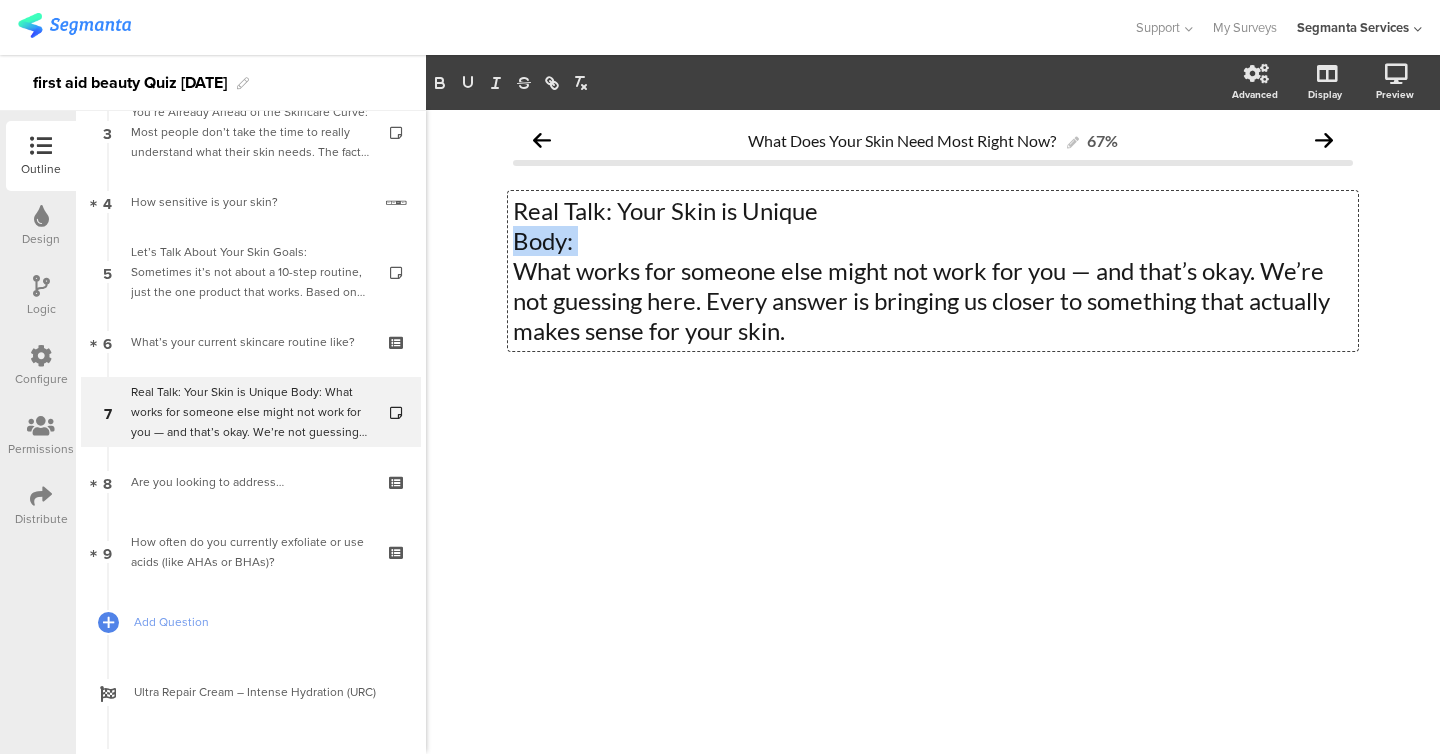 click on "Body:" 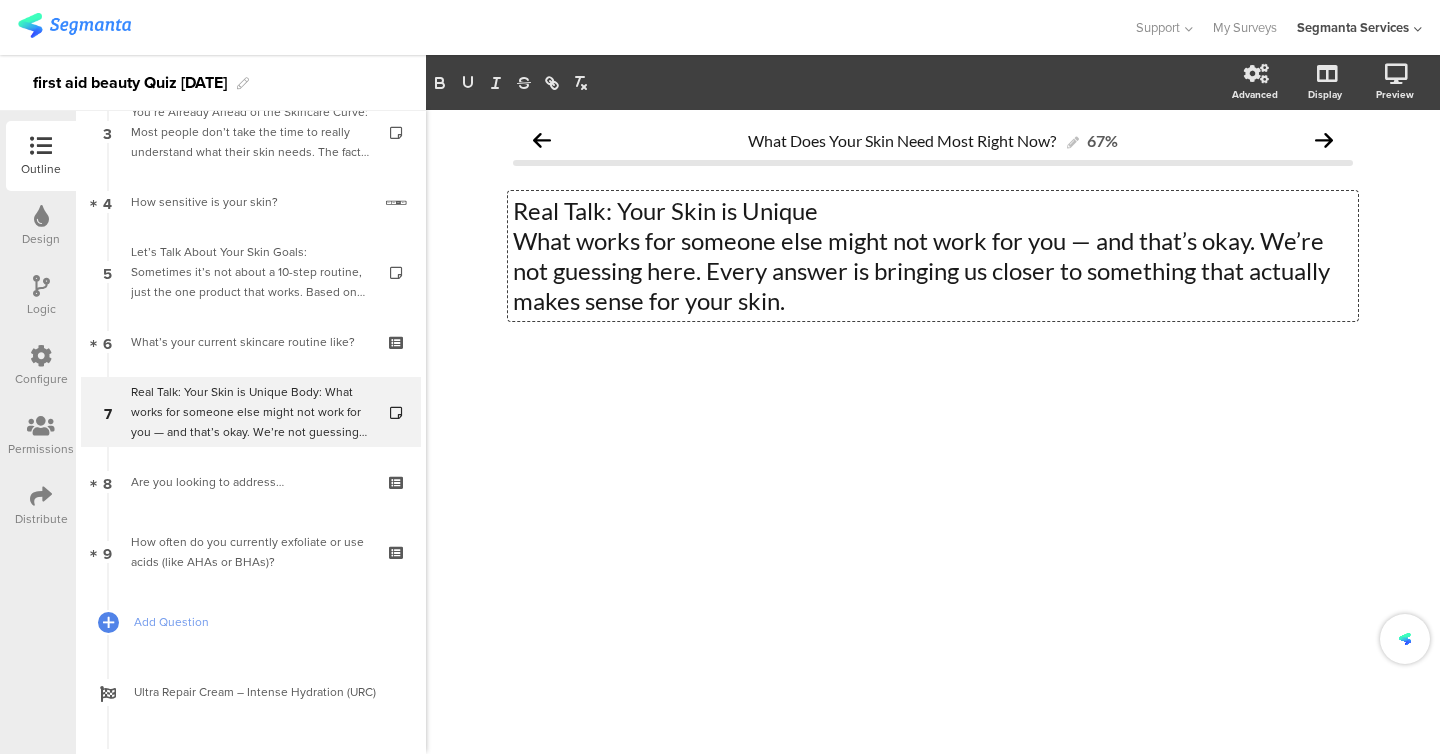 click on "Real Talk: Your Skin is Unique" 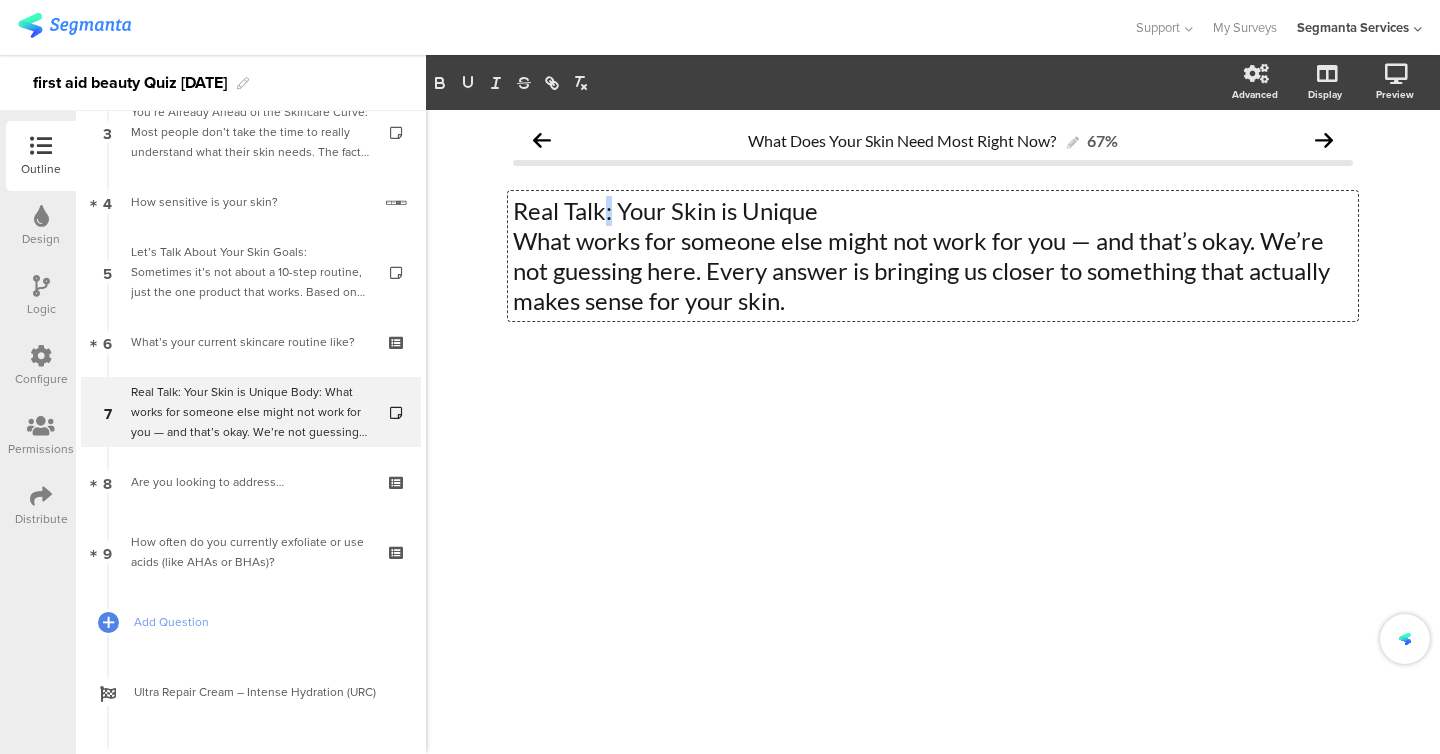click on "Real Talk: Your Skin is Unique" 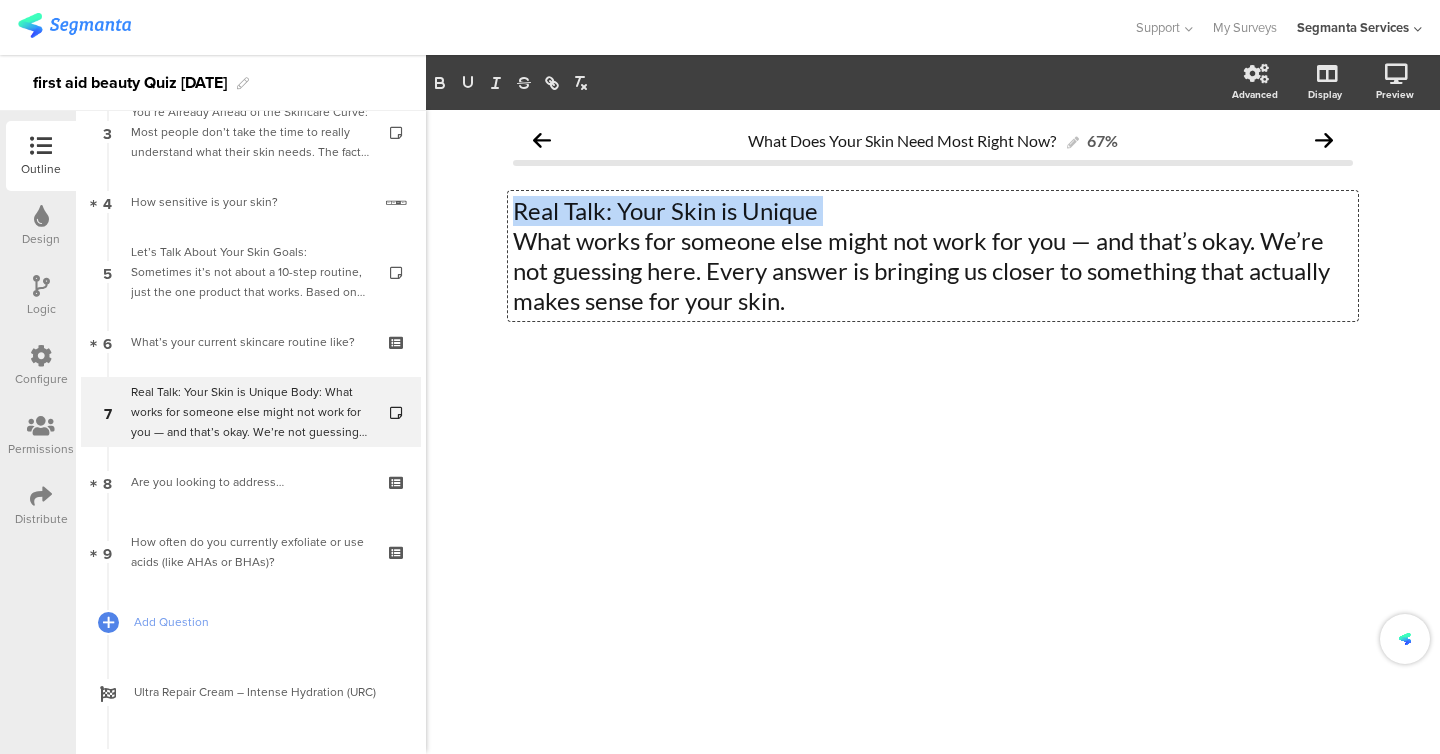click on "Real Talk: Your Skin is Unique" 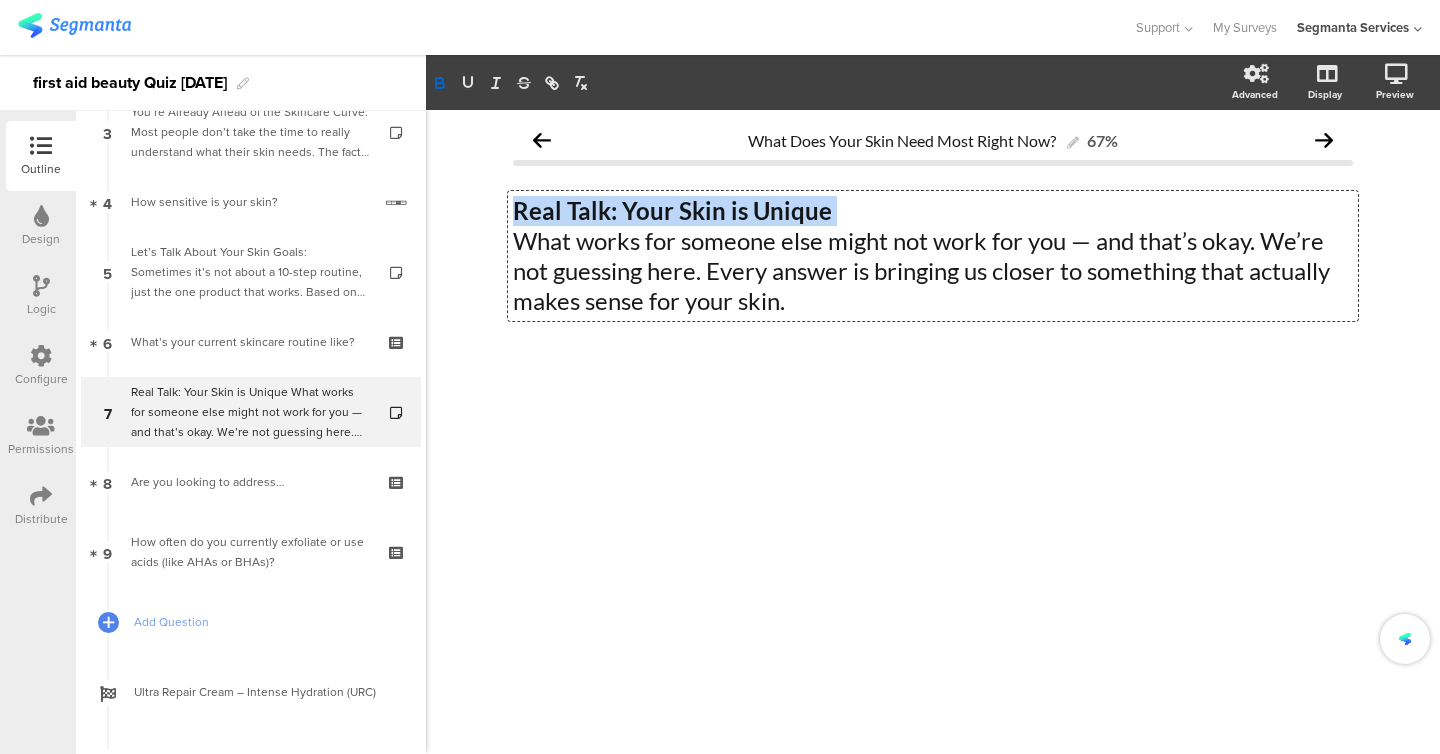 click on "Real Talk: Your Skin is Unique" 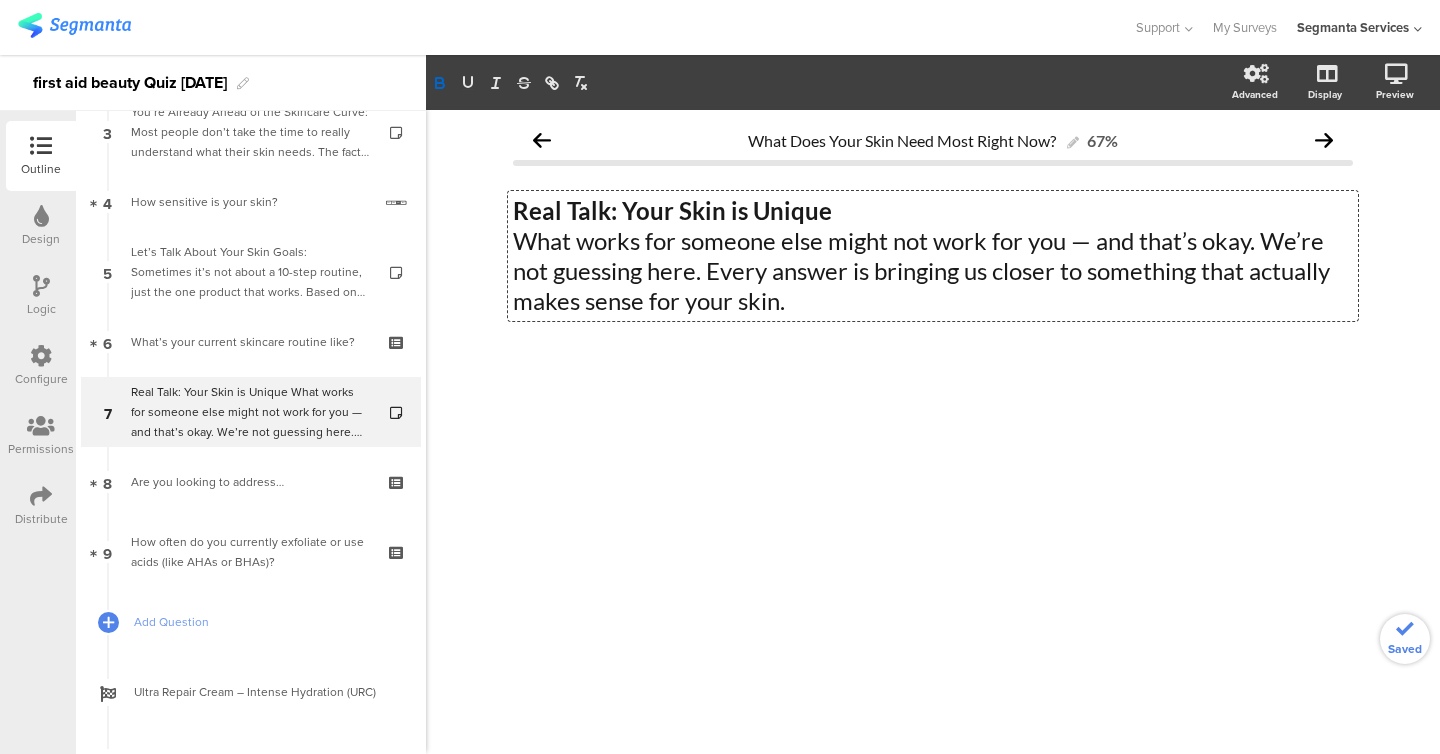 type 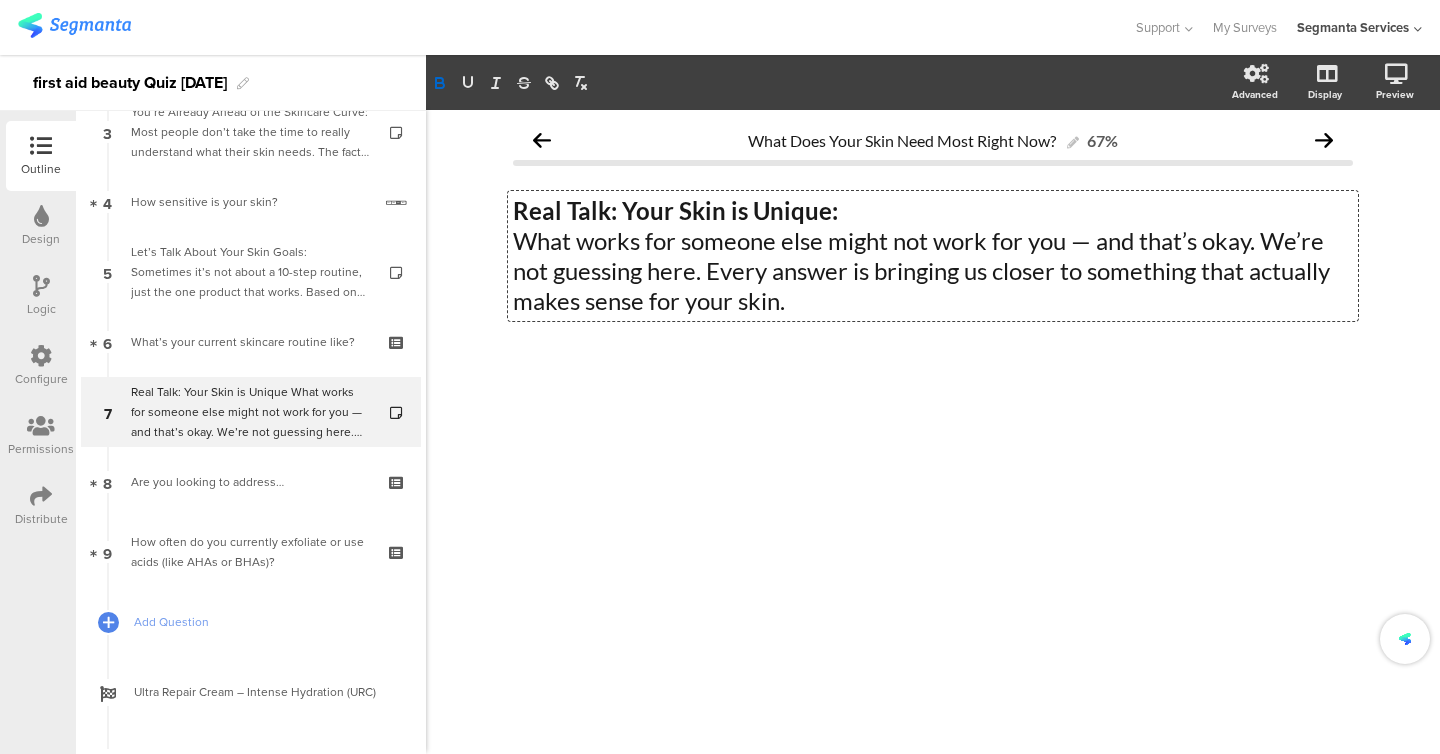 click on "Real Talk: Your Skin is Unique:" 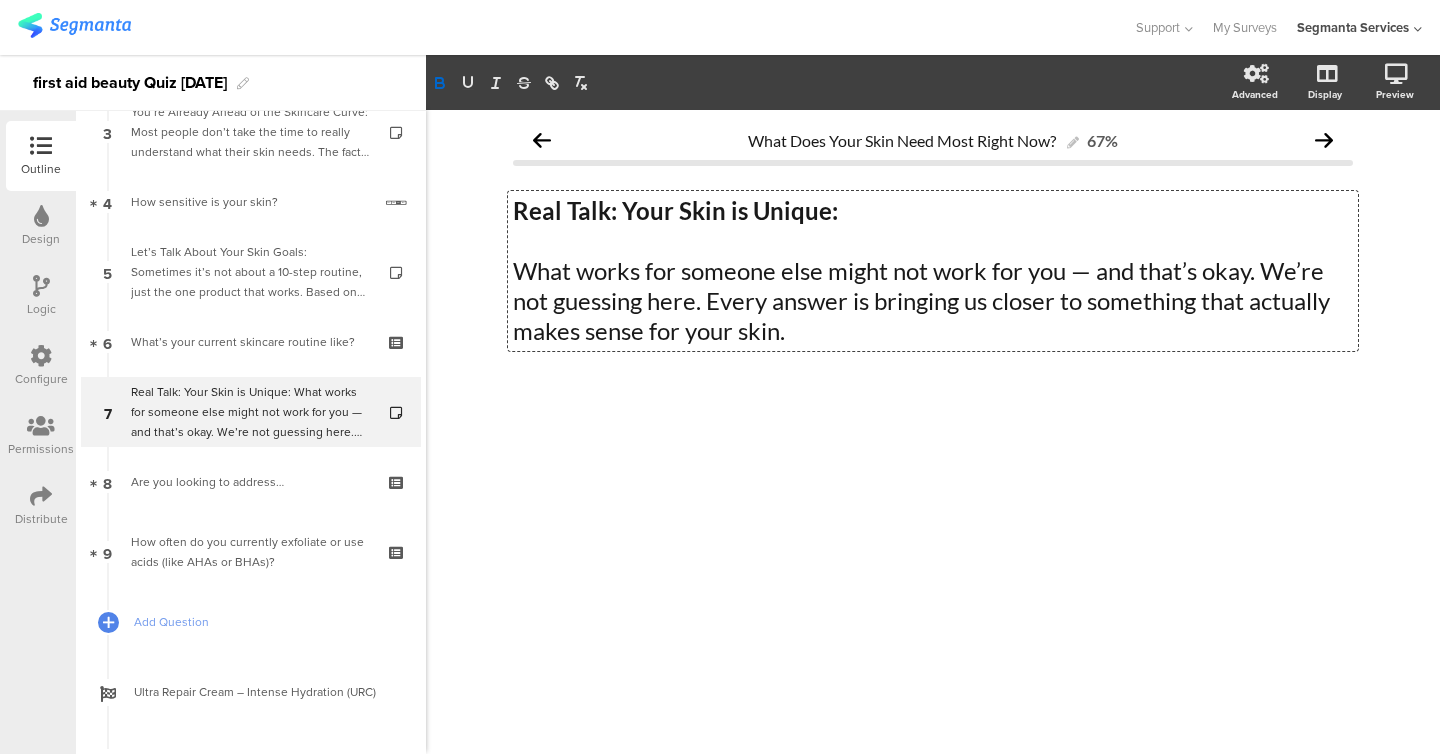click on "What works for someone else might not work for you — and that’s okay. We’re not guessing here. Every answer is bringing us closer to something that actually makes sense for your skin." 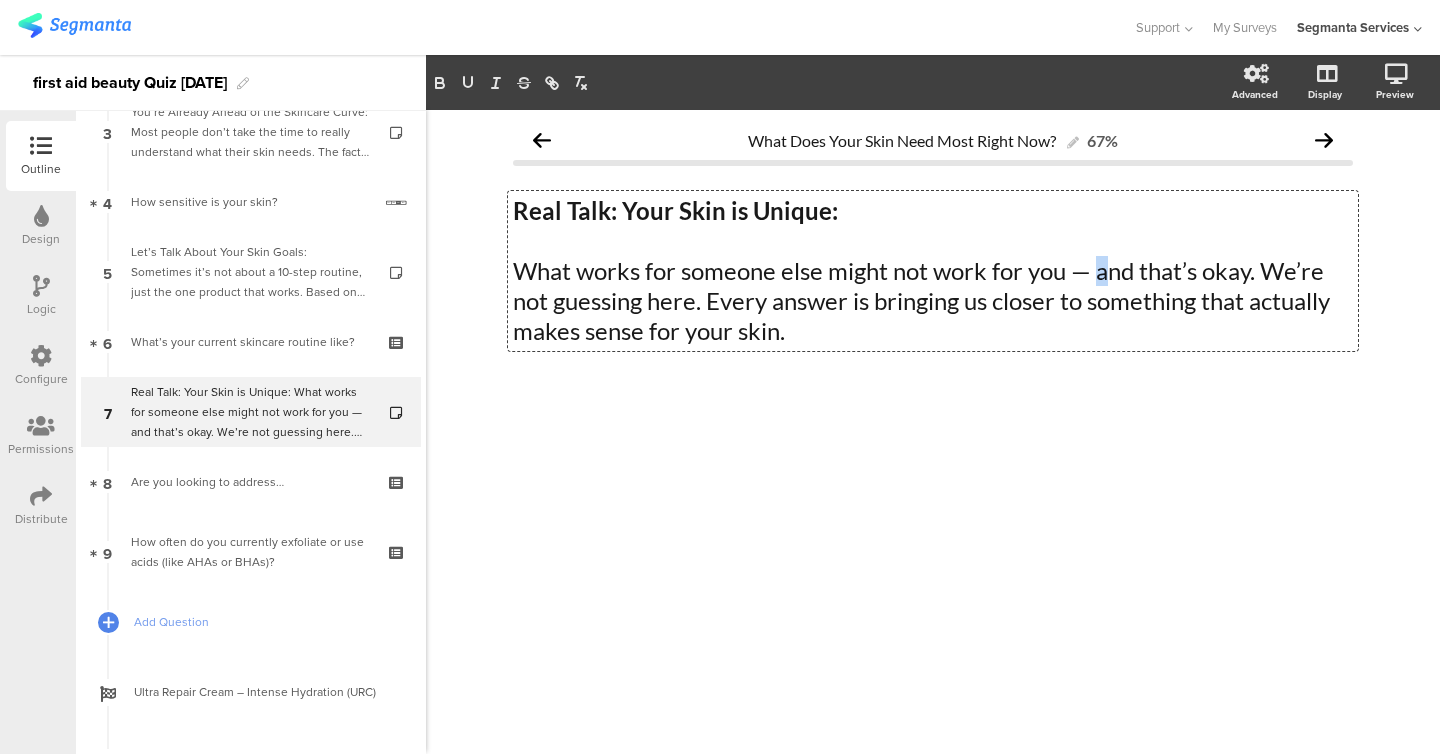 click on "What works for someone else might not work for you — and that’s okay. We’re not guessing here. Every answer is bringing us closer to something that actually makes sense for your skin." 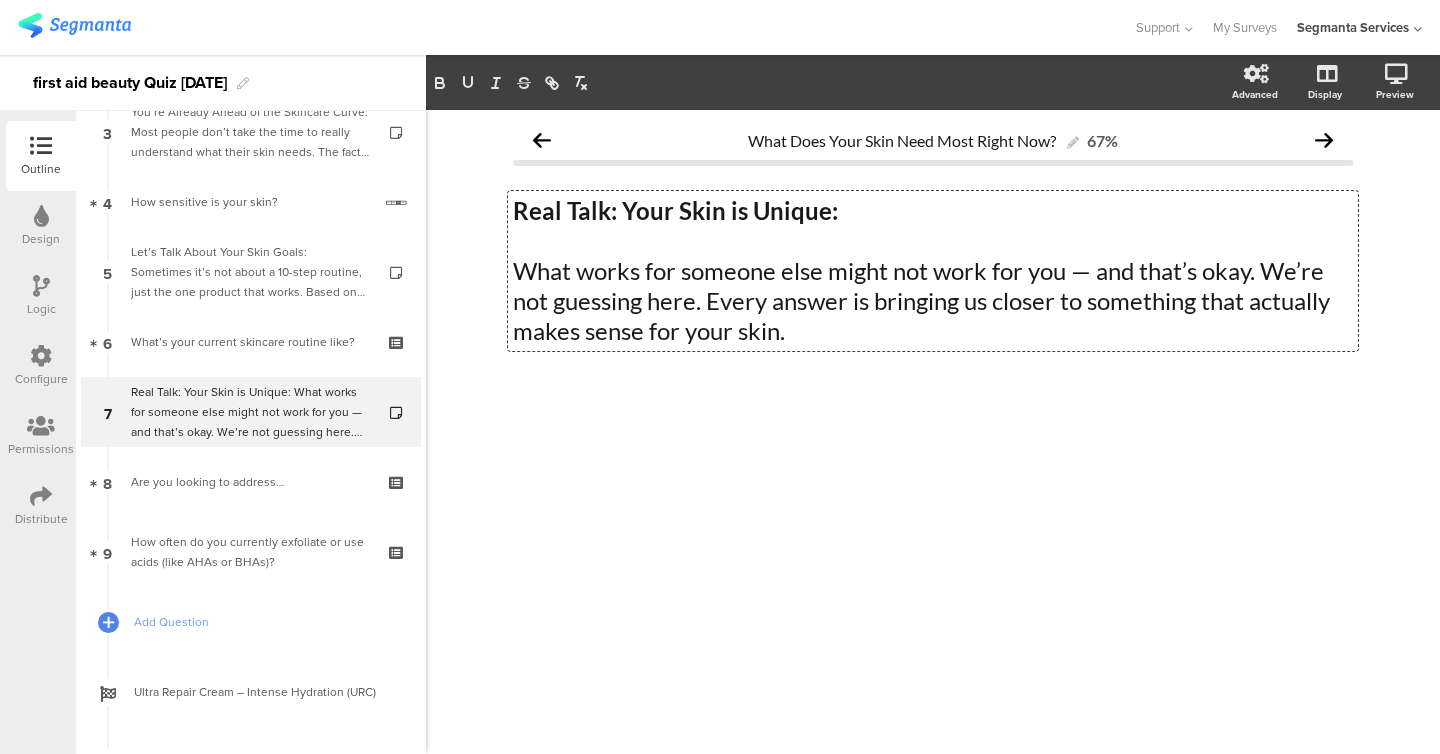 click on "What works for someone else might not work for you — and that’s okay. We’re not guessing here. Every answer is bringing us closer to something that actually makes sense for your skin." 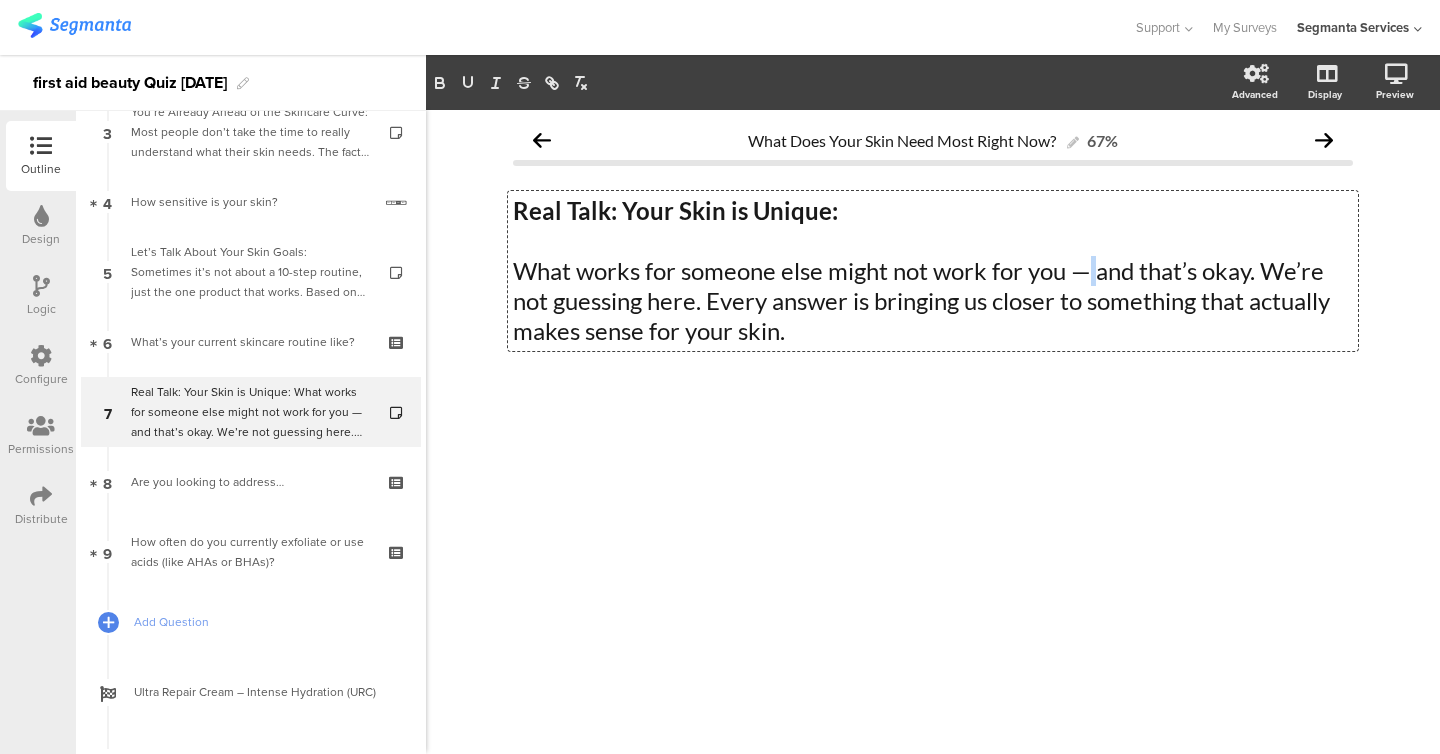 click on "What works for someone else might not work for you — and that’s okay. We’re not guessing here. Every answer is bringing us closer to something that actually makes sense for your skin." 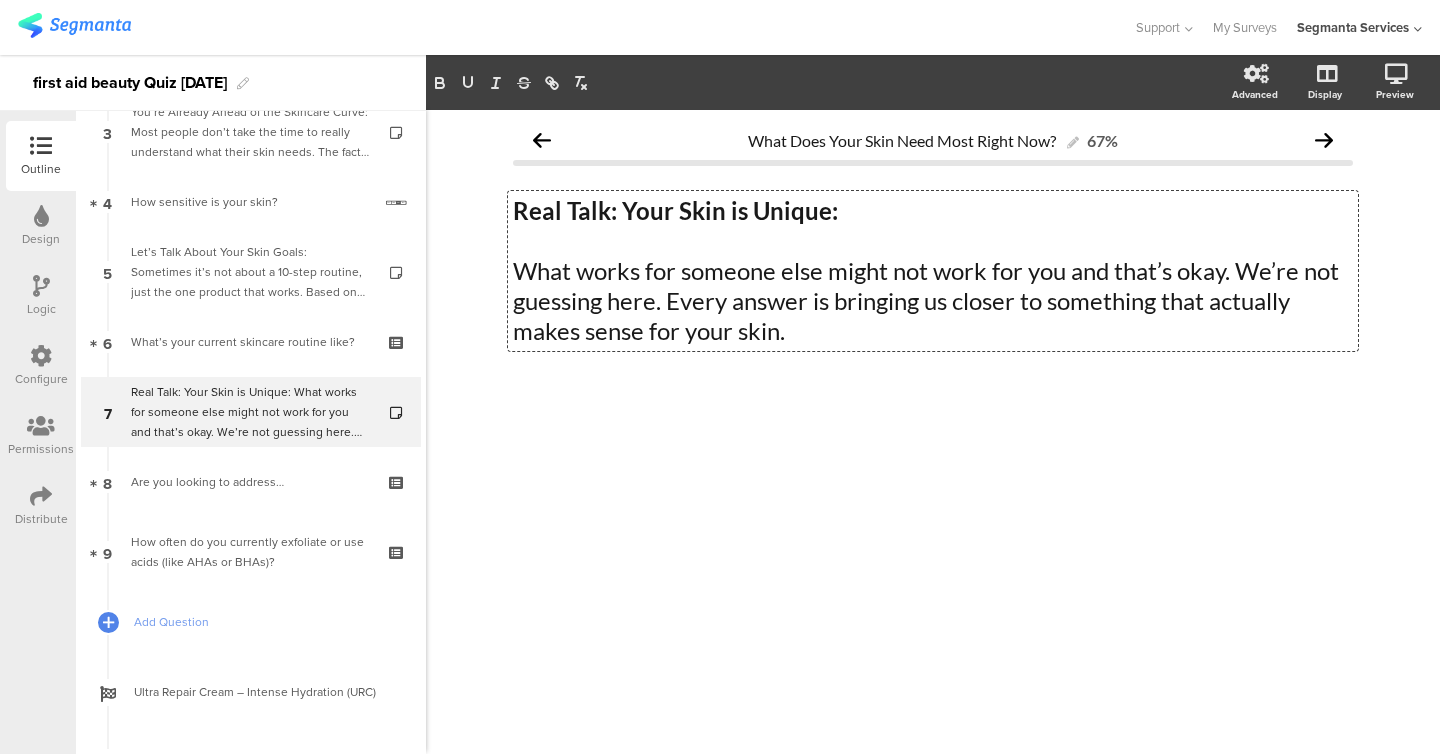 click on "What works for someone else might not work for you and that’s okay. We’re not guessing here. Every answer is bringing us closer to something that actually makes sense for your skin." 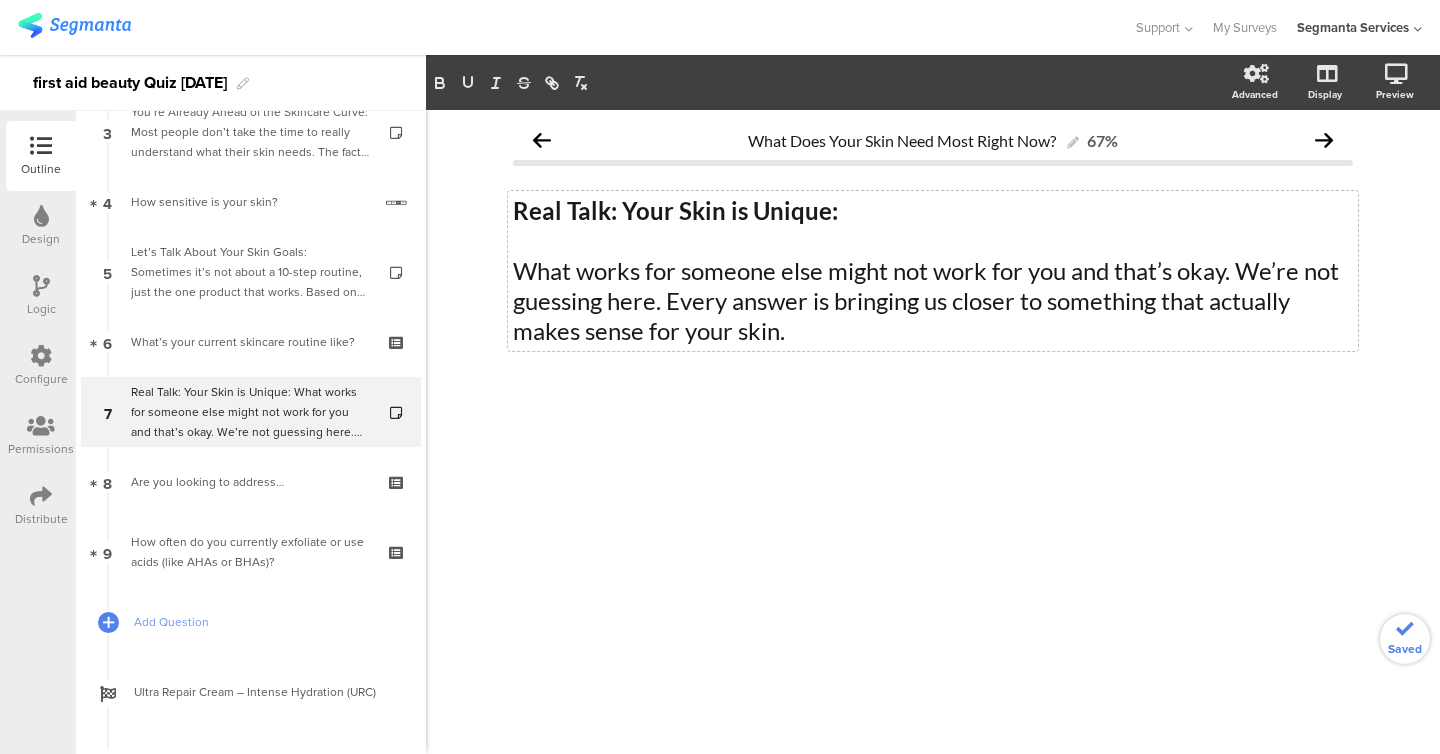 click on "What Does Your Skin Need Most Right Now?
67%
Real Talk: Your Skin is Unique:  What works for someone else might not work for you and that’s okay. We’re not guessing here. Every answer is bringing us closer to something that actually makes sense for your skin.
Real Talk: Your Skin is Unique:  What works for someone else might not work for you and that’s okay. We’re not guessing here. Every answer is bringing us closer to something that actually makes sense for your skin." 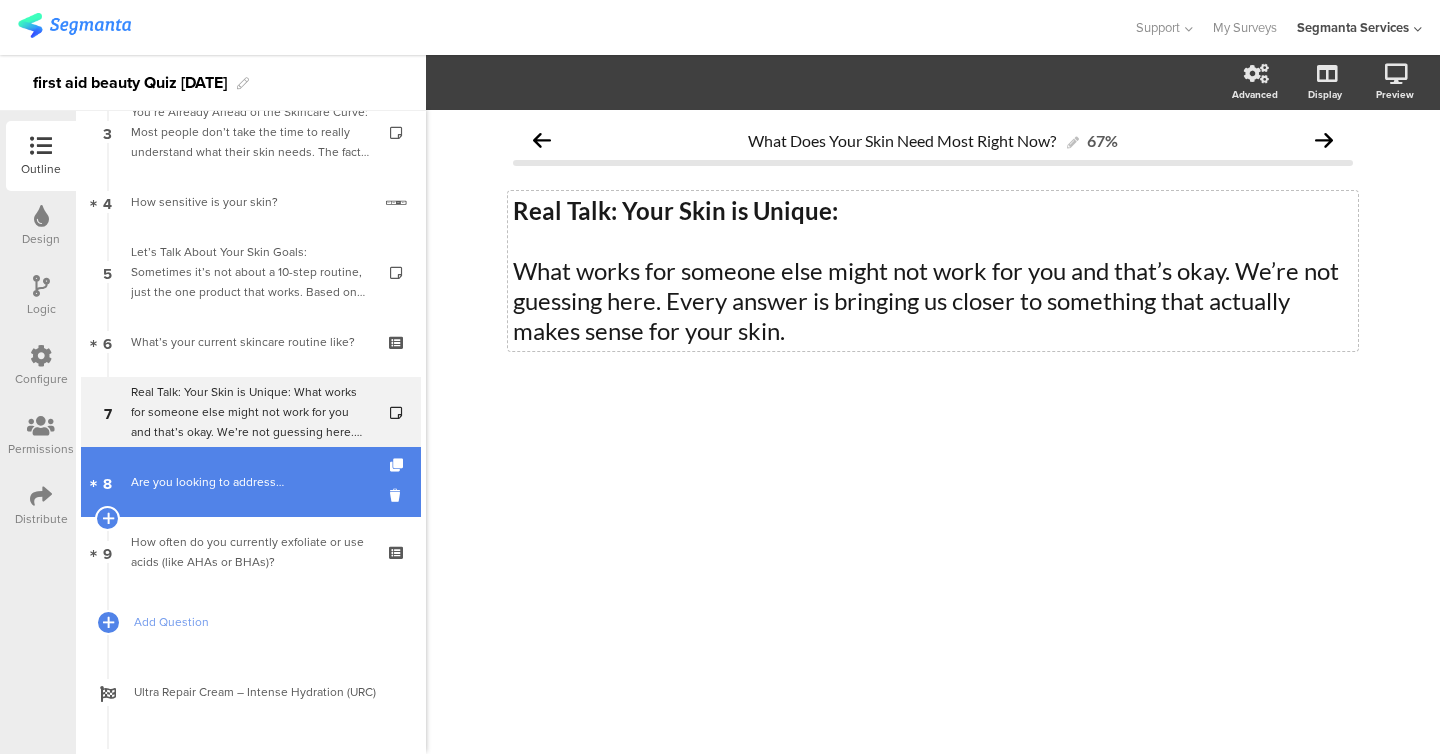 click on "8
Are you looking to address…" at bounding box center (251, 482) 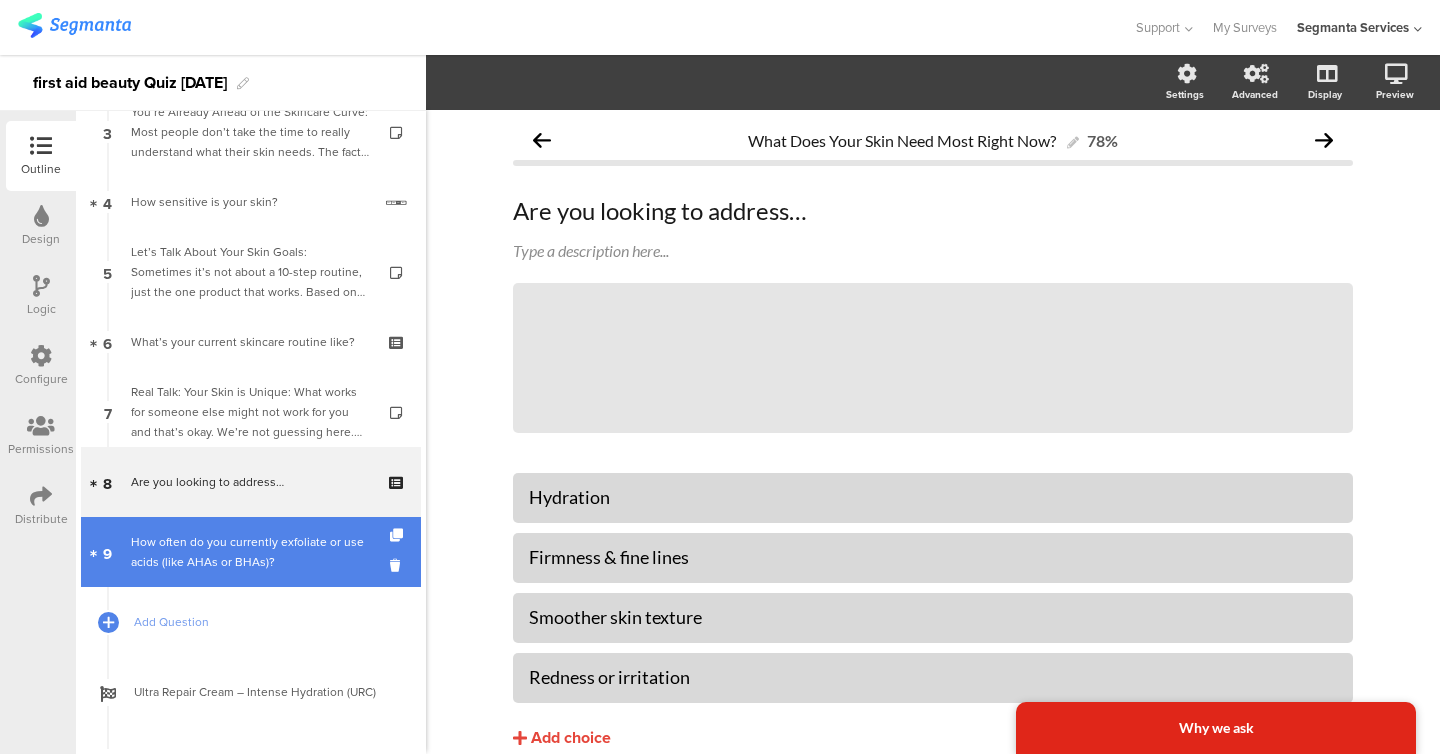 click on "How often do you currently exfoliate or use acids (like AHAs or BHAs)?" at bounding box center (250, 552) 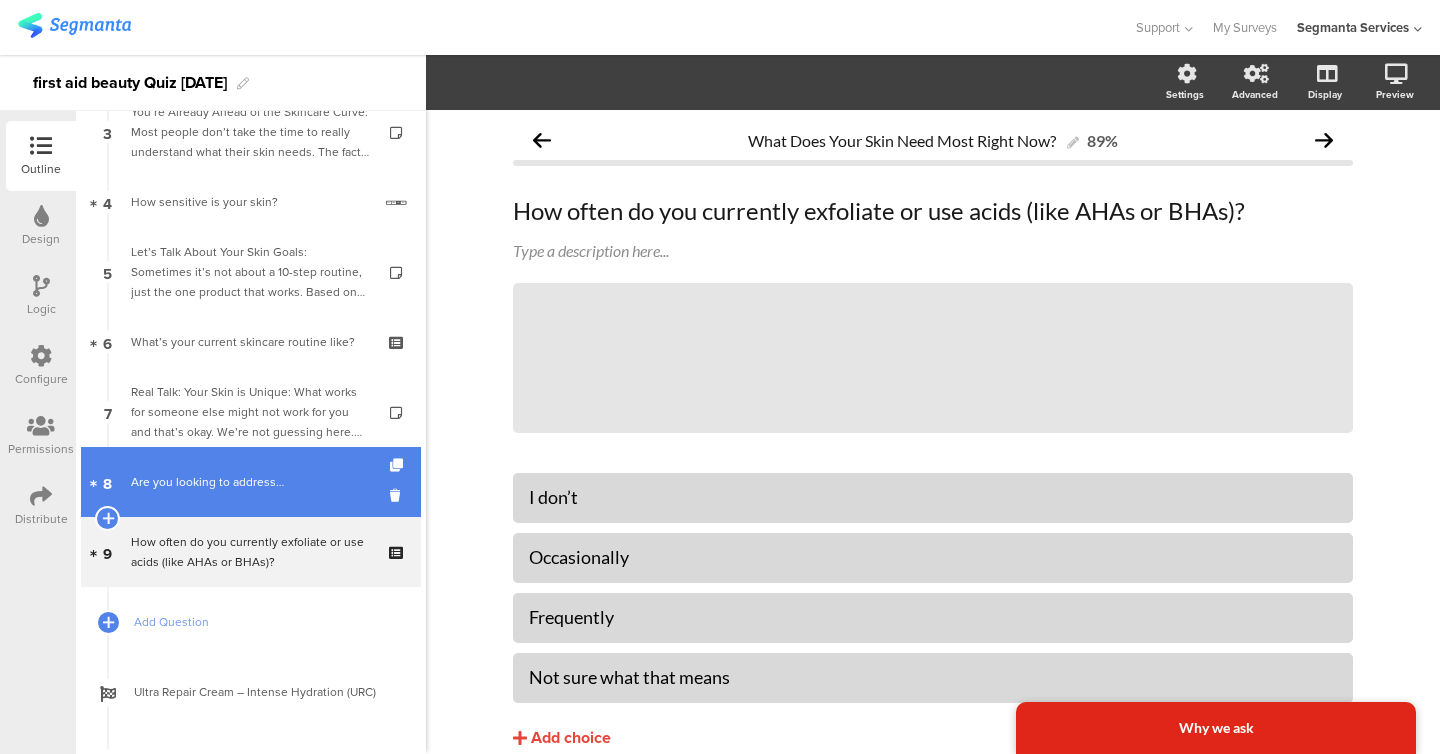 click on "8
Are you looking to address…" at bounding box center [251, 482] 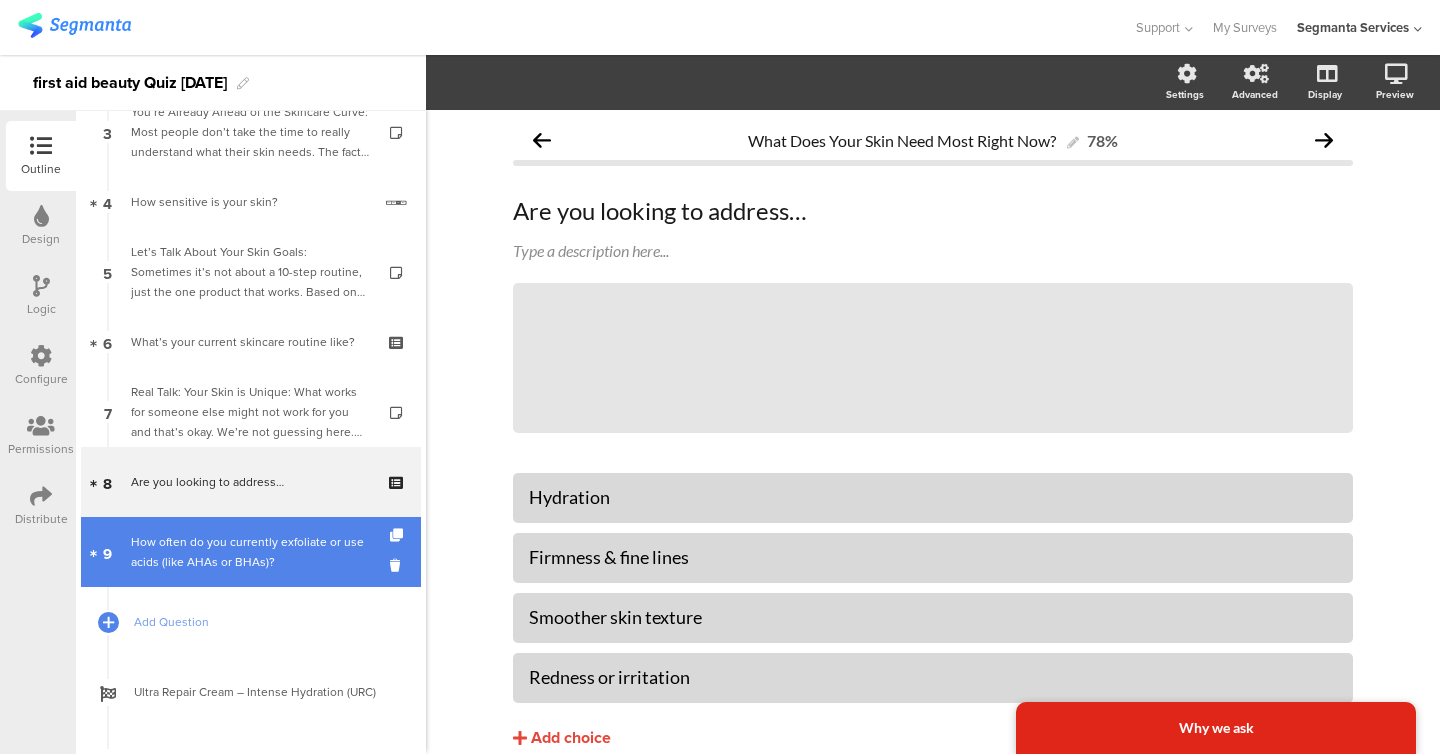 click on "How often do you currently exfoliate or use acids (like AHAs or BHAs)?" at bounding box center (250, 552) 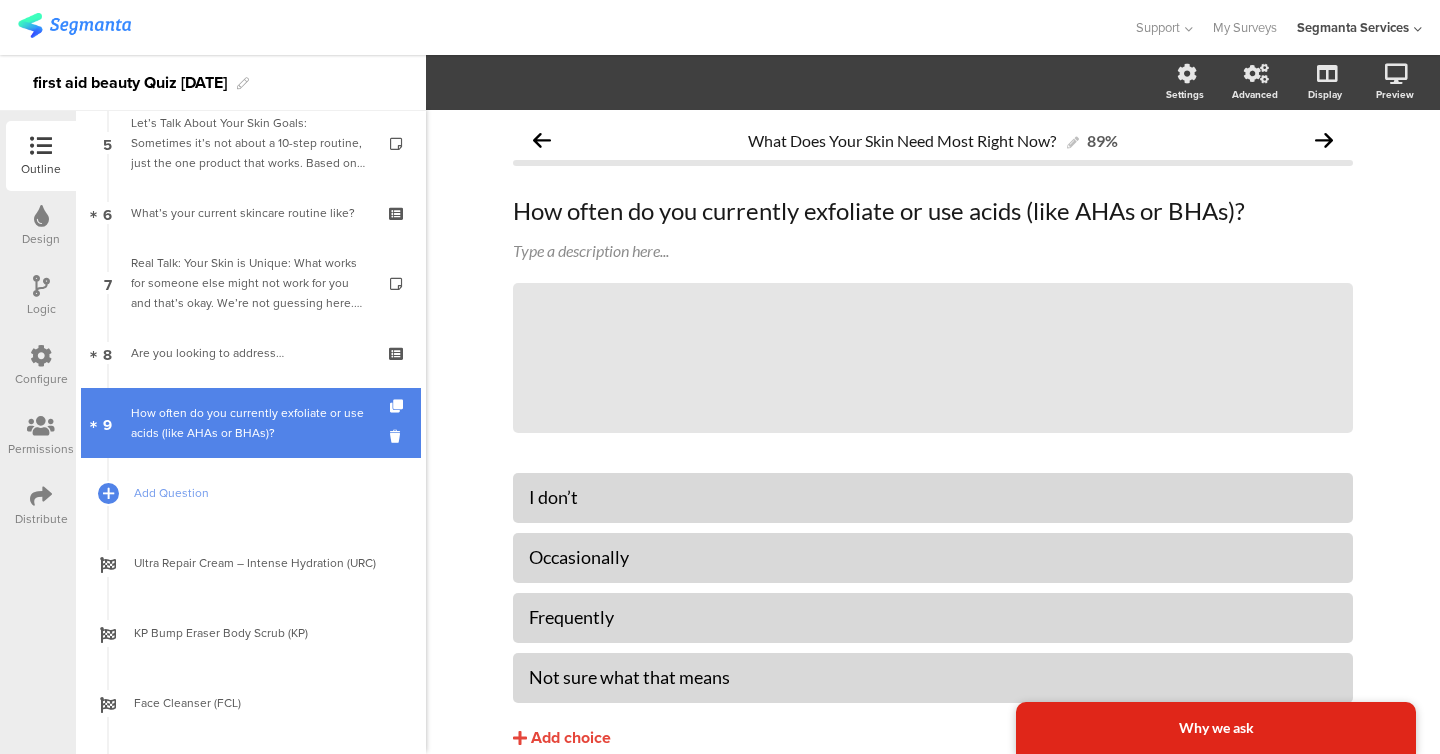 scroll, scrollTop: 365, scrollLeft: 0, axis: vertical 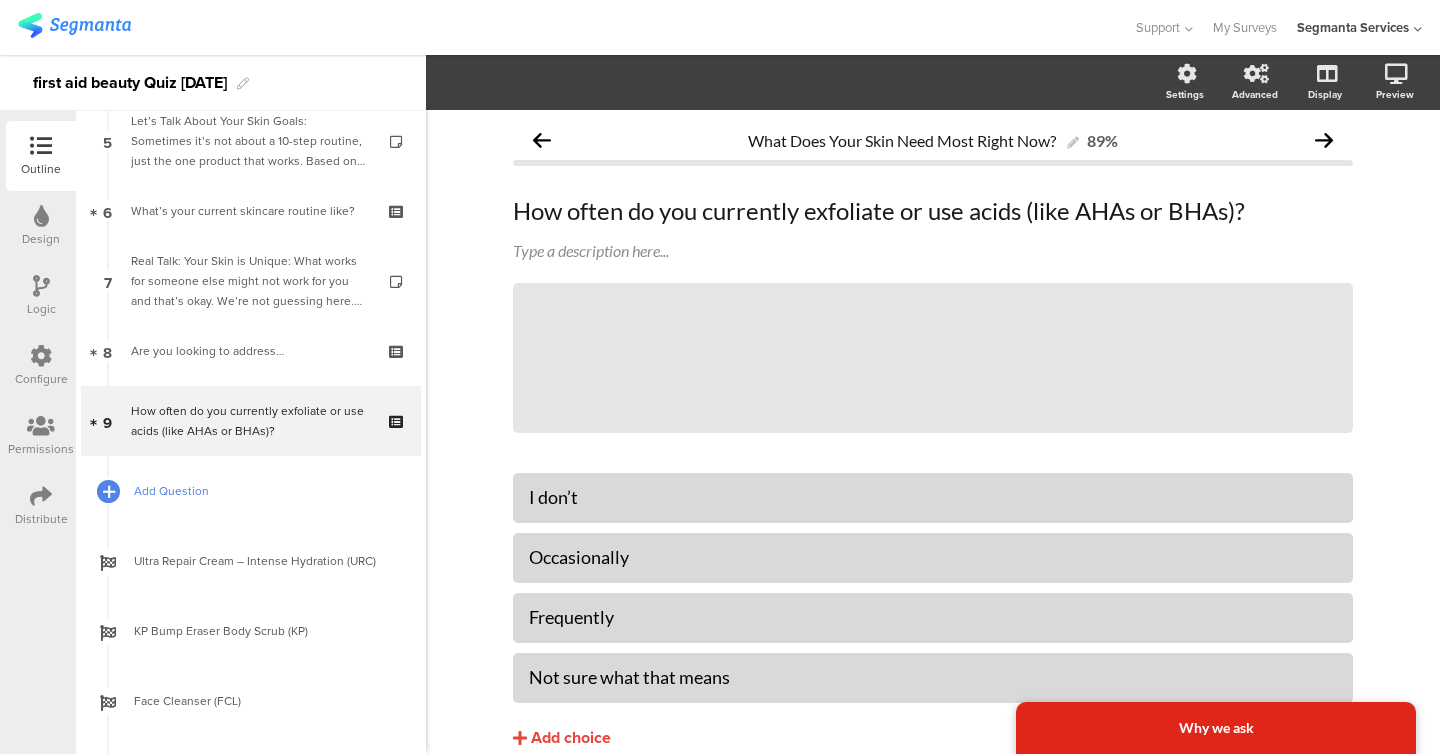 click at bounding box center [109, 491] 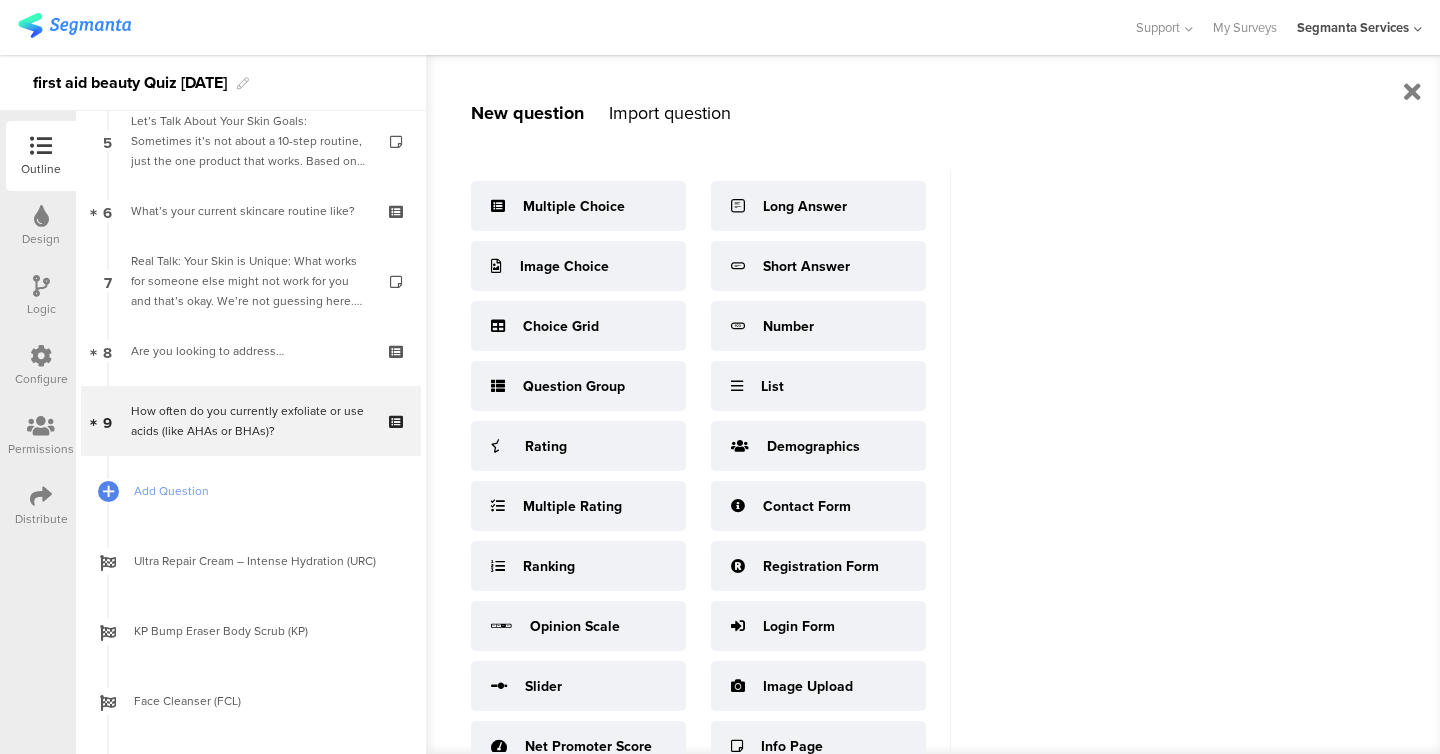scroll, scrollTop: 26, scrollLeft: 0, axis: vertical 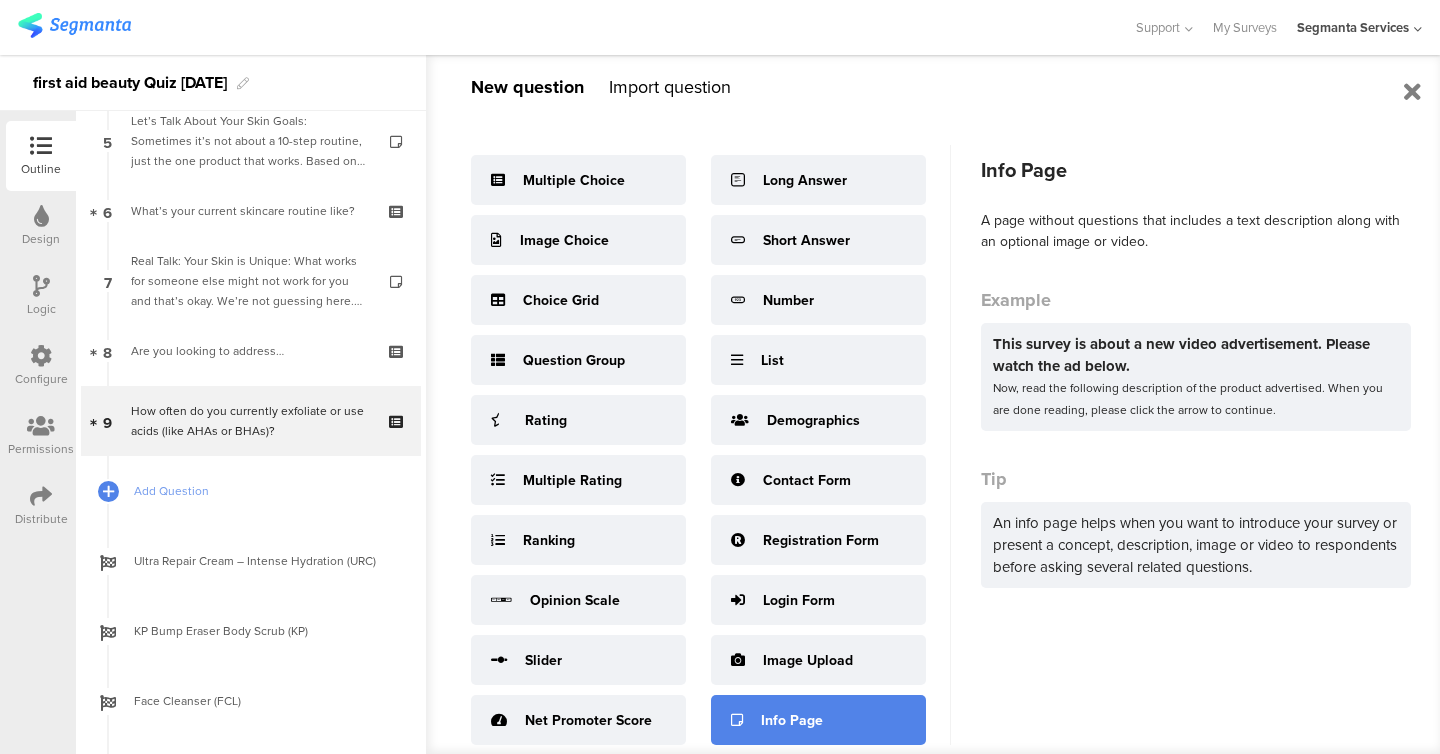 click on "Info Page" at bounding box center [818, 720] 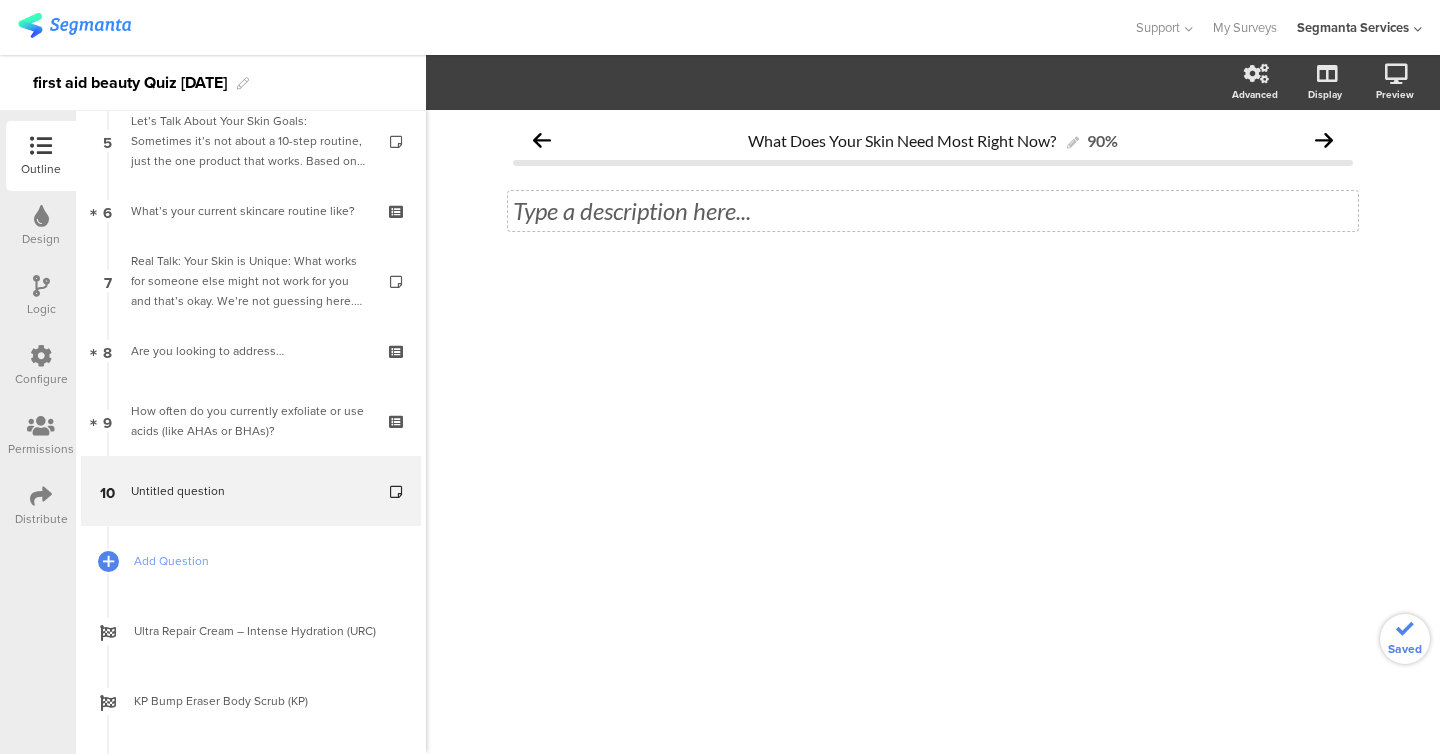 click on "Type a description here..." 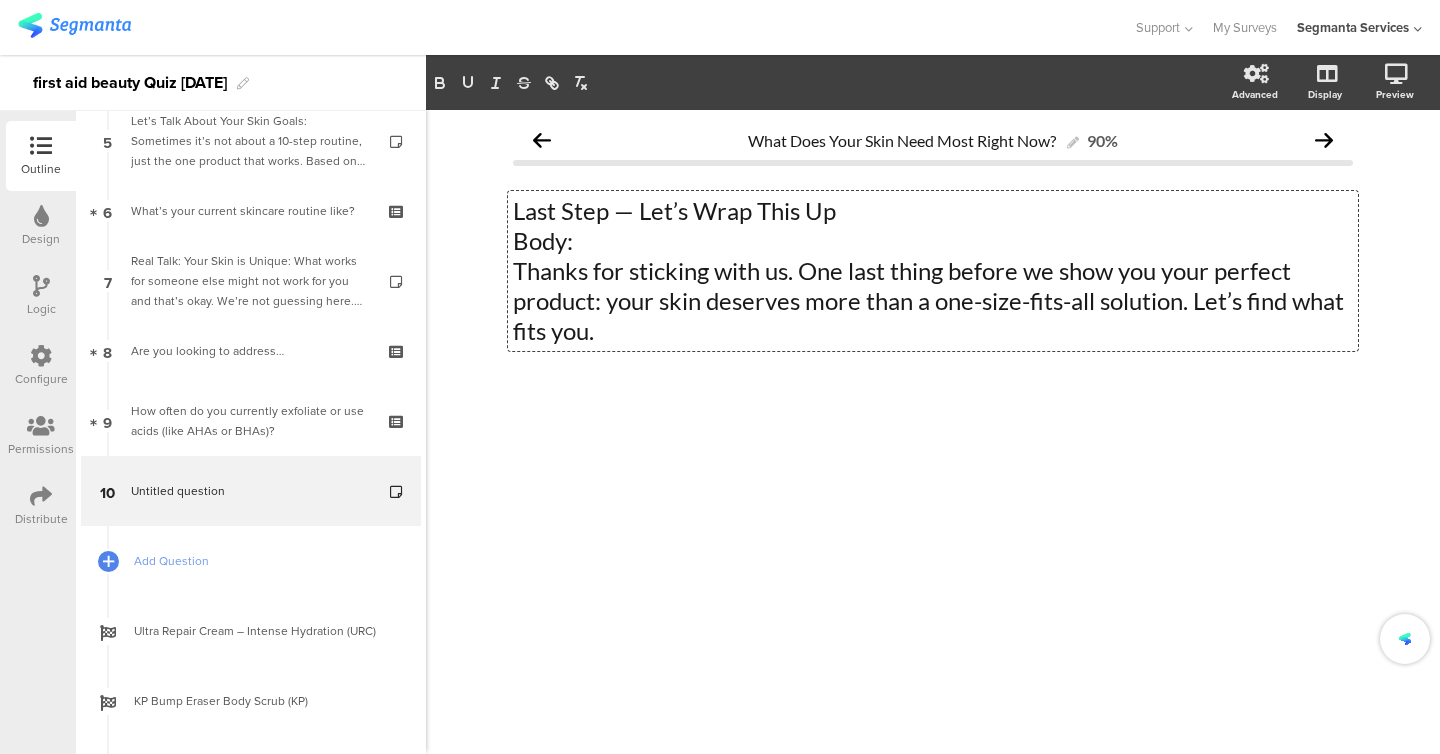 click on "Last Step — Let’s Wrap This Up" 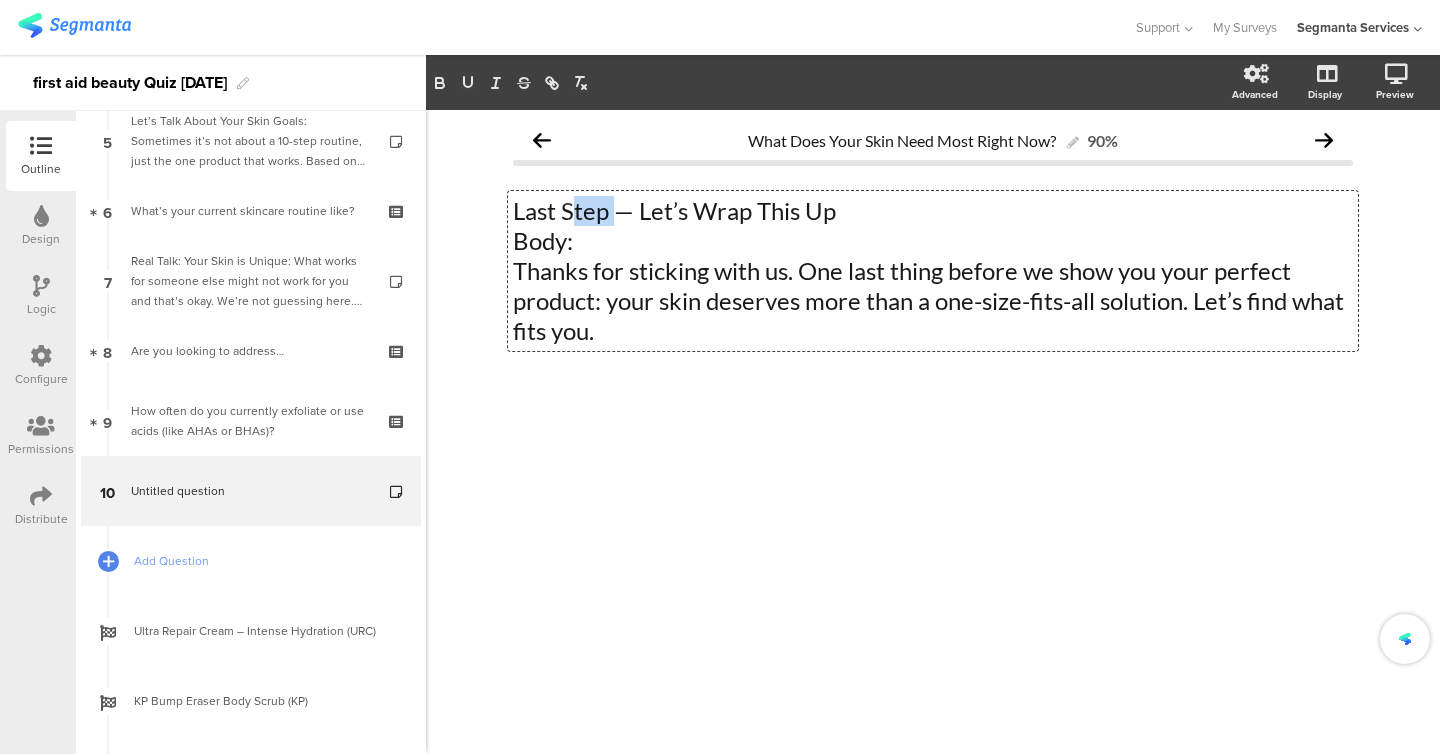 click on "Last Step — Let’s Wrap This Up" 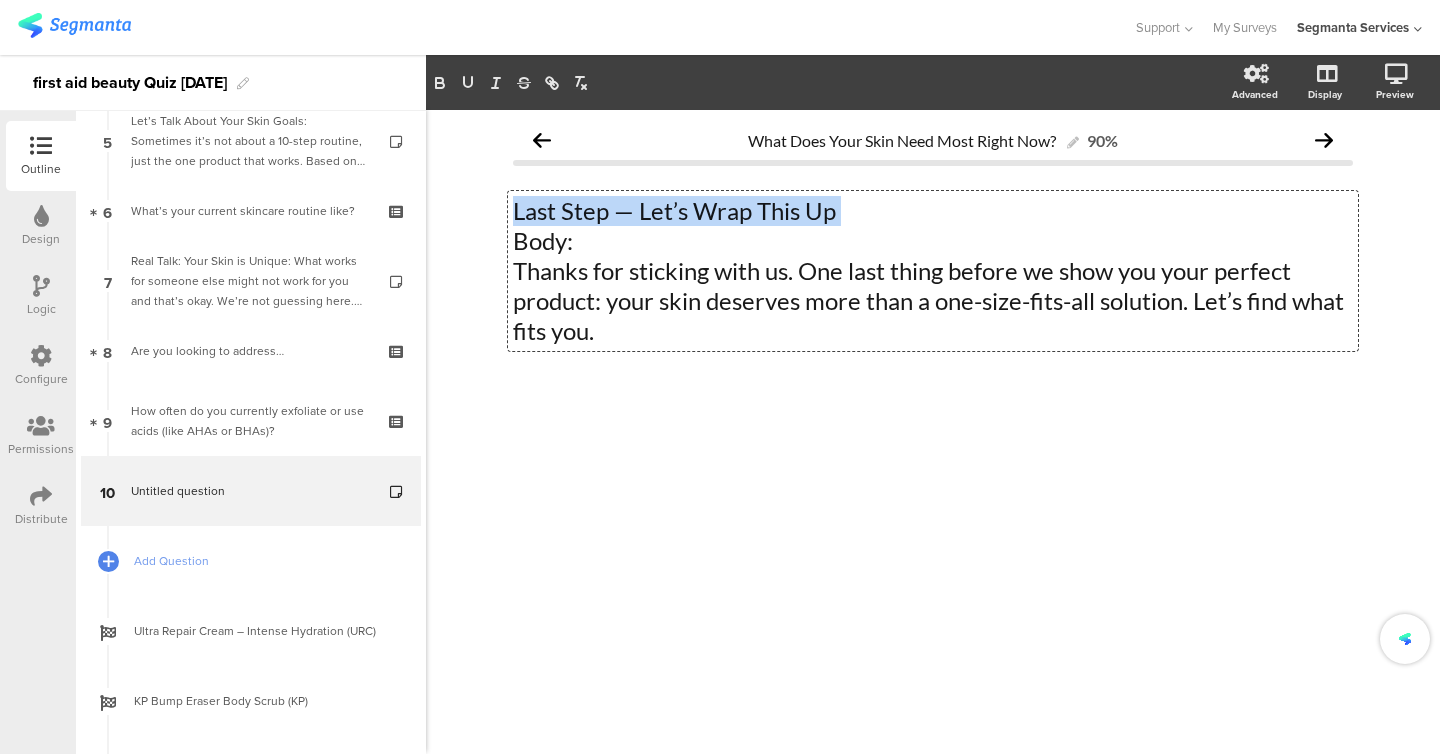 click on "Last Step — Let’s Wrap This Up" 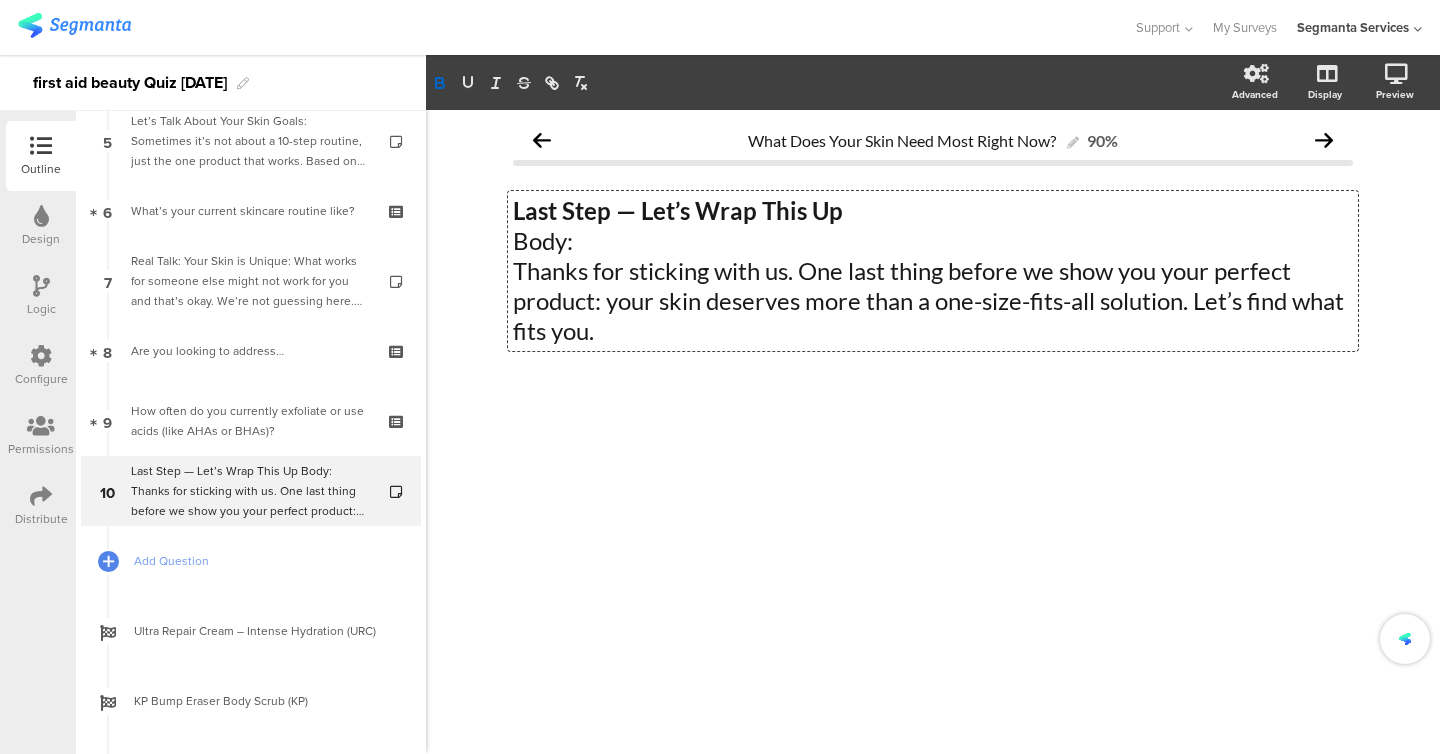click on "Last Step — Let’s Wrap This Up" 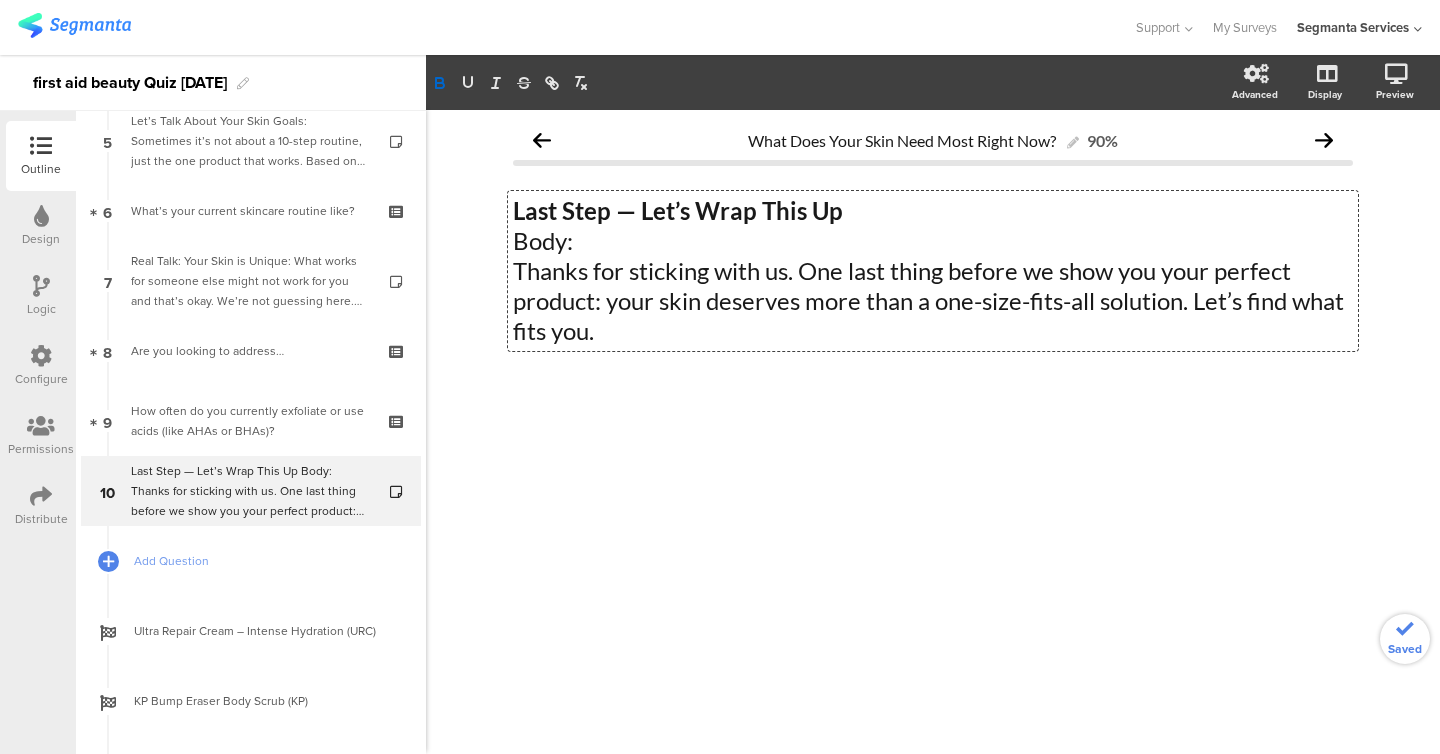 type 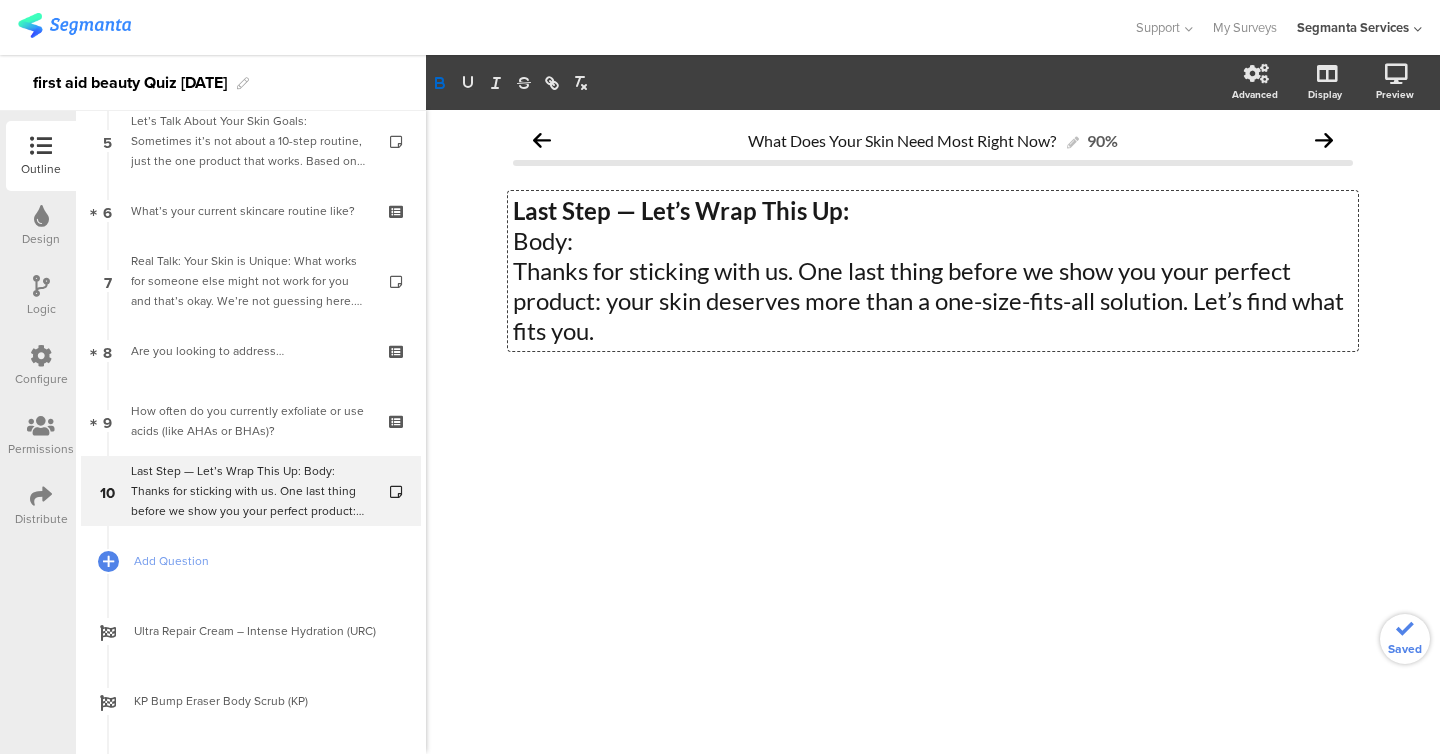 click on "Body:" 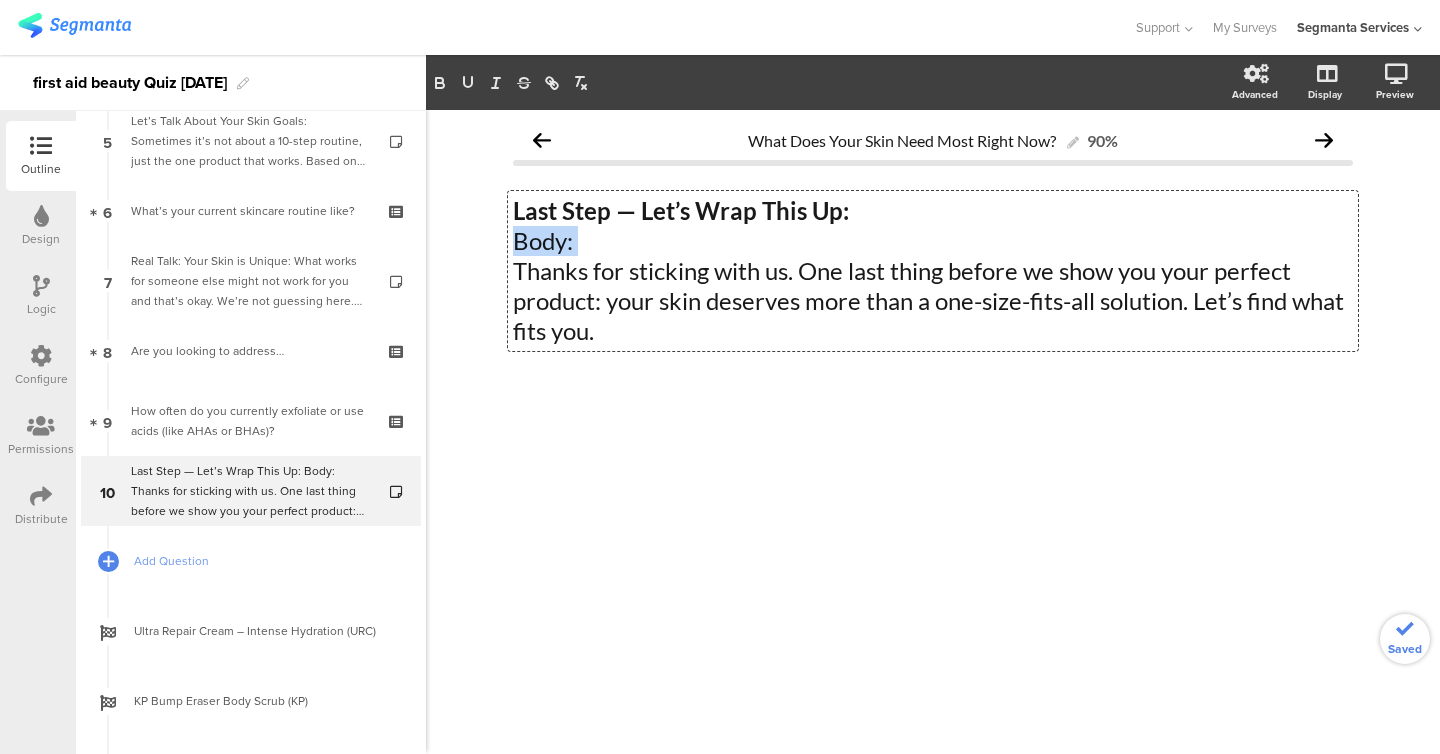 click on "Body:" 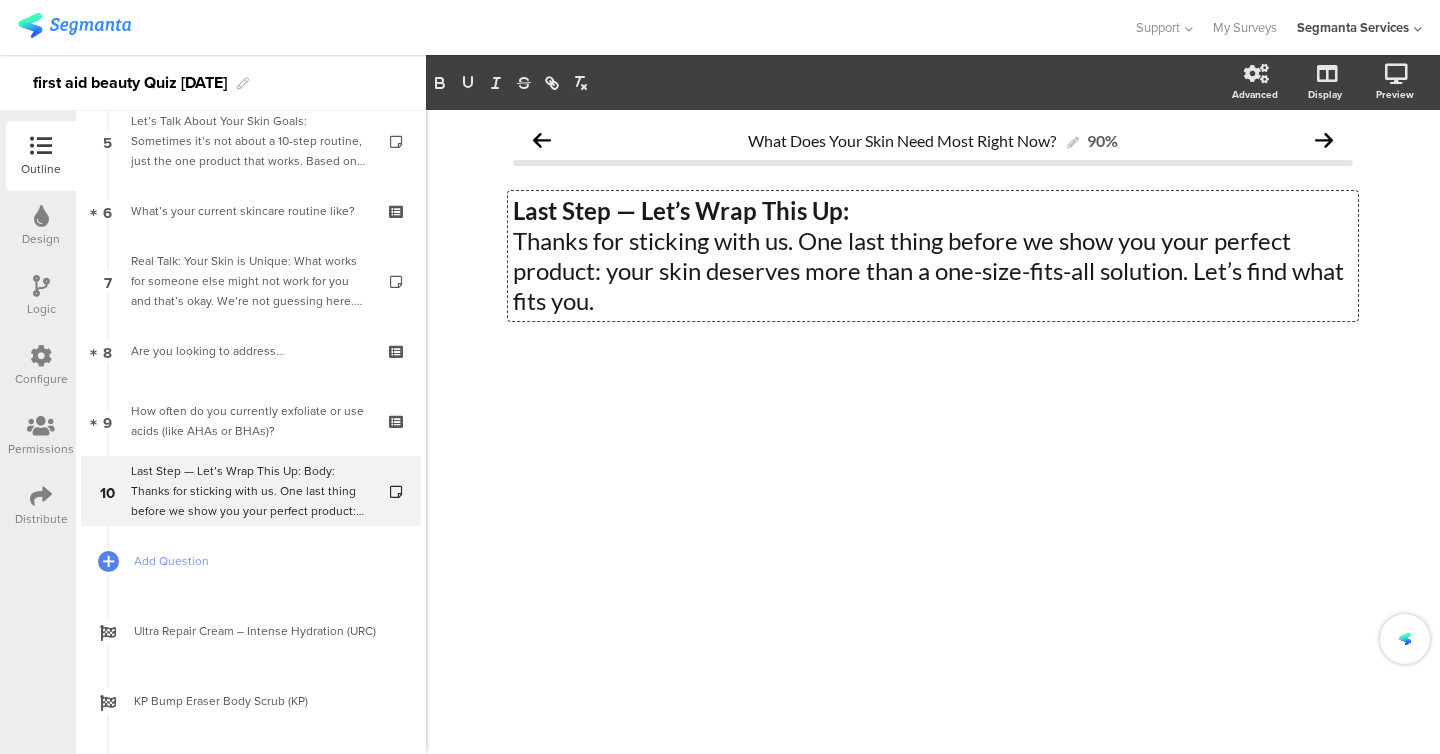 click on "Last Step — Let’s Wrap This Up:" 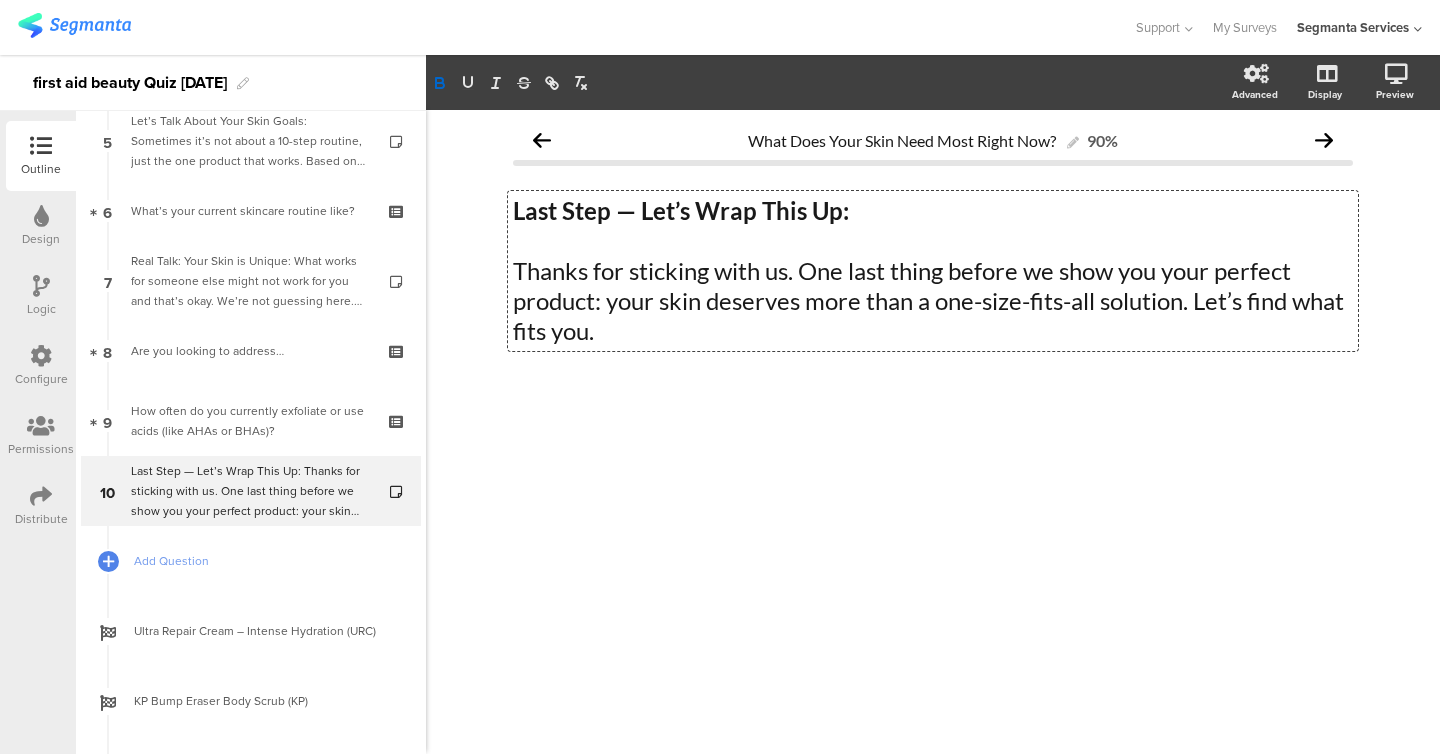 click on "What Does Your Skin Need Most Right Now?
90%
Last Step — Let’s Wrap This Up:  Thanks for sticking with us. One last thing before we show you your perfect product: your skin deserves more than a one-size-fits-all solution. Let’s find what fits you.
Last Step — Let’s Wrap This Up:  Thanks for sticking with us. One last thing before we show you your perfect product: your skin deserves more than a one-size-fits-all solution. Let’s find what fits you.
Last Step — Let’s Wrap This Up: ﻿" 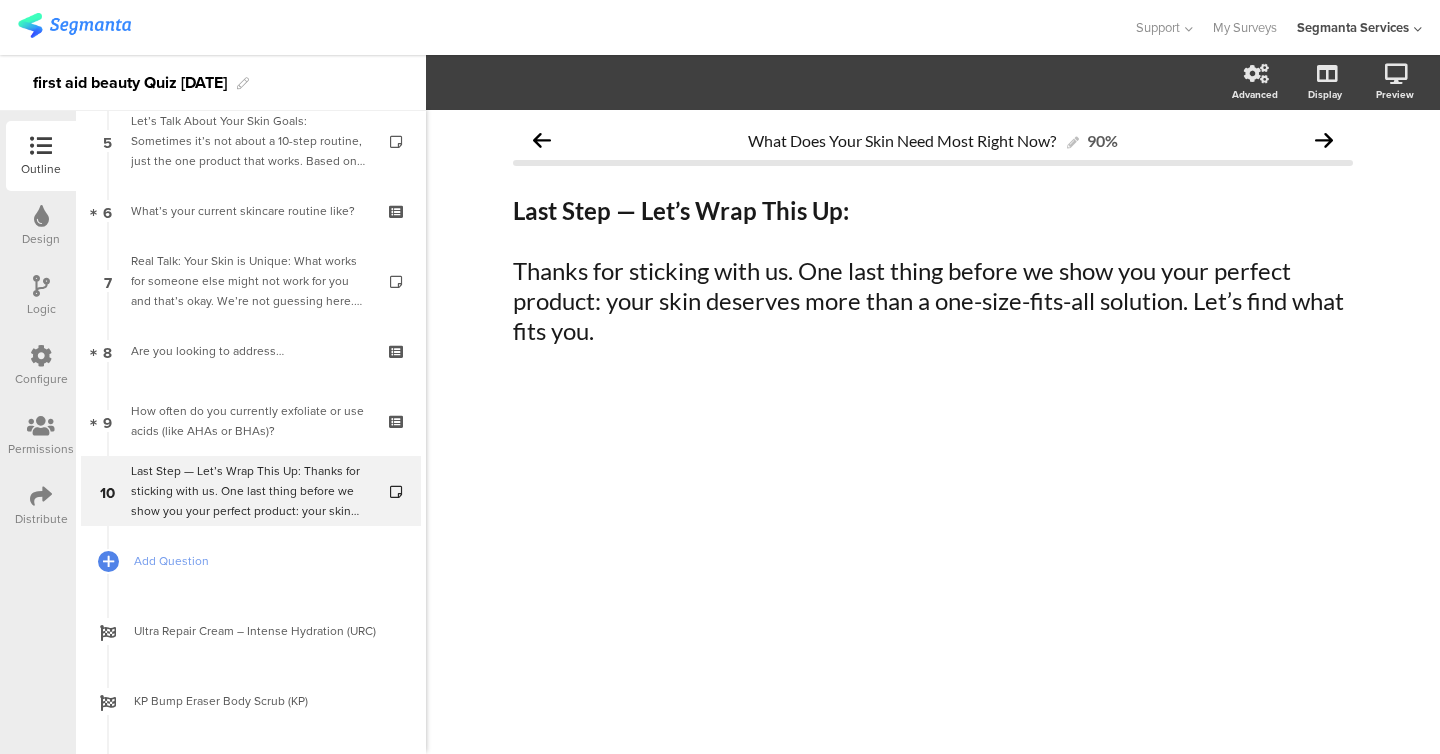 click on "Last Step — Let’s Wrap This Up:" 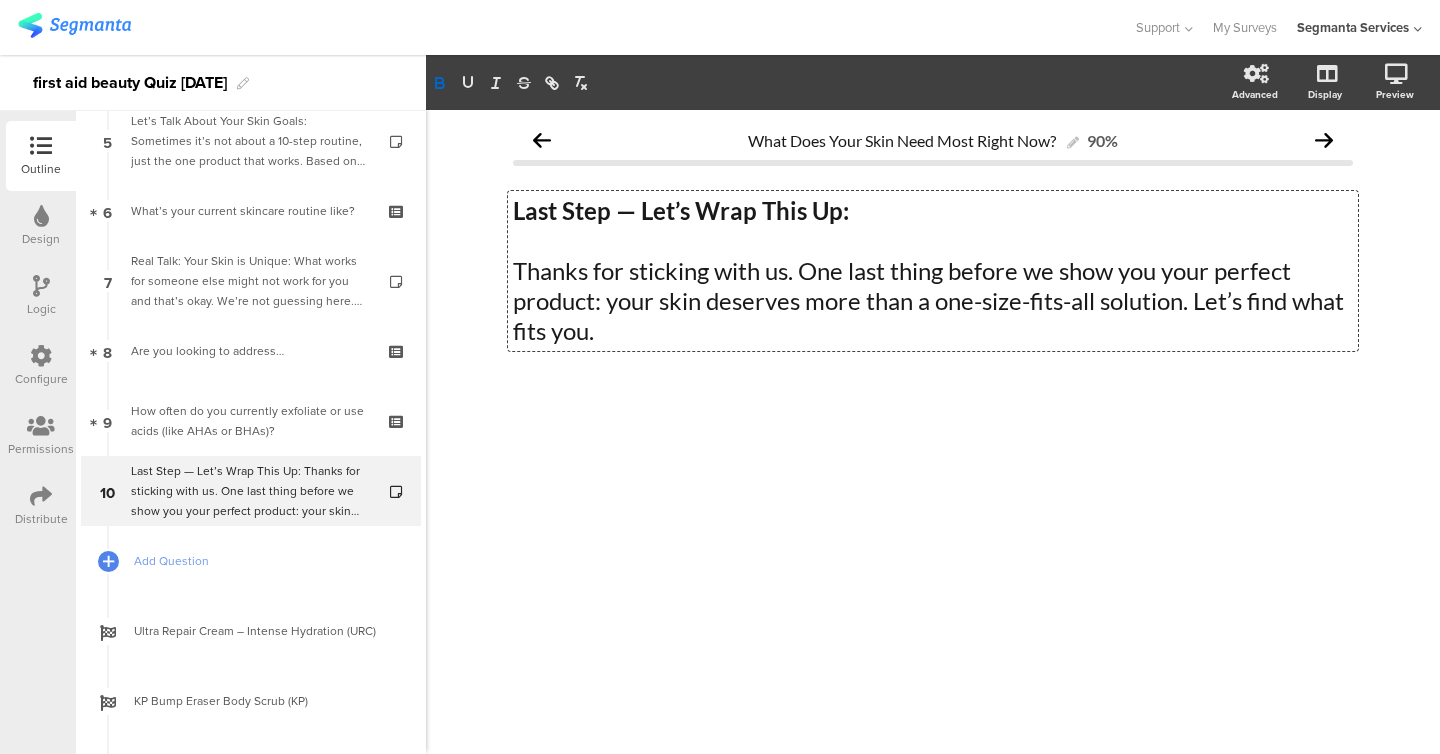 type 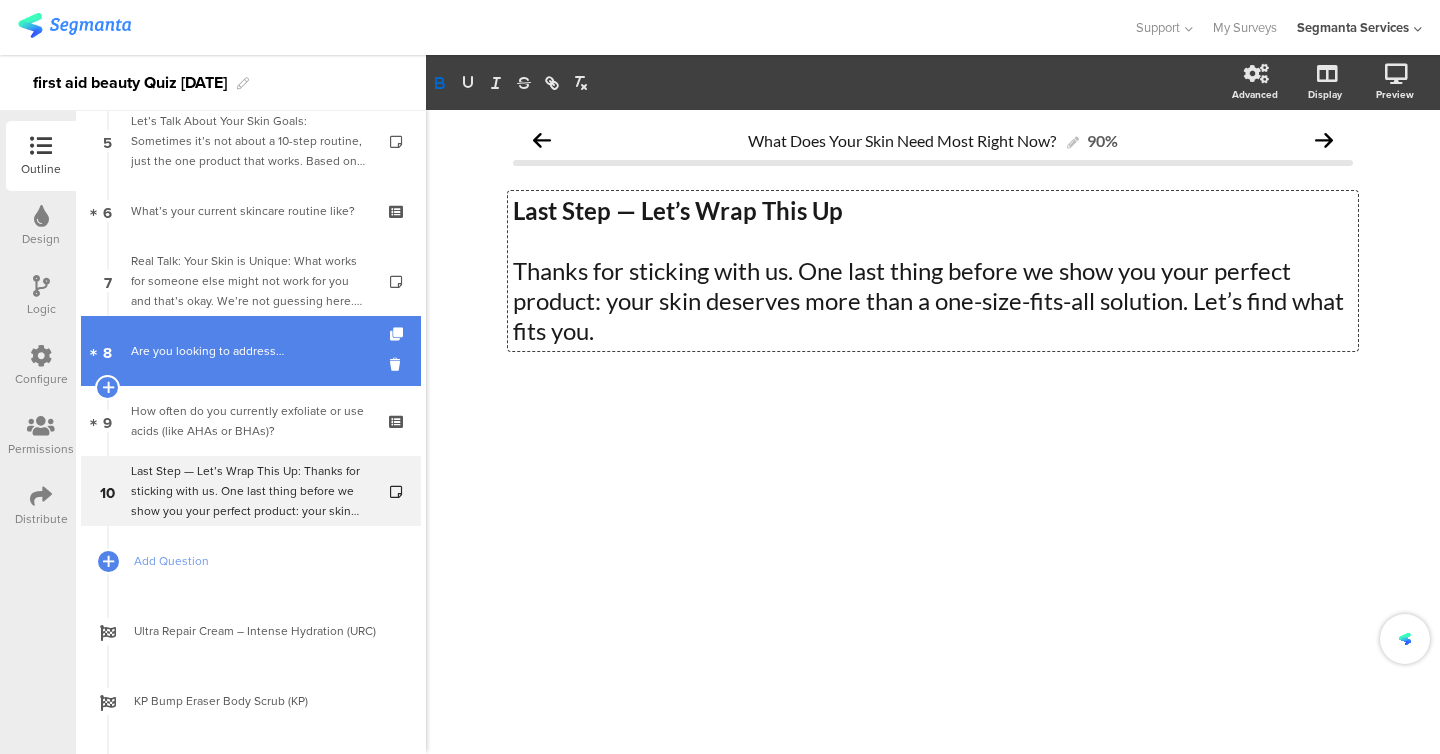 click on "8
Are you looking to address…" at bounding box center [251, 351] 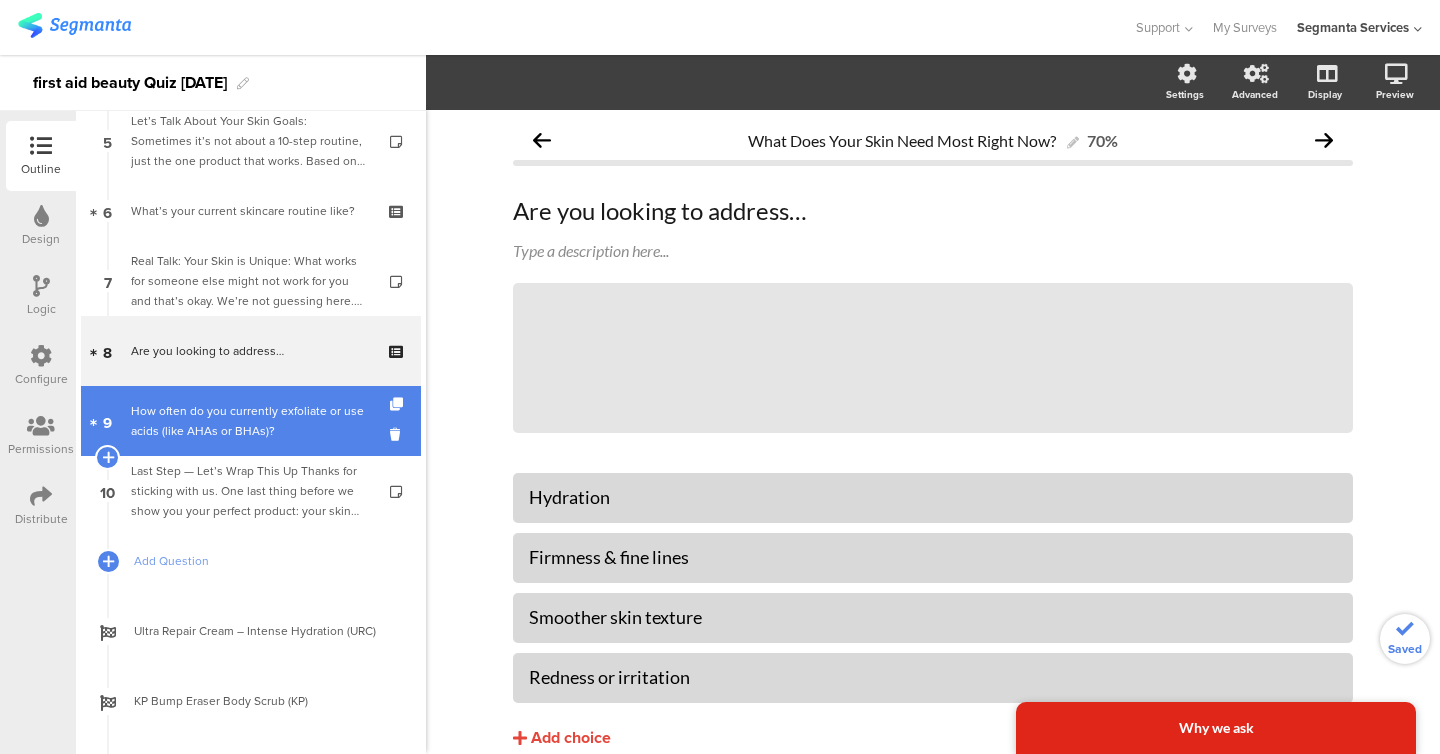 click on "How often do you currently exfoliate or use acids (like AHAs or BHAs)?" at bounding box center (250, 421) 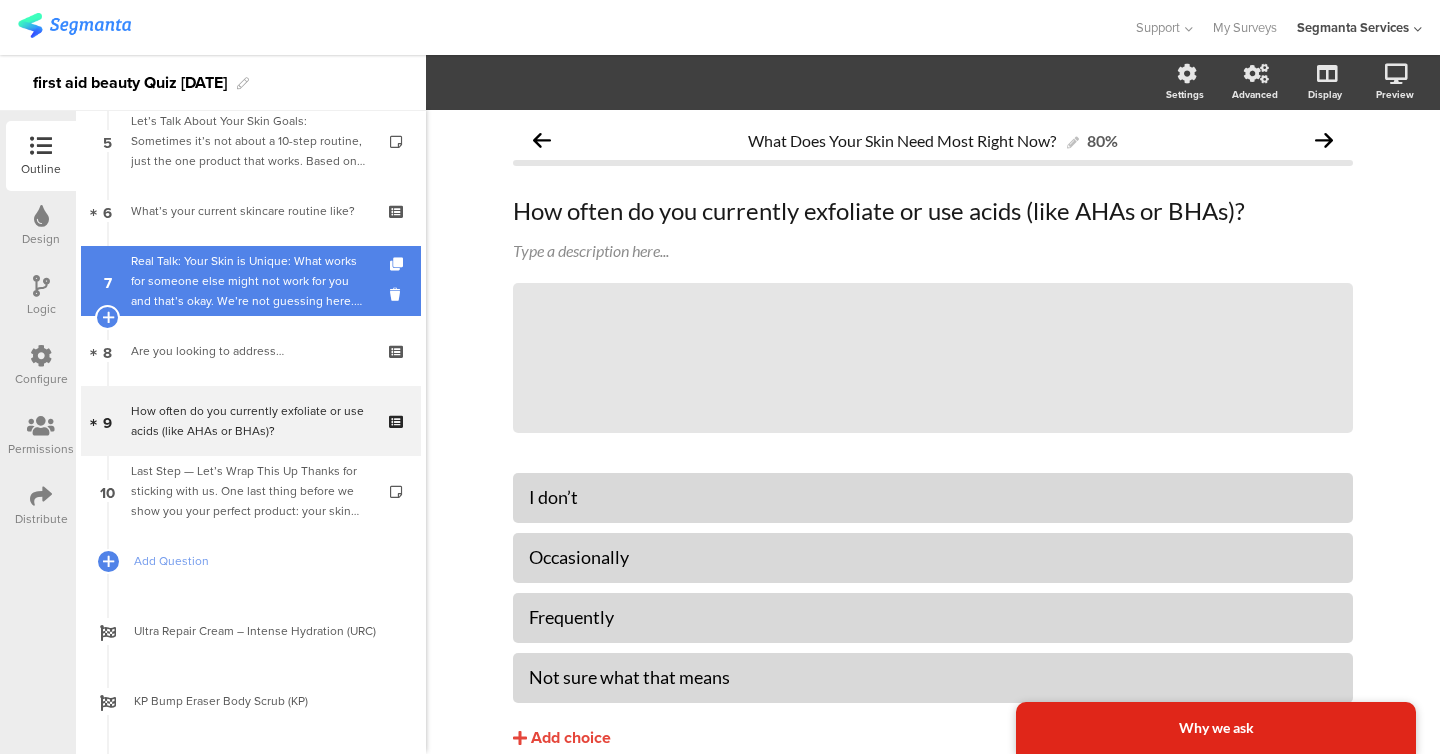click on "Real Talk: Your Skin is Unique:  What works for someone else might not work for you and that’s okay. We’re not guessing here. Every answer is bringing us closer to something that actually makes sense for your skin." at bounding box center (250, 281) 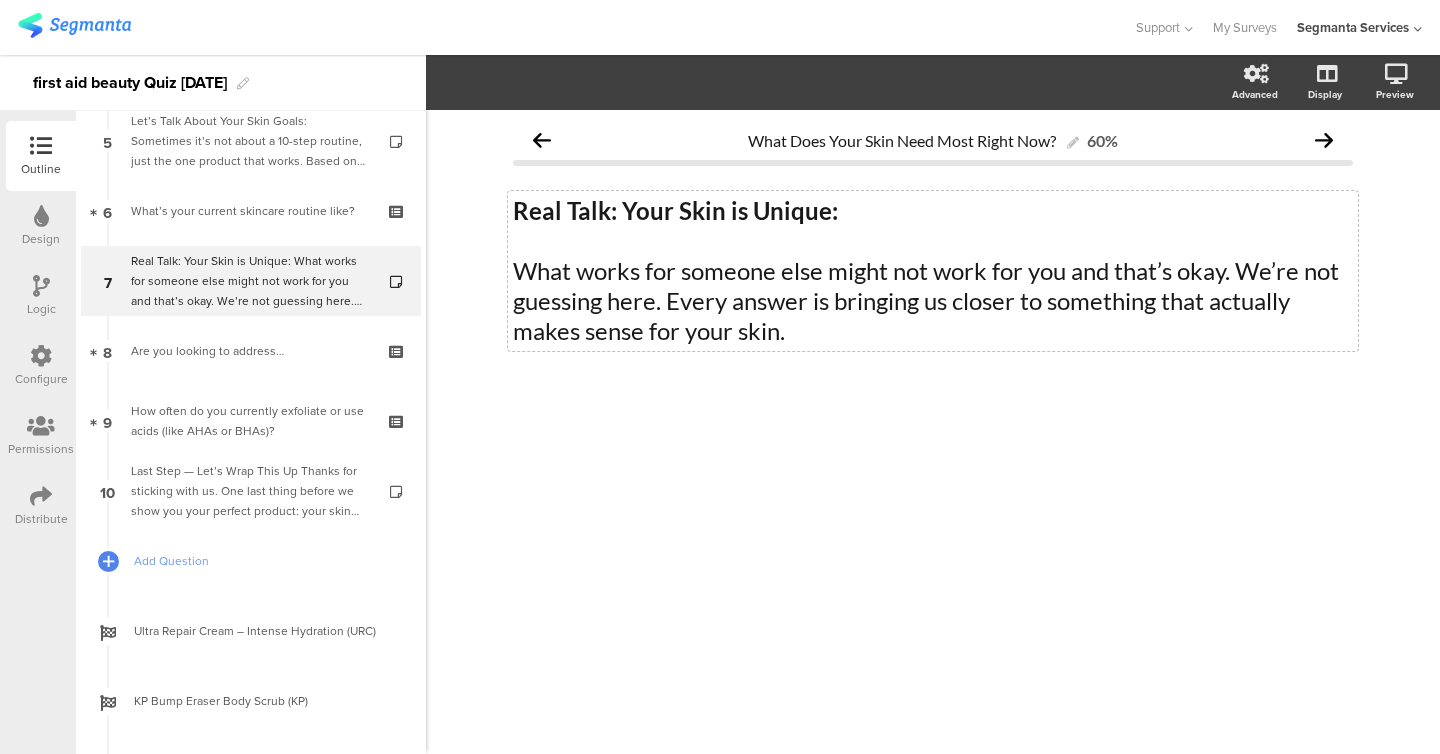 click on "Real Talk: Your Skin is Unique:" 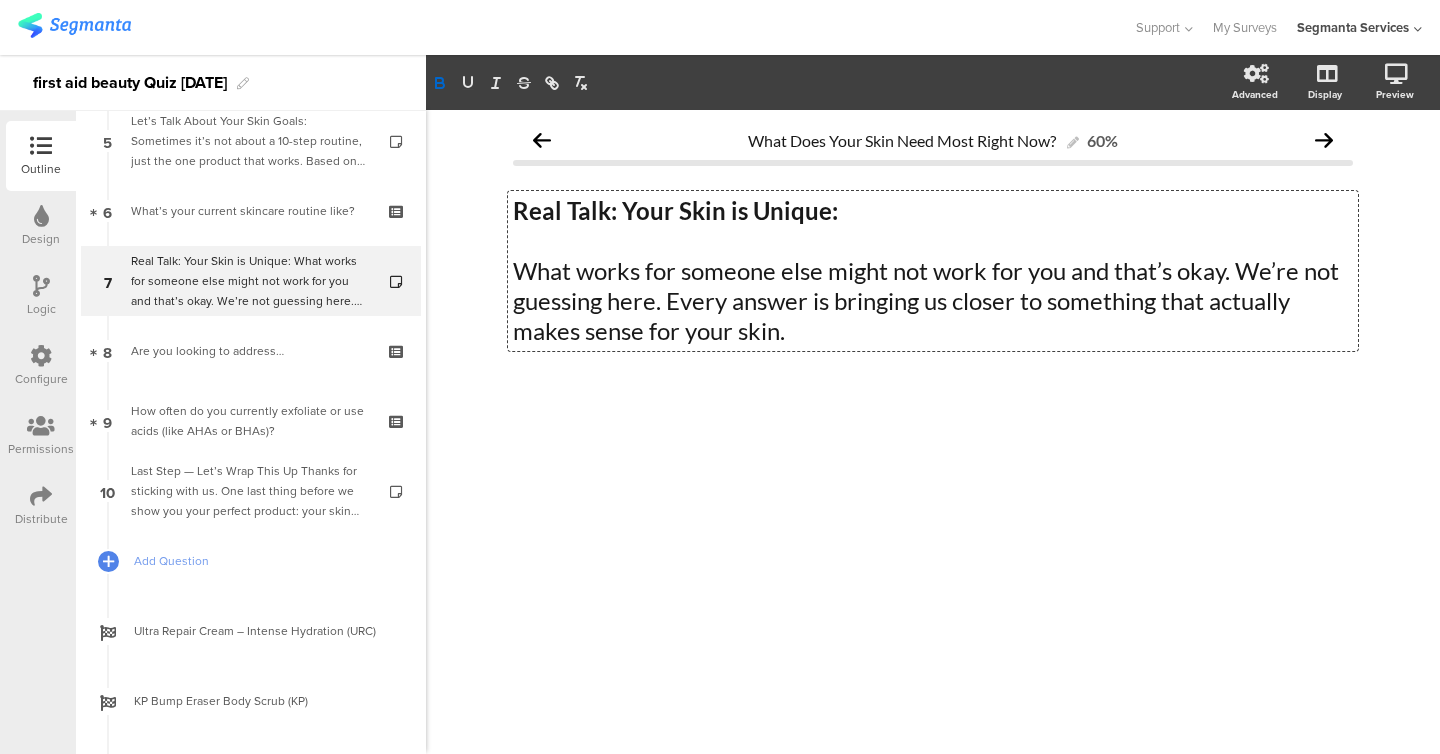 type 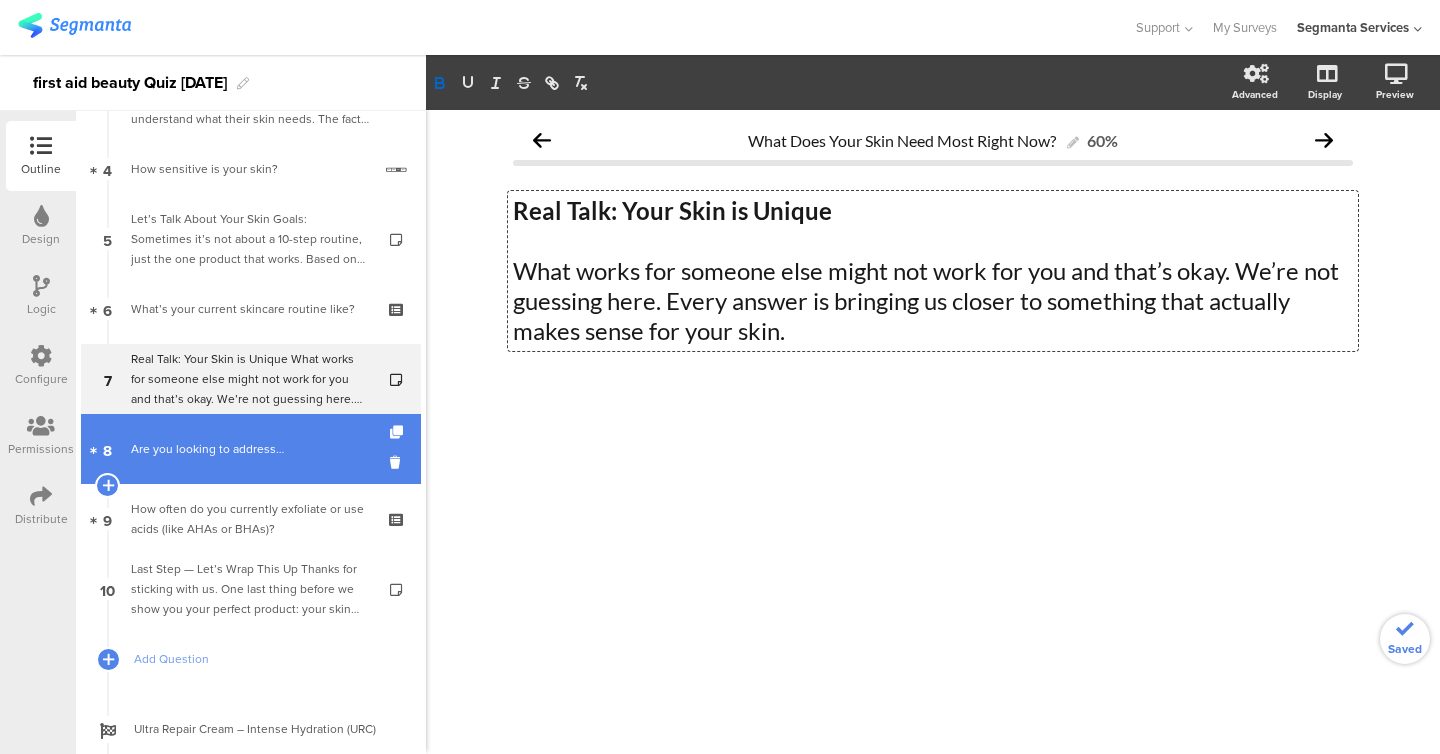 scroll, scrollTop: 265, scrollLeft: 0, axis: vertical 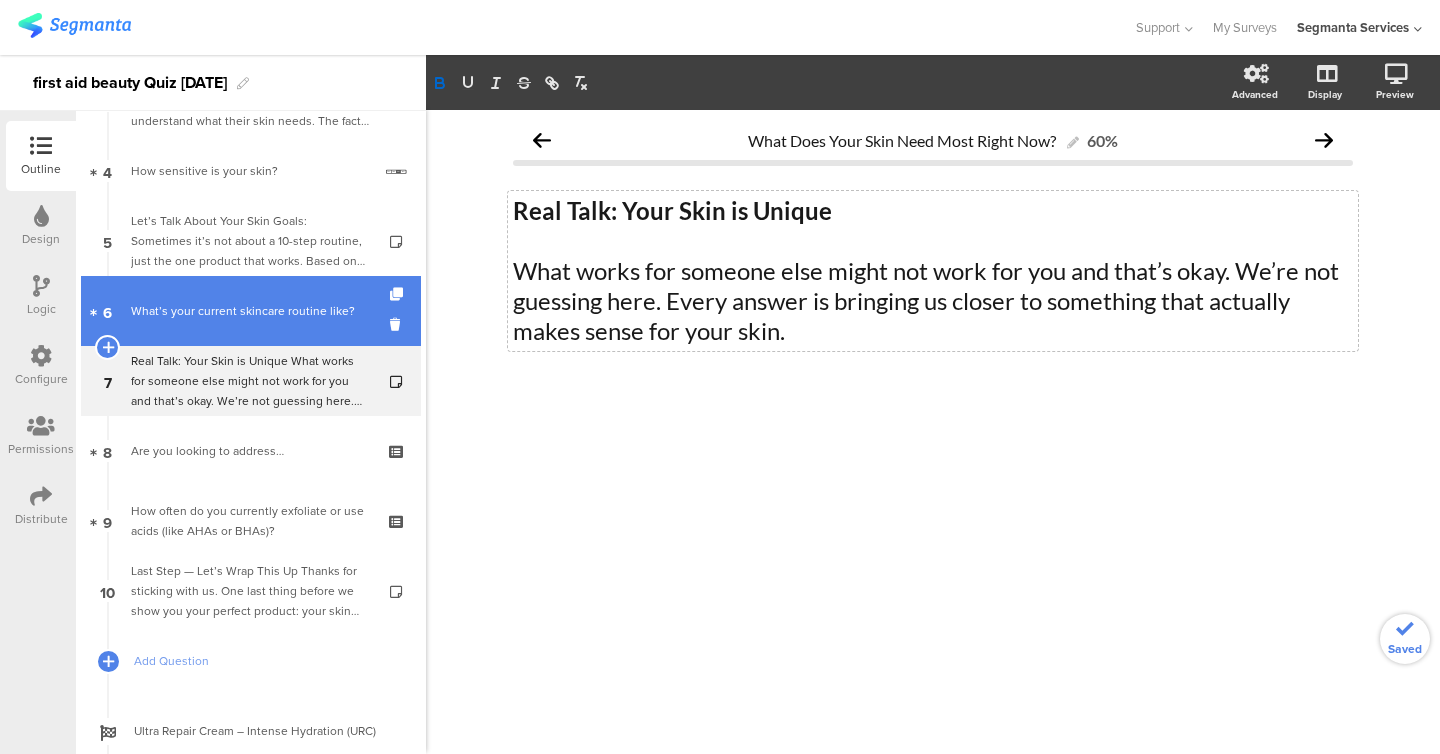 click on "6
What’s your current skincare routine like?" at bounding box center [251, 311] 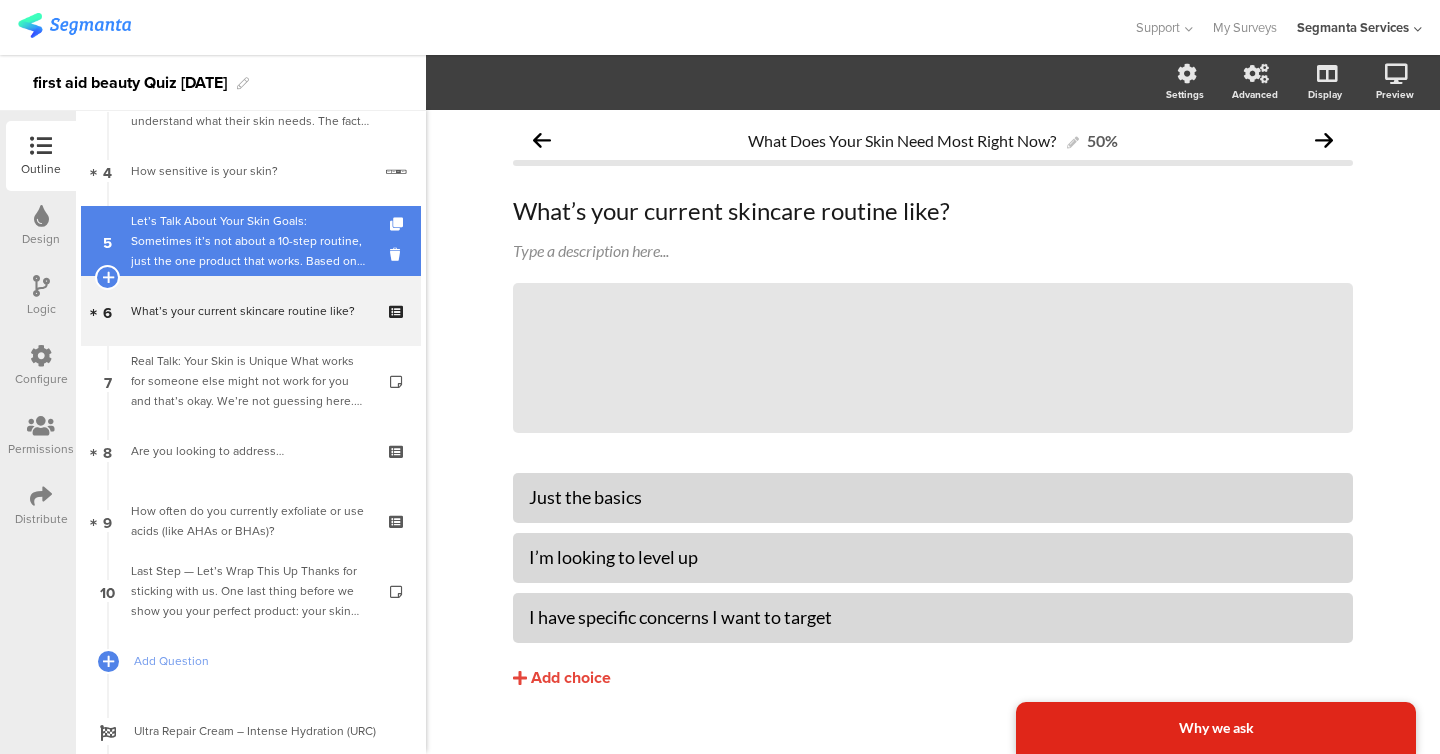 click on "Let’s Talk About Your Skin Goals: Sometimes it’s not about a 10-step routine,  just the one product that works. Based on your answers, we’re getting closer to that perfect match." at bounding box center [250, 241] 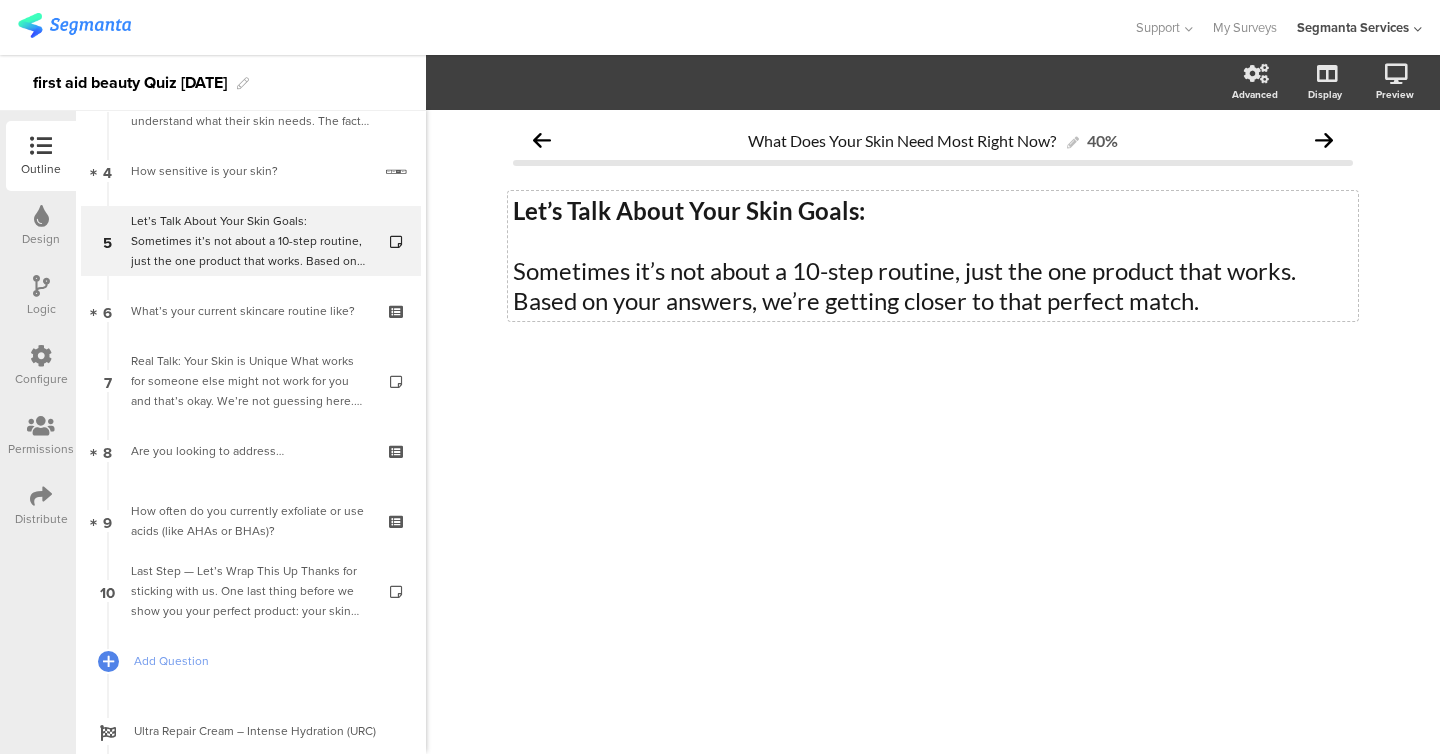 click on "Let’s Talk About Your Skin Goals: Sometimes it’s not about a 10-step routine,  just the one product that works. Based on your answers, we’re getting closer to that perfect match.
Let’s Talk About Your Skin Goals: Sometimes it’s not about a 10-step routine,  just the one product that works. Based on your answers, we’re getting closer to that perfect match." 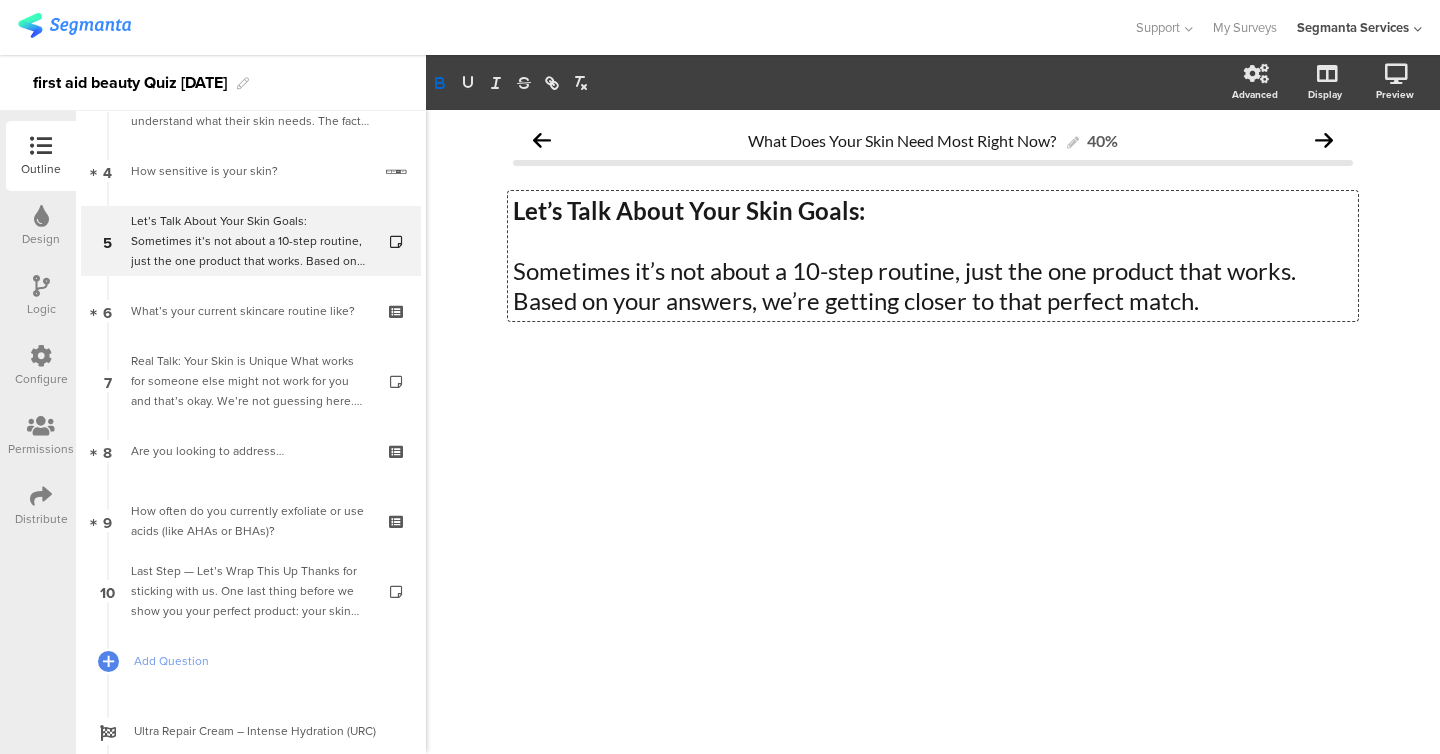 type 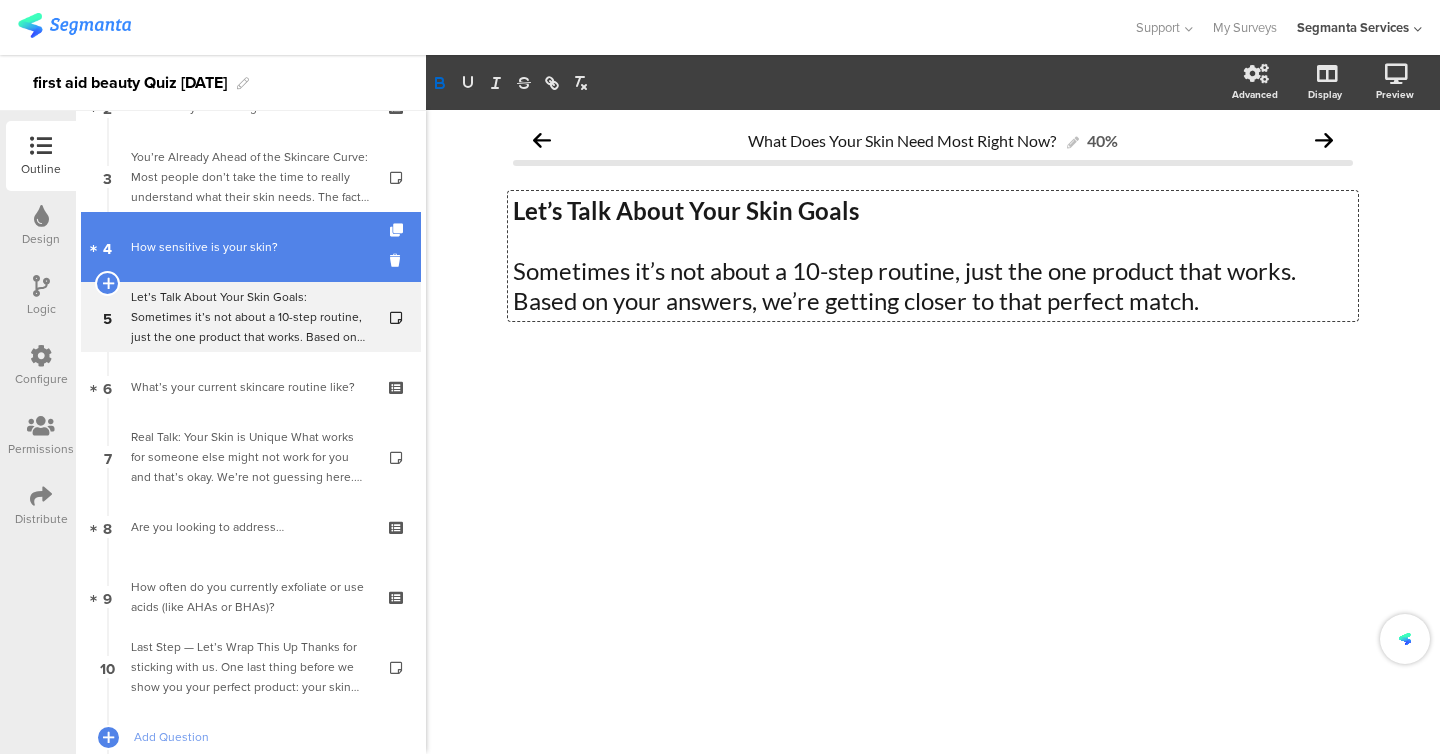 scroll, scrollTop: 157, scrollLeft: 0, axis: vertical 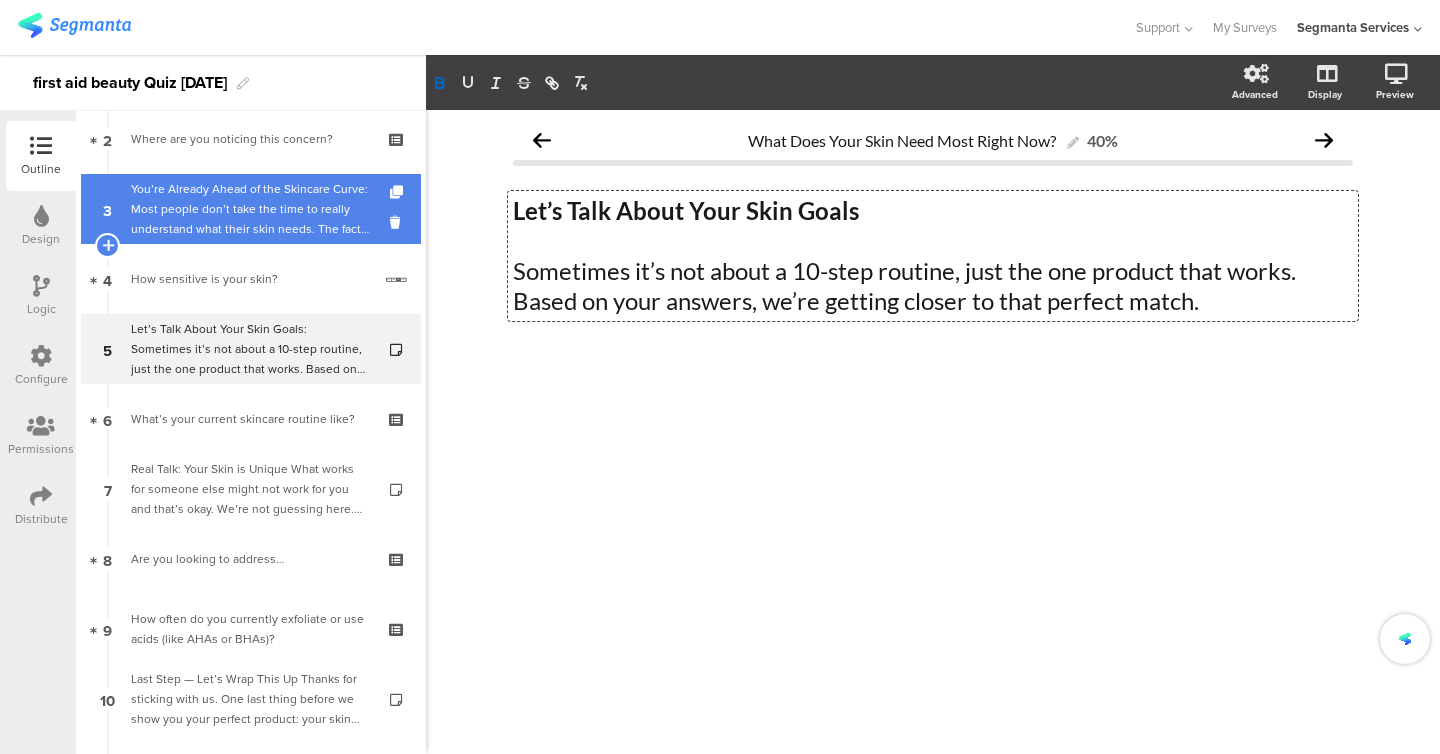 click on "You’re Already Ahead of the Skincare Curve:  Most people don’t take the time to really understand what their skin needs. The fact that you’re here? Already a win for your face (or body). Let’s keep going." at bounding box center (250, 209) 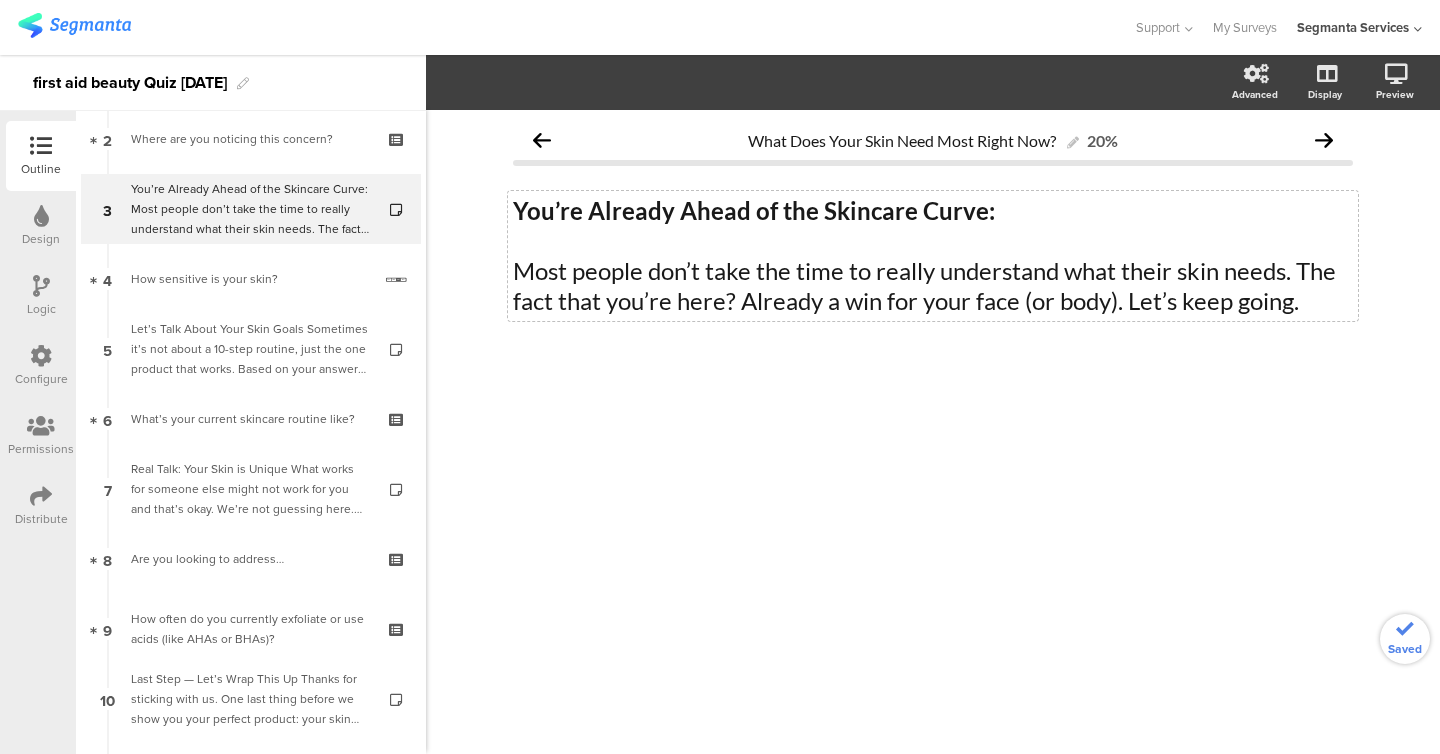 click on "You’re Already Ahead of the Skincare Curve:" 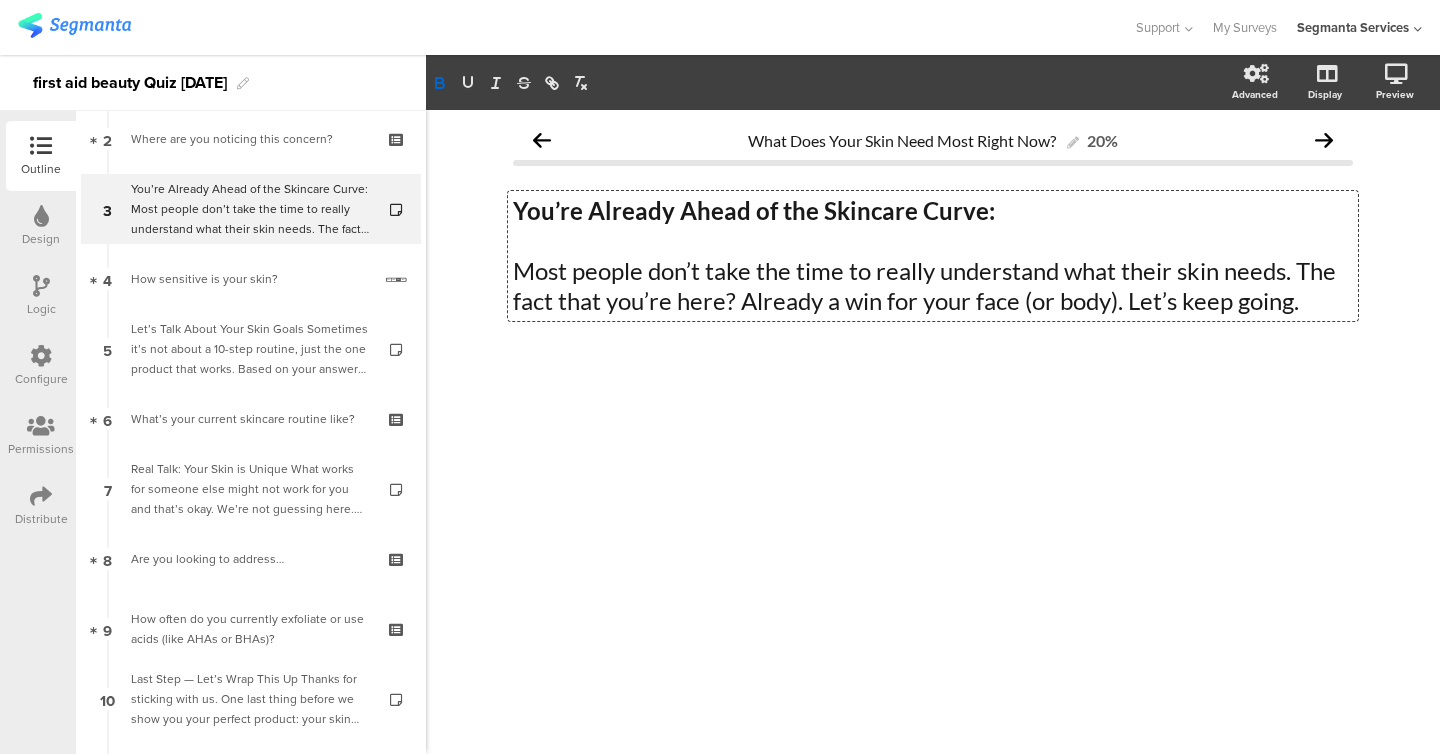 type 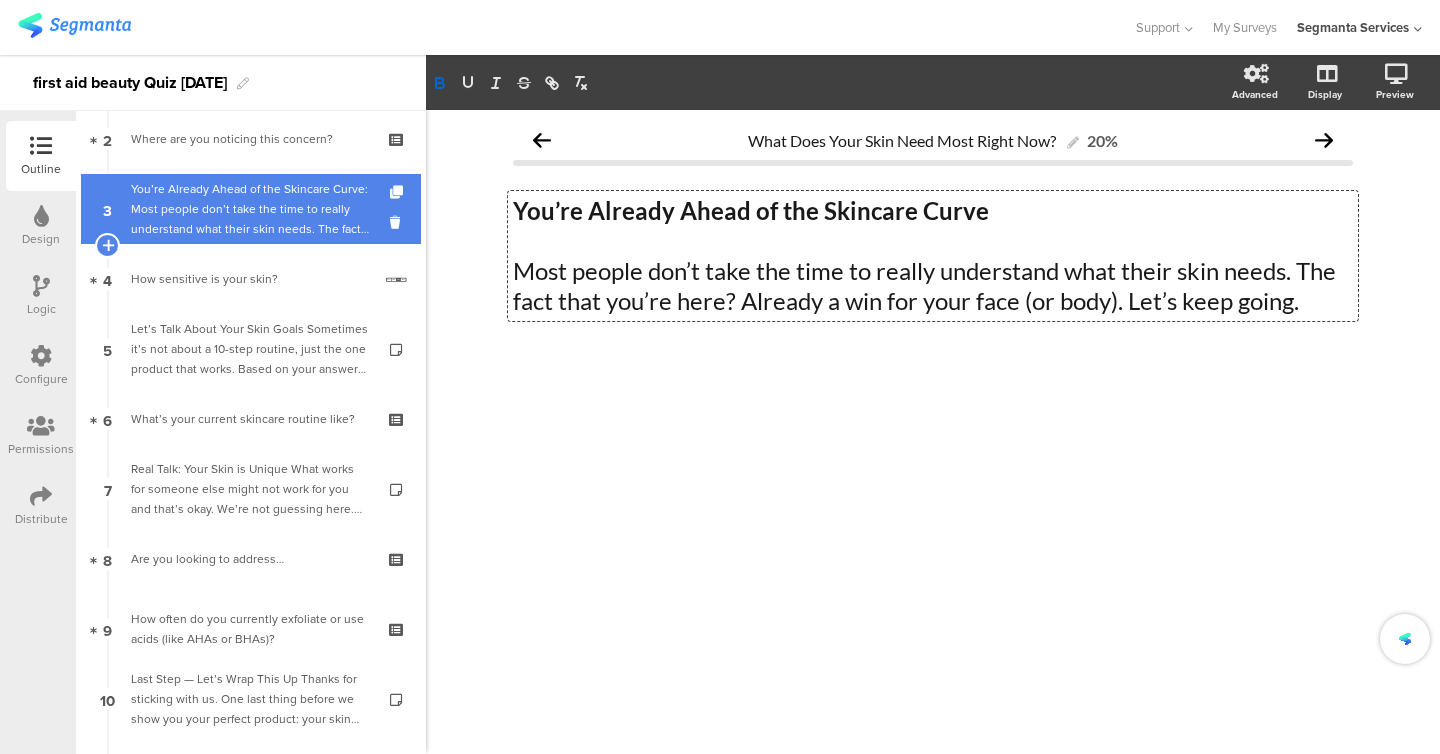 scroll, scrollTop: 0, scrollLeft: 0, axis: both 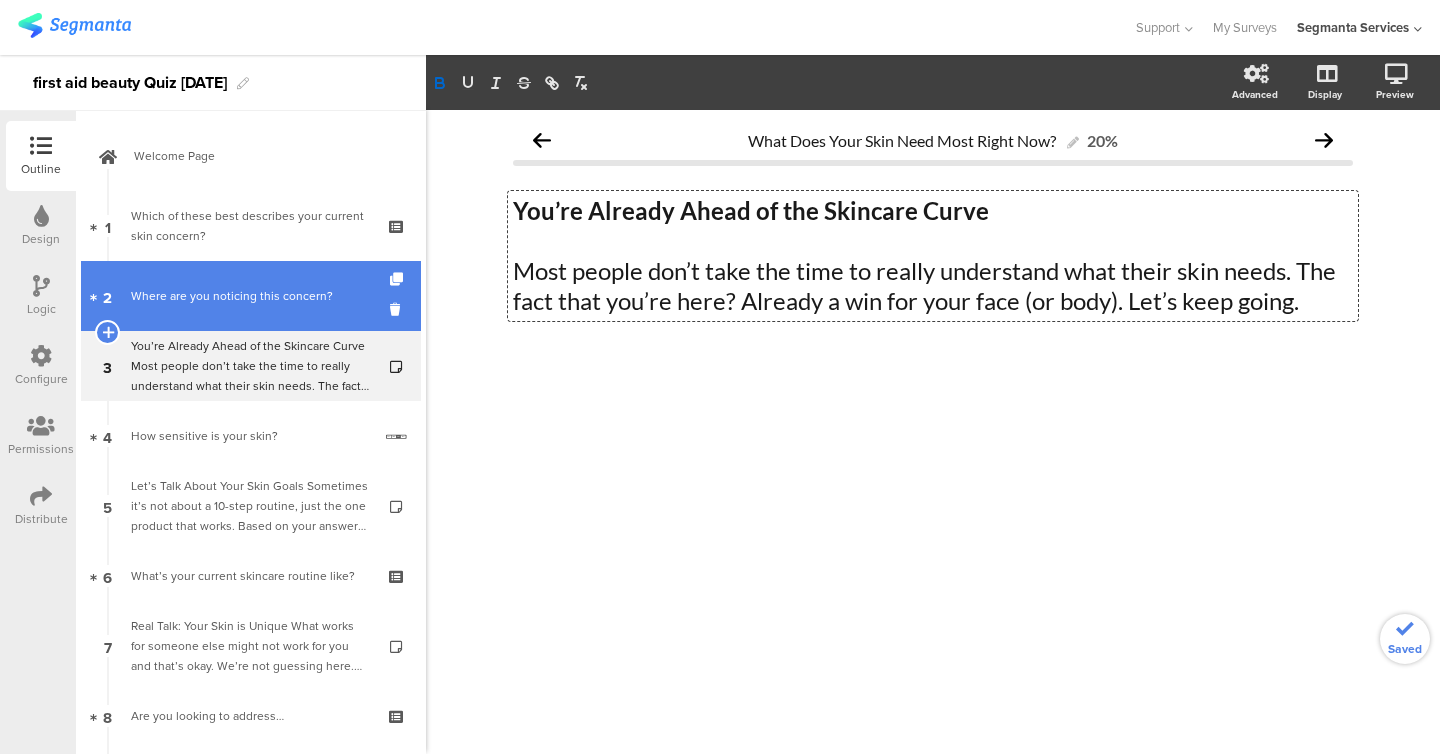 click on "Where are you noticing this concern?" at bounding box center (250, 296) 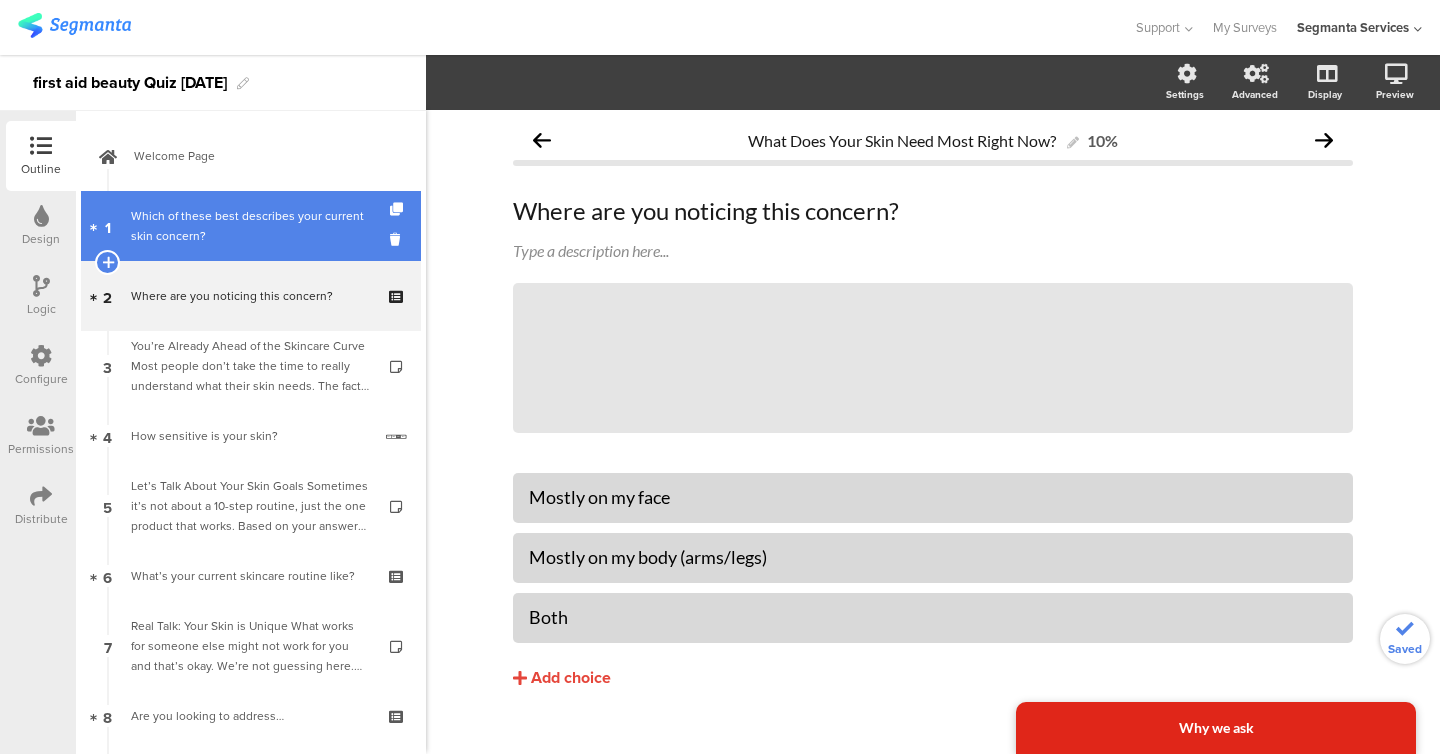 click on "Which of these best describes your current skin concern?" at bounding box center [250, 226] 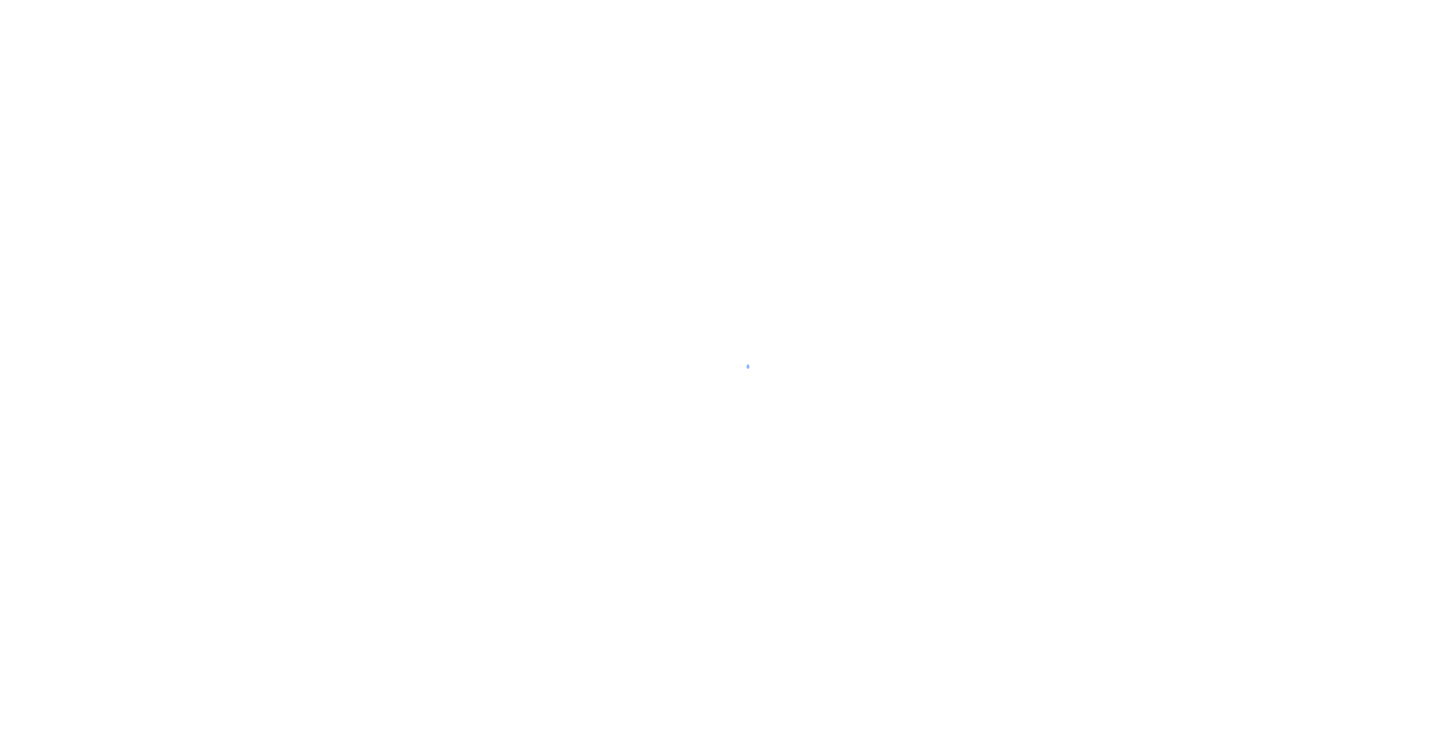 scroll, scrollTop: 0, scrollLeft: 0, axis: both 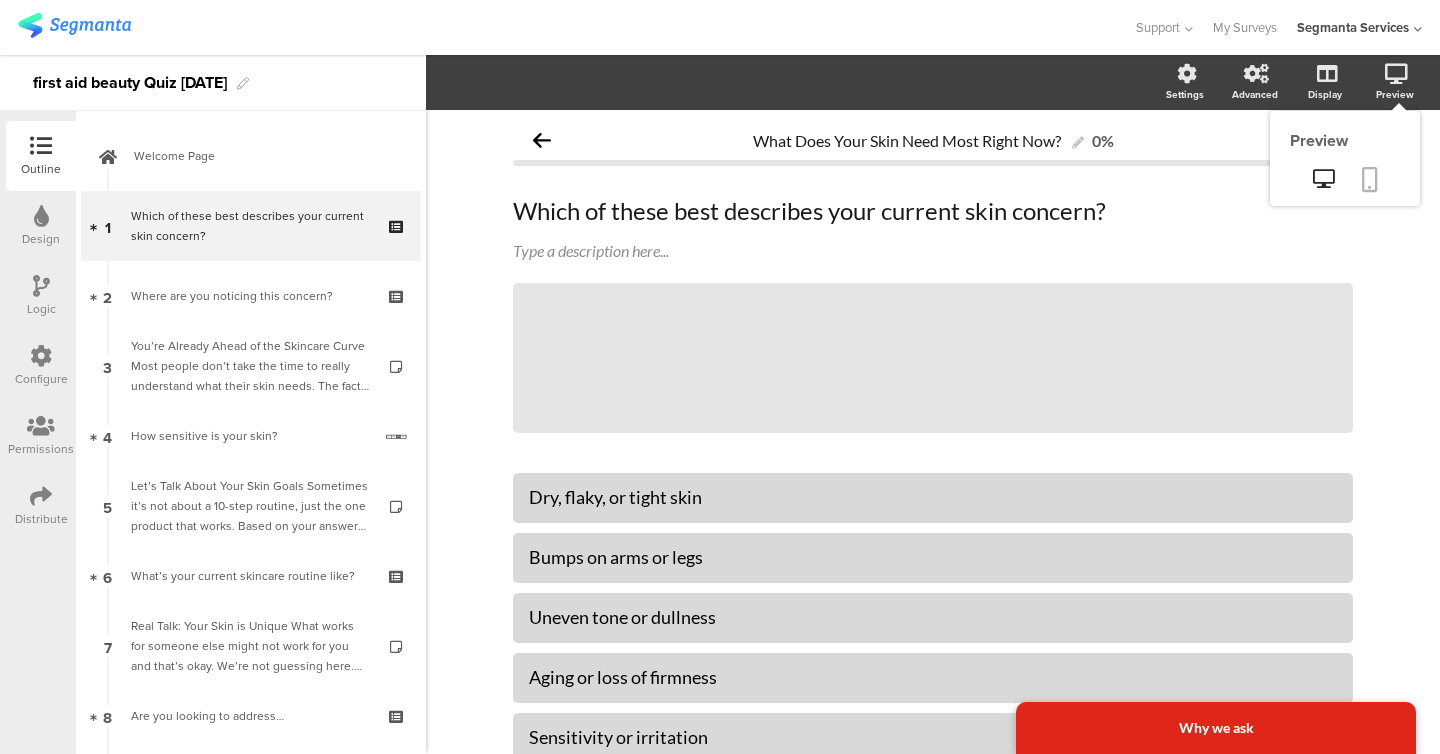 click 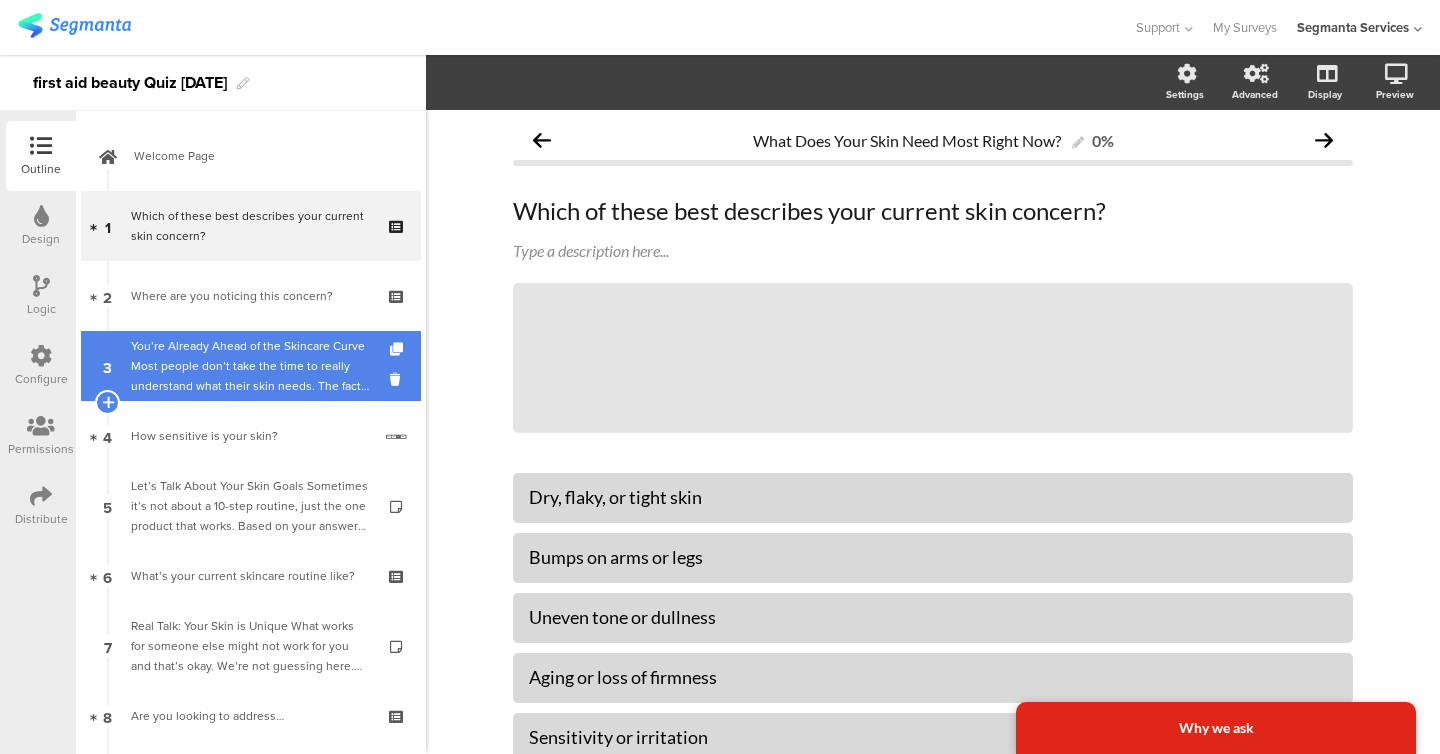 scroll, scrollTop: 602, scrollLeft: 0, axis: vertical 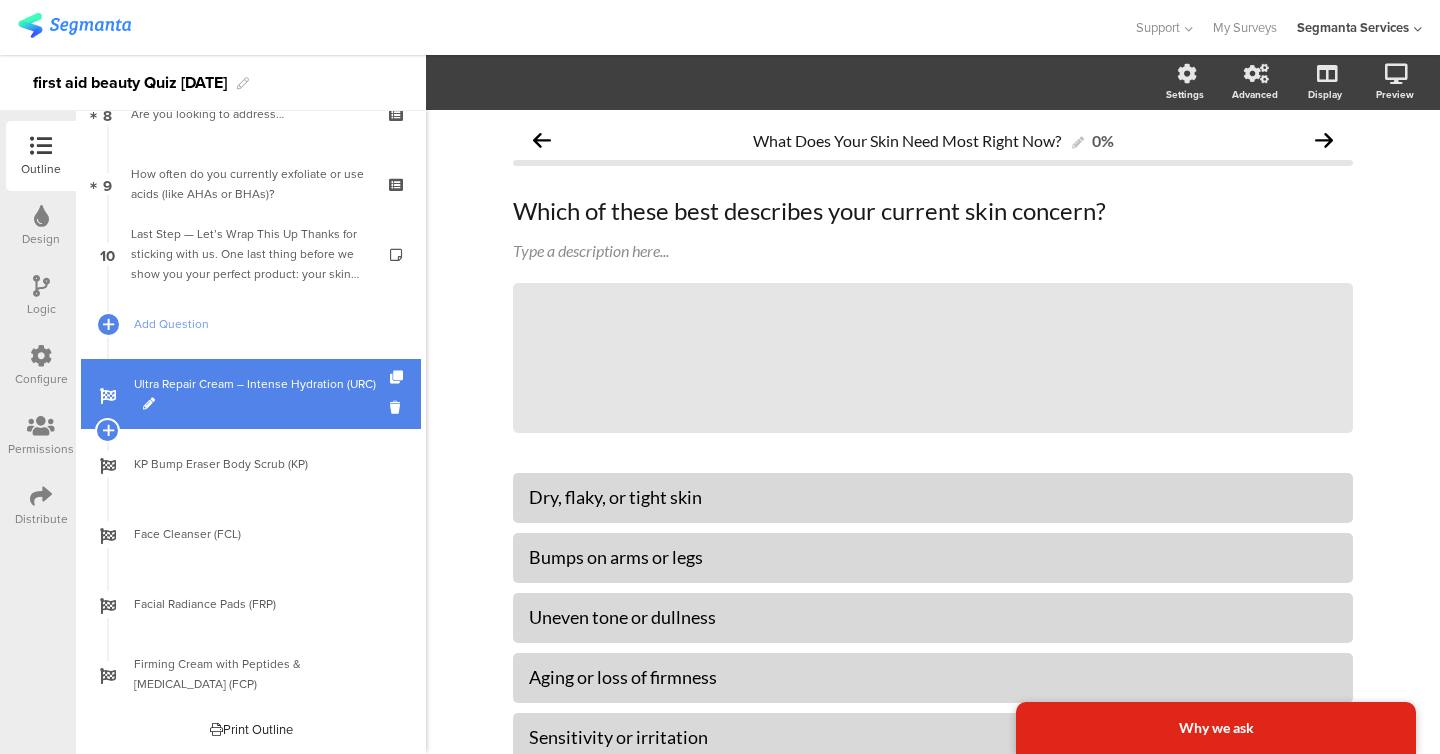click on "Ultra Repair Cream – Intense Hydration (URC)" at bounding box center [251, 394] 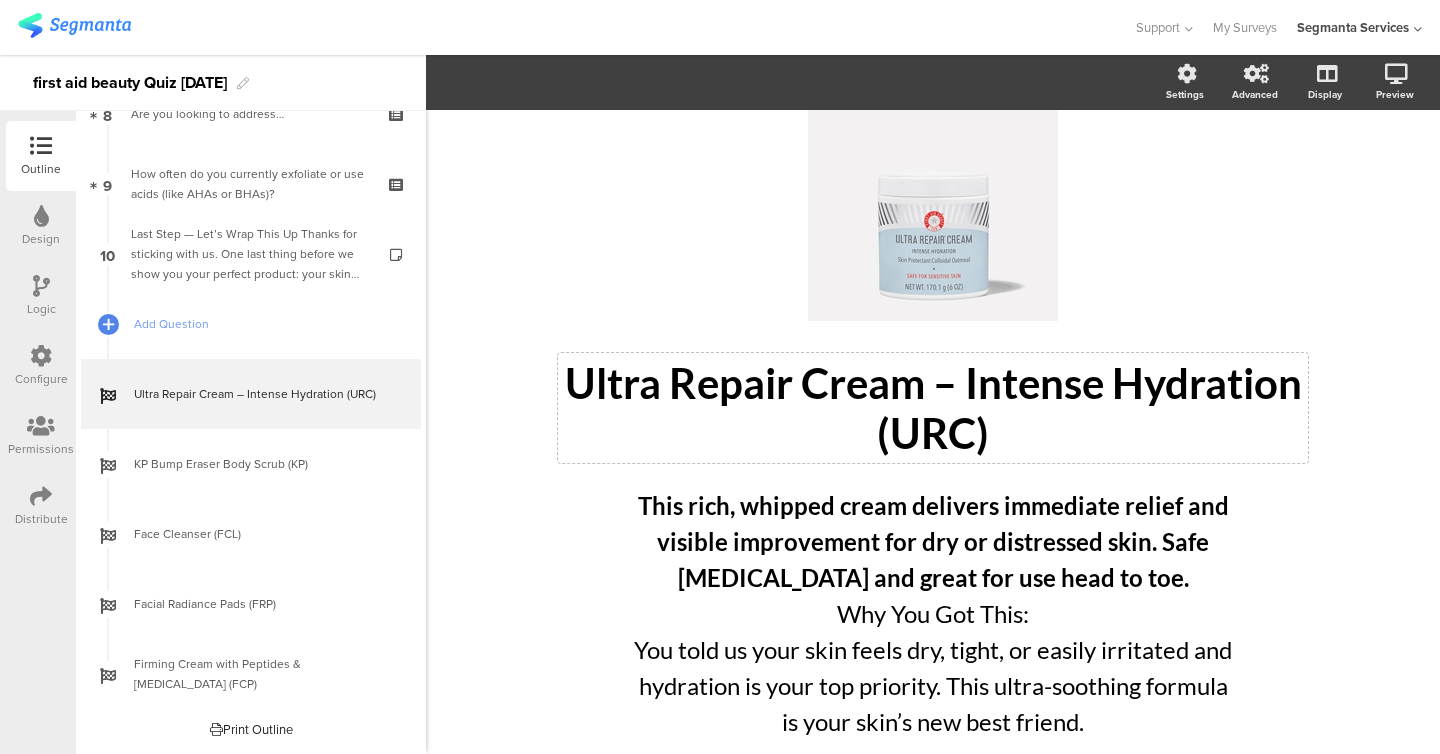 scroll, scrollTop: 196, scrollLeft: 0, axis: vertical 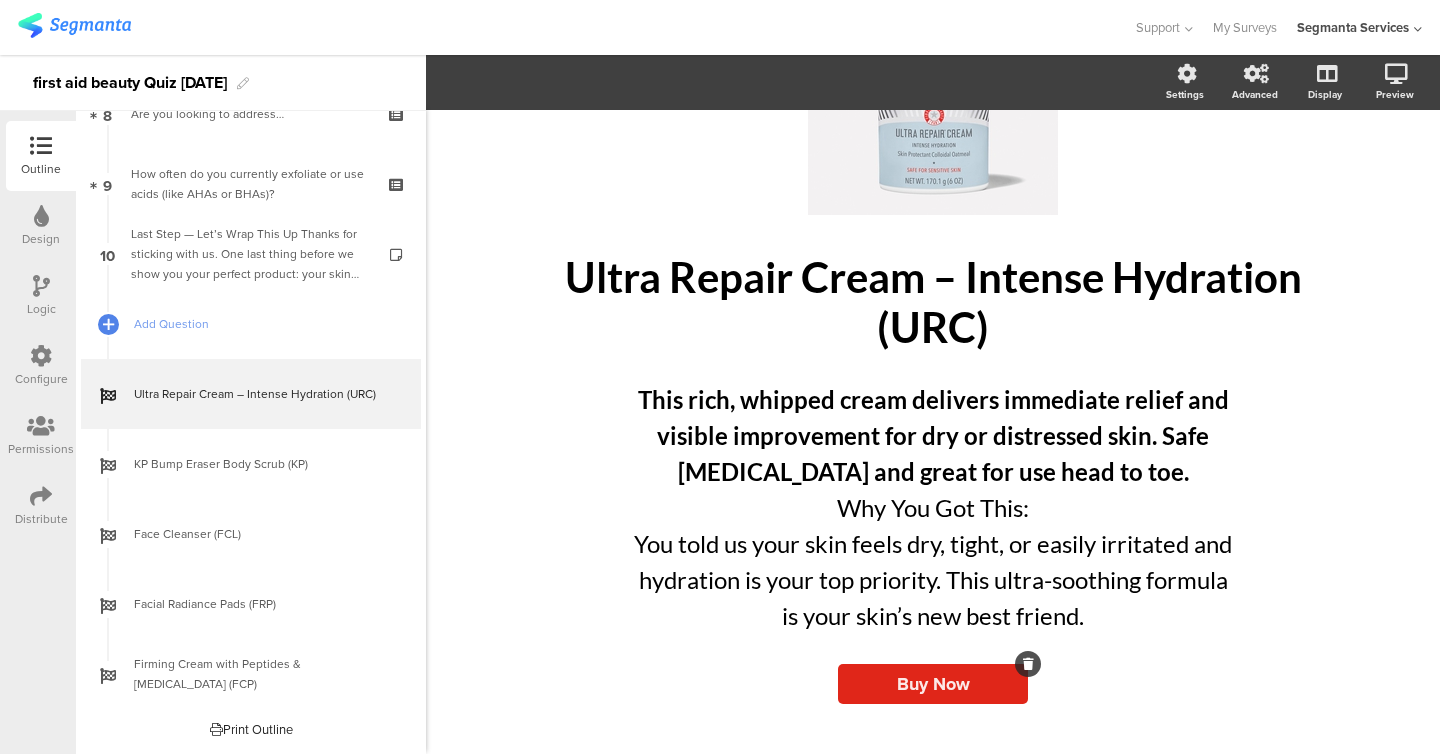 click on "Buy Now" 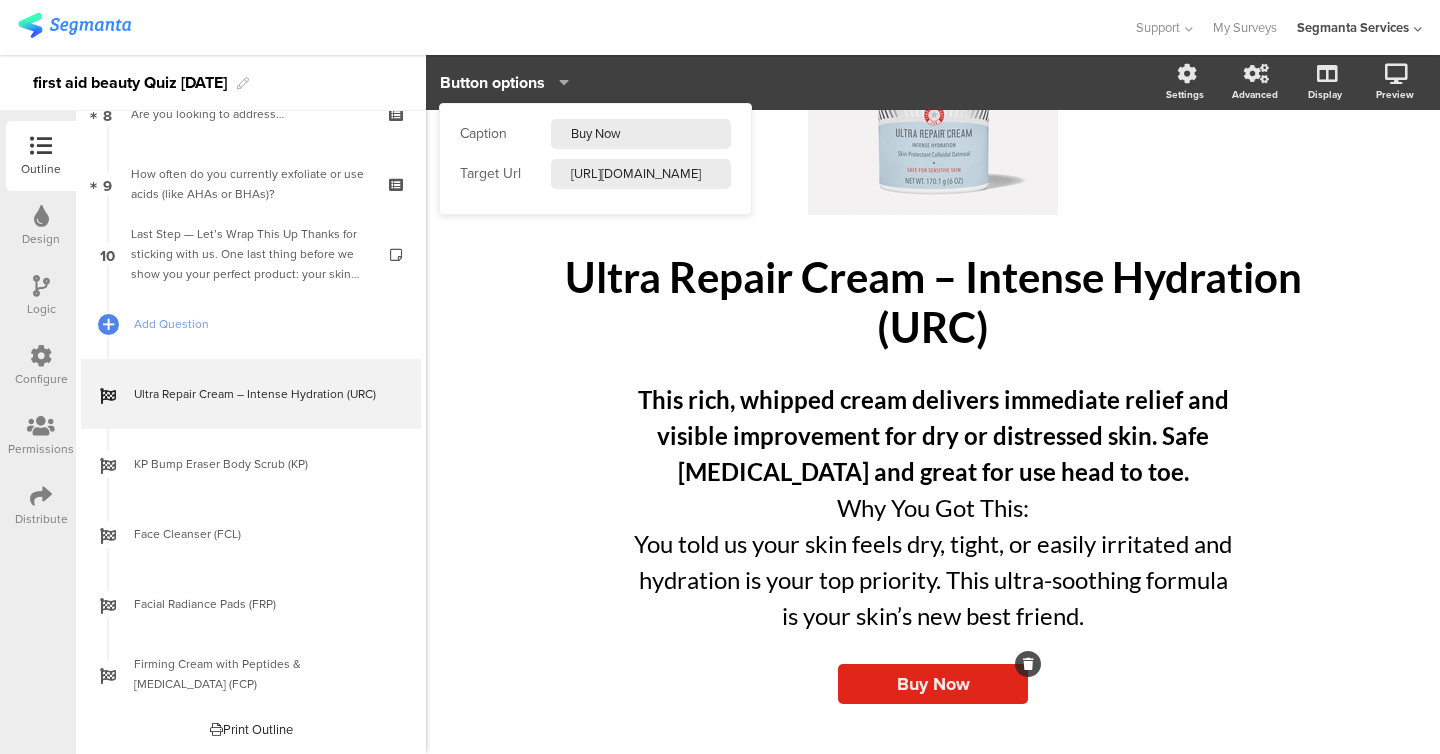 click on "/
Ultra Repair Cream – Intense Hydration (URC)
Ultra Repair Cream – Intense Hydration (URC)
This rich, whipped cream delivers immediate relief and visible improvement for dry or distressed skin. Safe [MEDICAL_DATA] and great for use head to toe. Why You Got This: You told us your skin feels dry, tight, or easily irritated and hydration is your top priority. This ultra-soothing formula is your skin’s new best friend.
This rich, whipped cream delivers immediate relief and visible improvement for dry or distressed skin. Safe [MEDICAL_DATA] and great for use head to toe. Why You Got This: You told us your skin feels dry, tight, or easily irritated and hydration is your top priority. This ultra-soothing formula is your skin’s new best friend.
Buy Now" 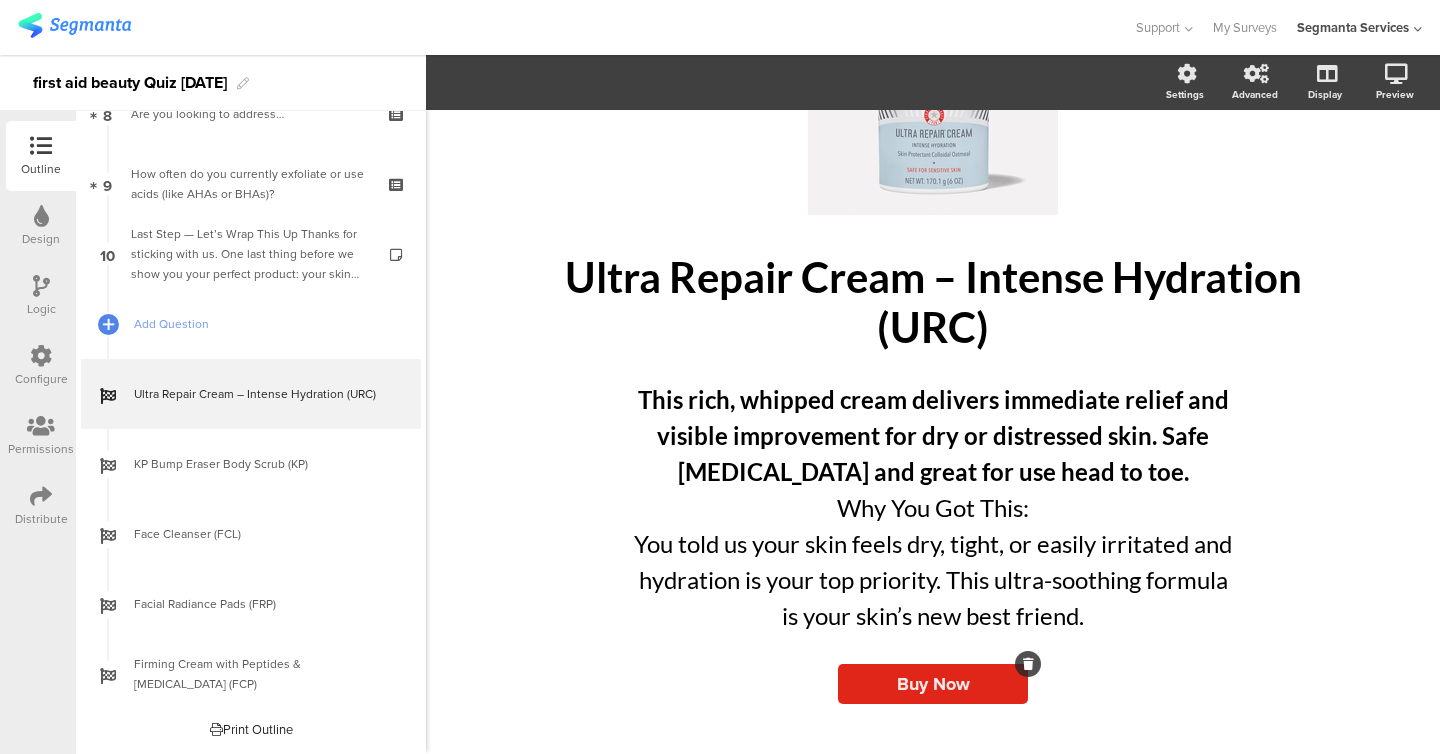 click on "Buy Now" 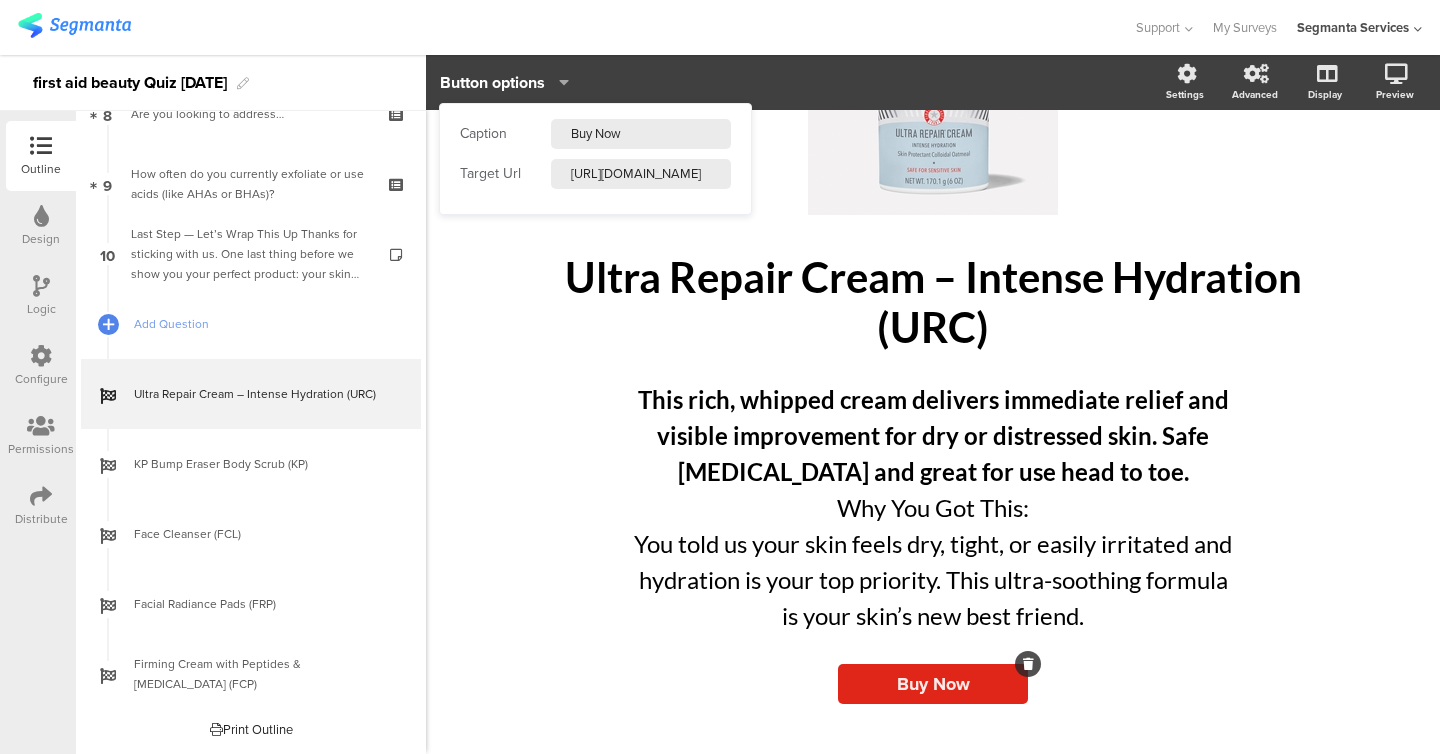 click on "[URL][DOMAIN_NAME]" at bounding box center (641, 174) 